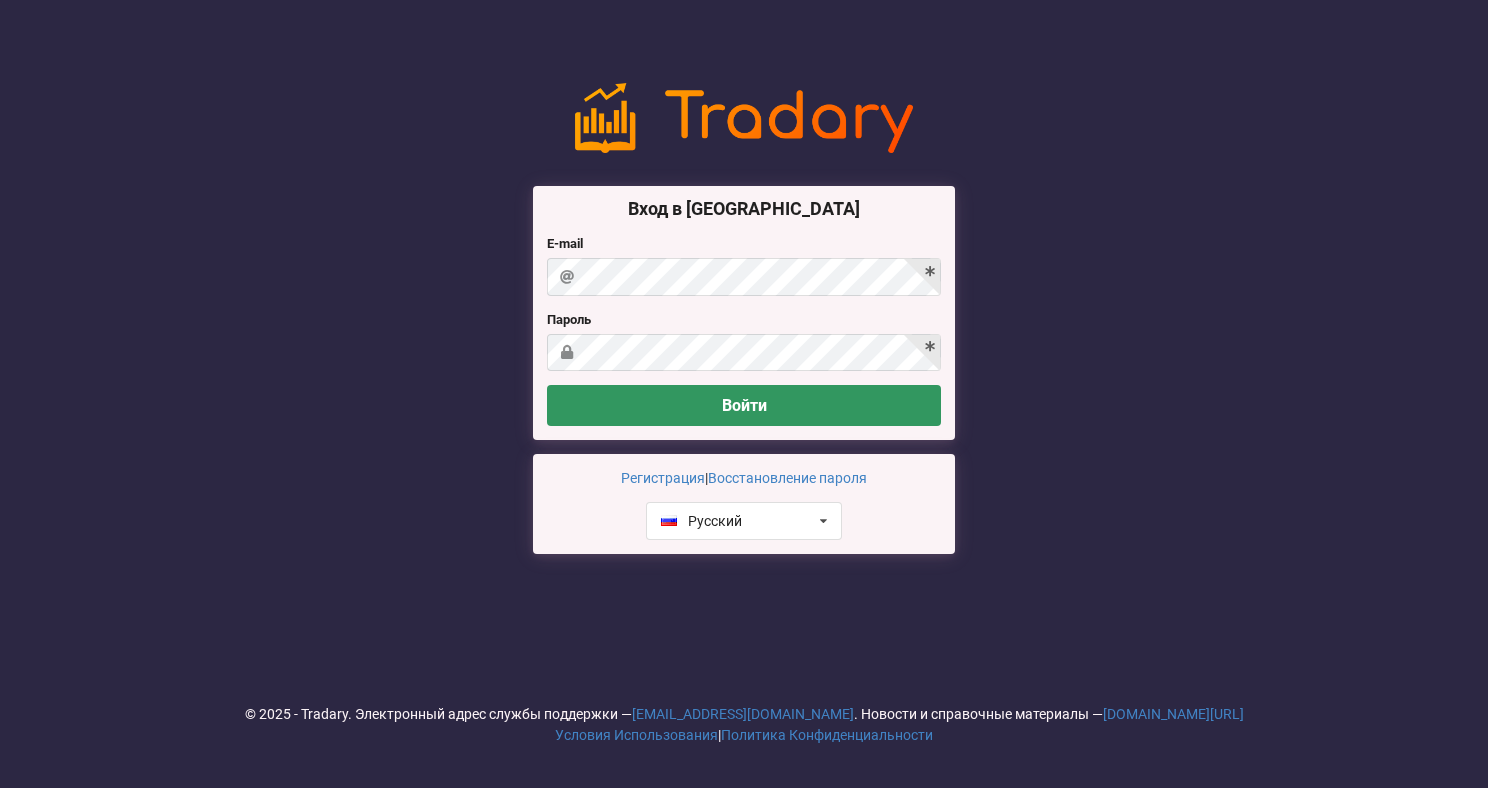 scroll, scrollTop: 0, scrollLeft: 0, axis: both 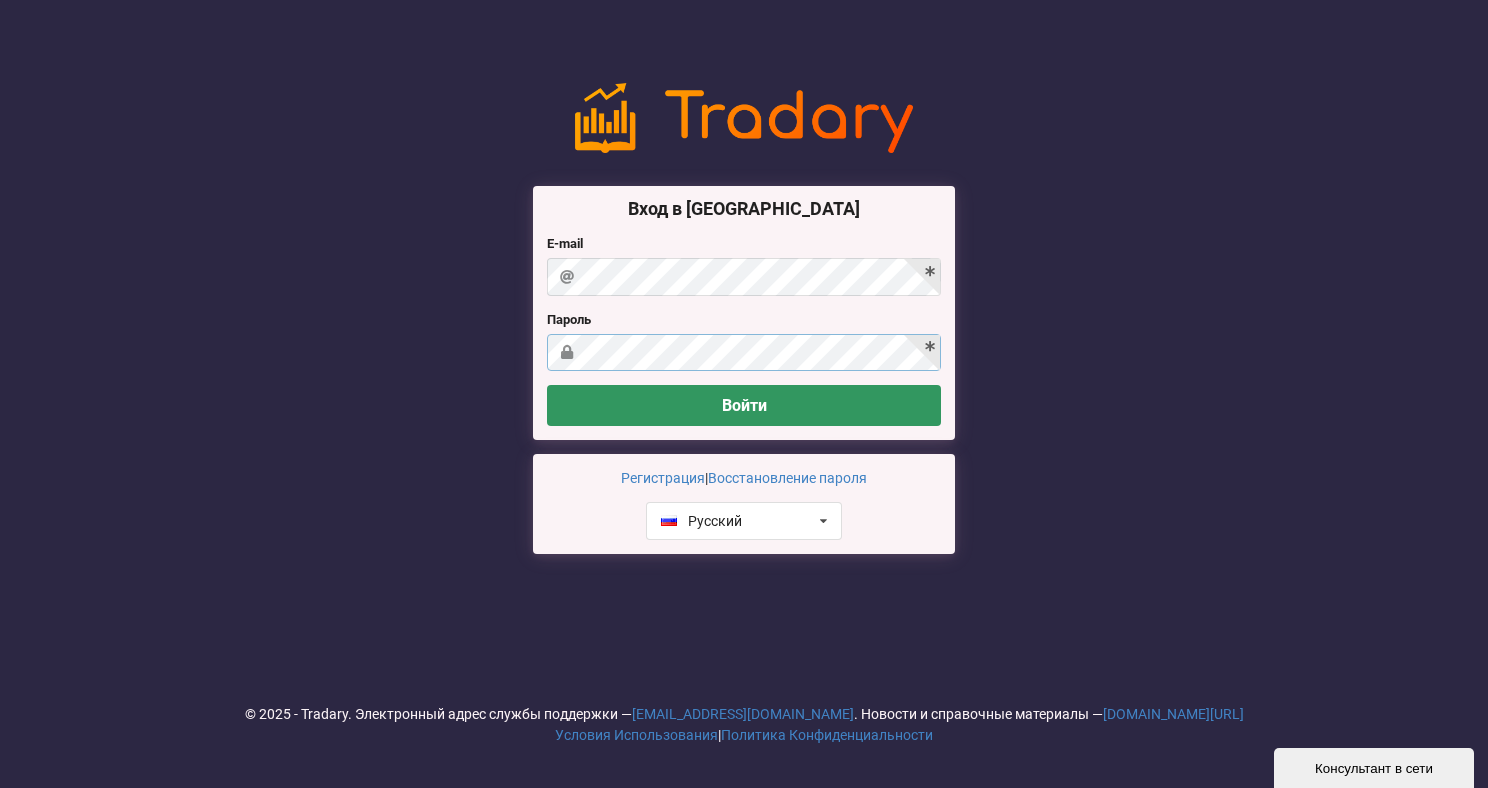 click on "Войти" at bounding box center (744, 405) 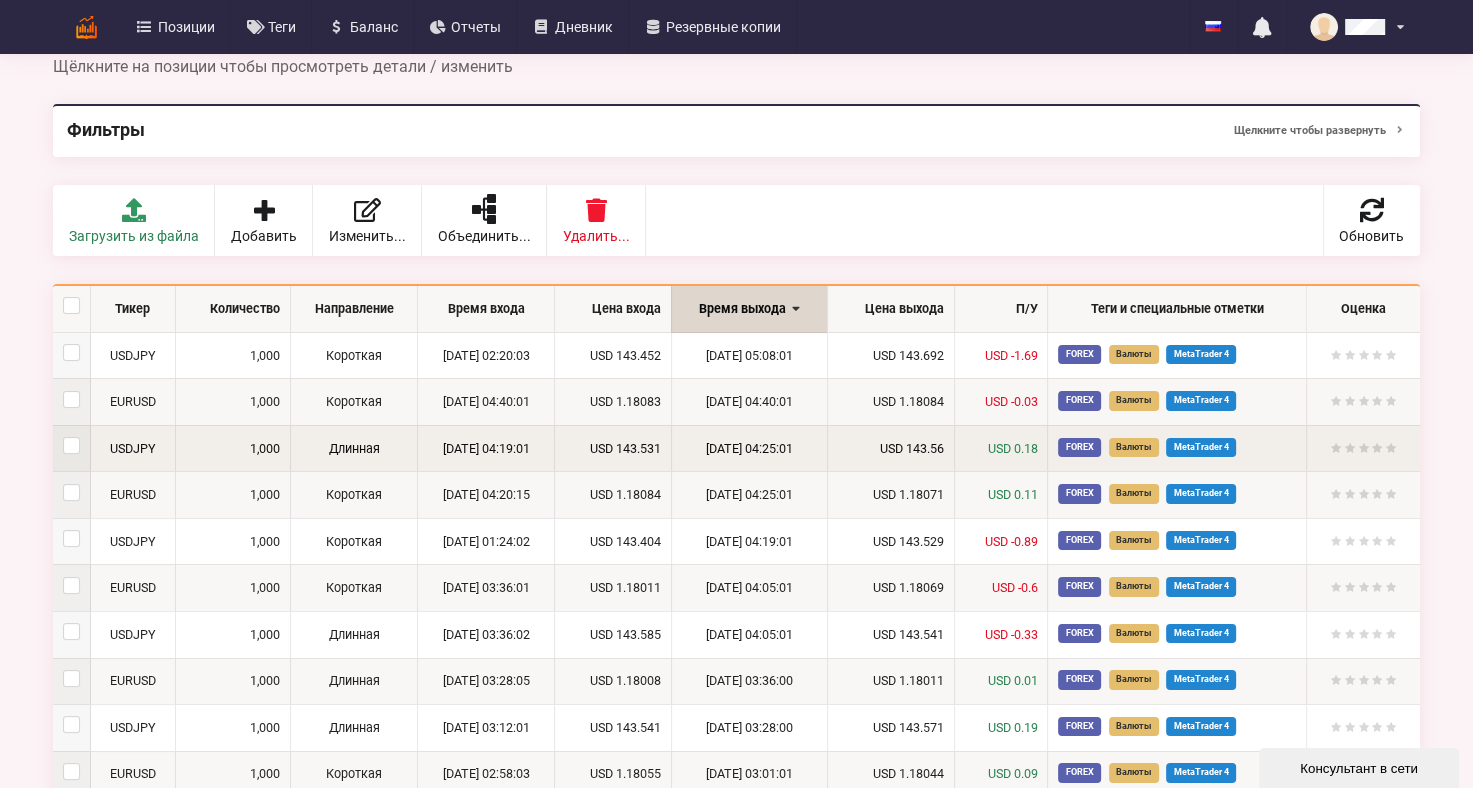 scroll, scrollTop: 0, scrollLeft: 0, axis: both 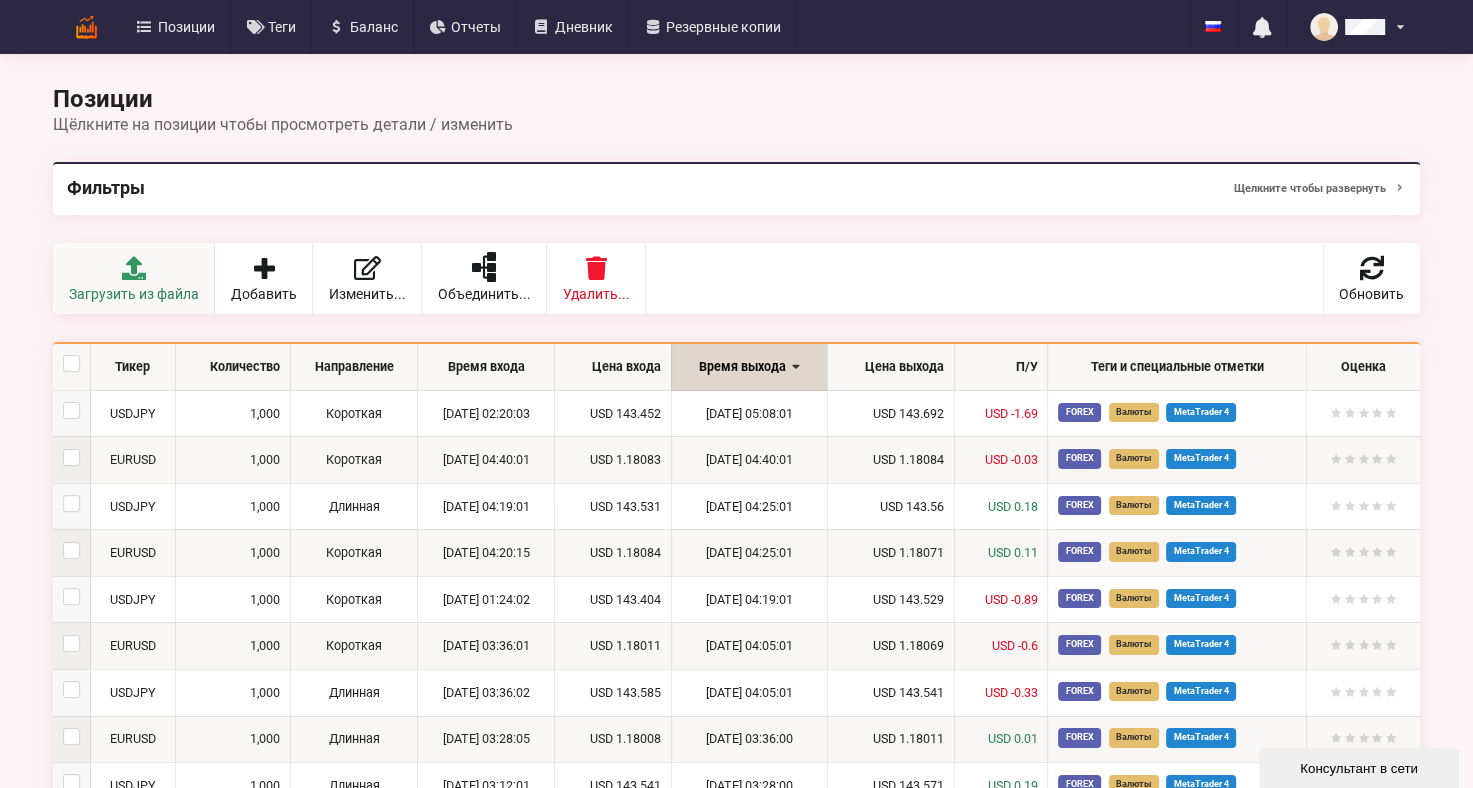 click on "Загрузить из файла" at bounding box center (134, 294) 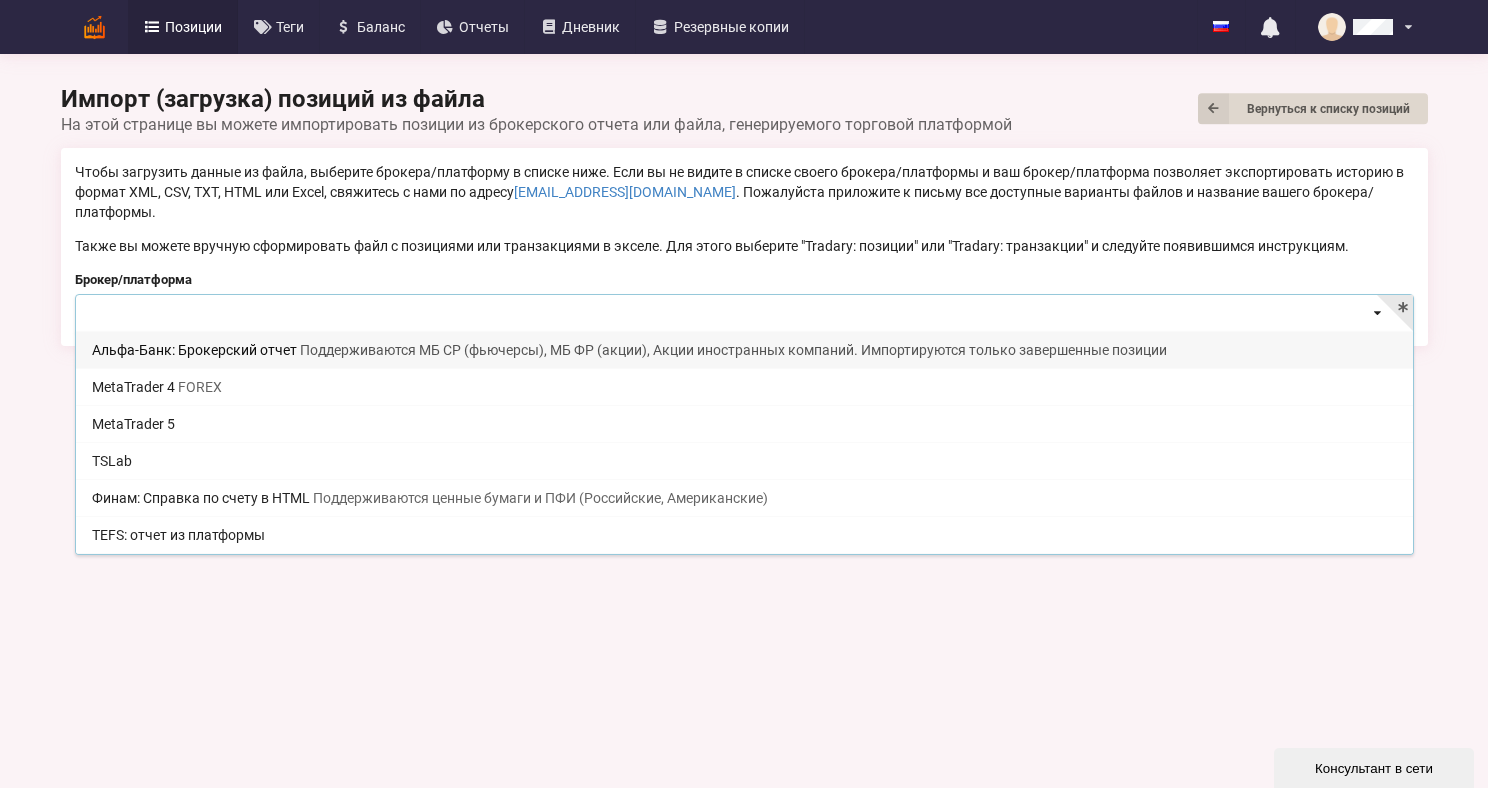 drag, startPoint x: 164, startPoint y: 296, endPoint x: 178, endPoint y: 296, distance: 14 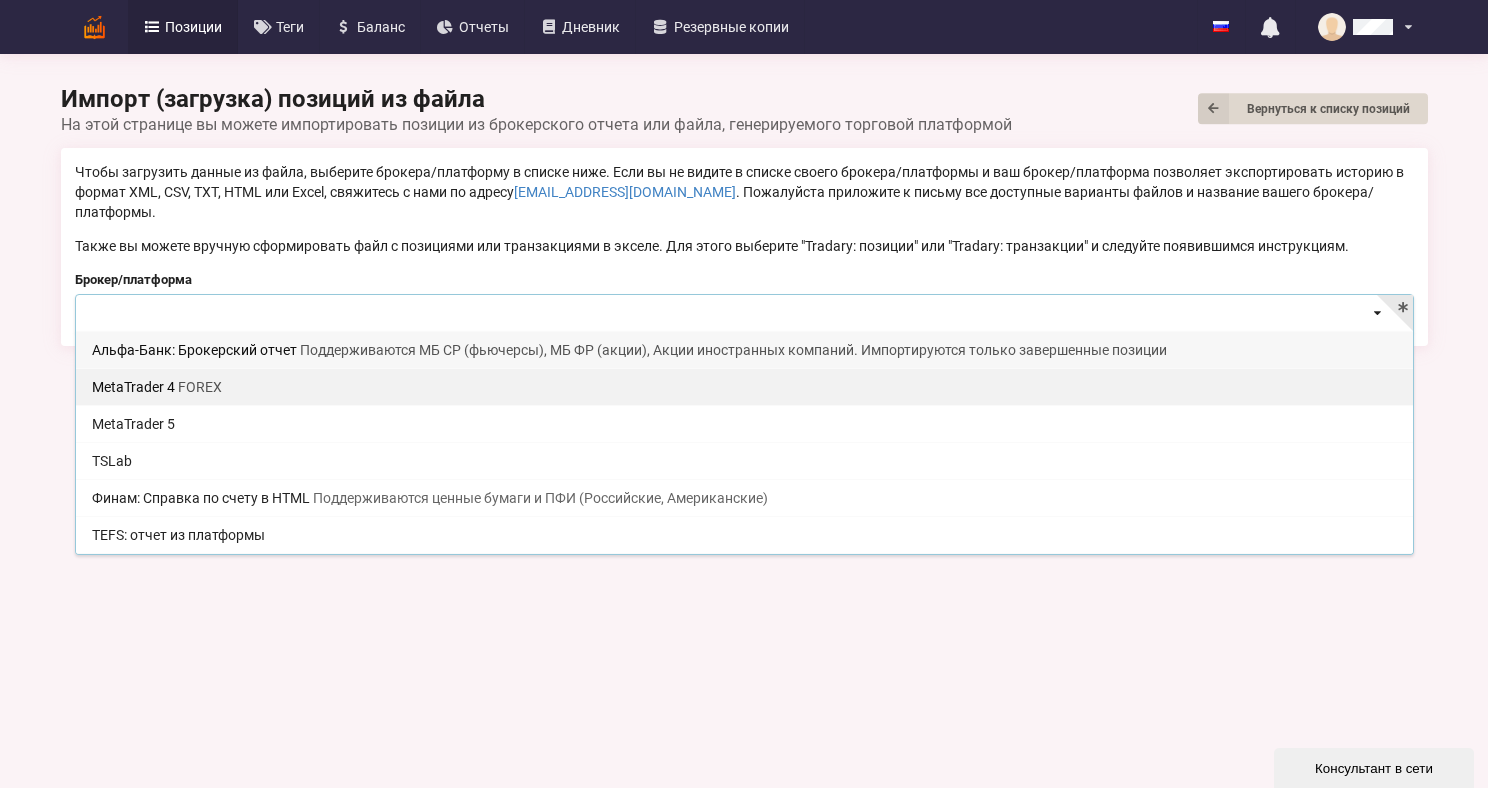 click on "MetaTrader 4
FOREX" at bounding box center [744, 386] 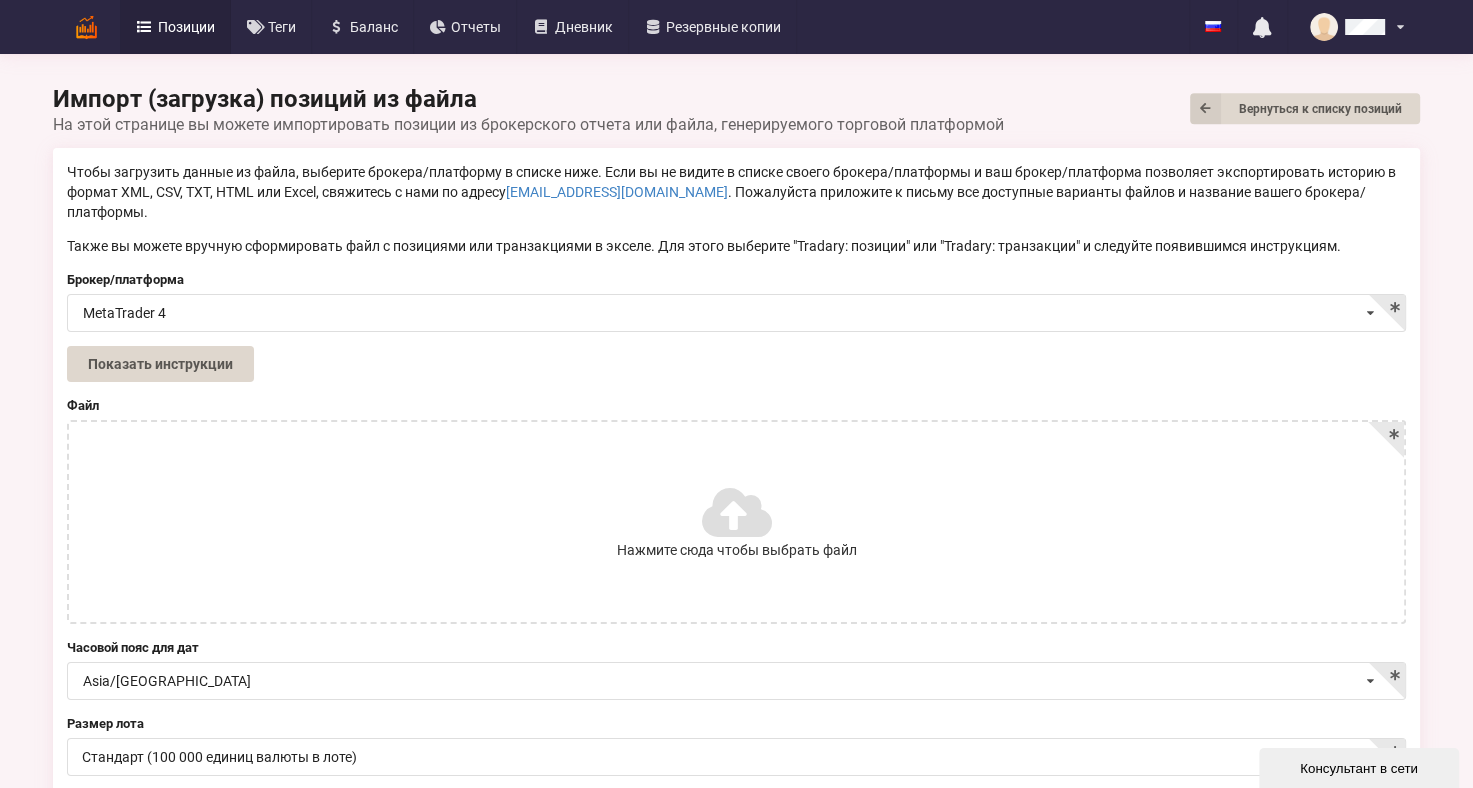 click at bounding box center [735, 512] 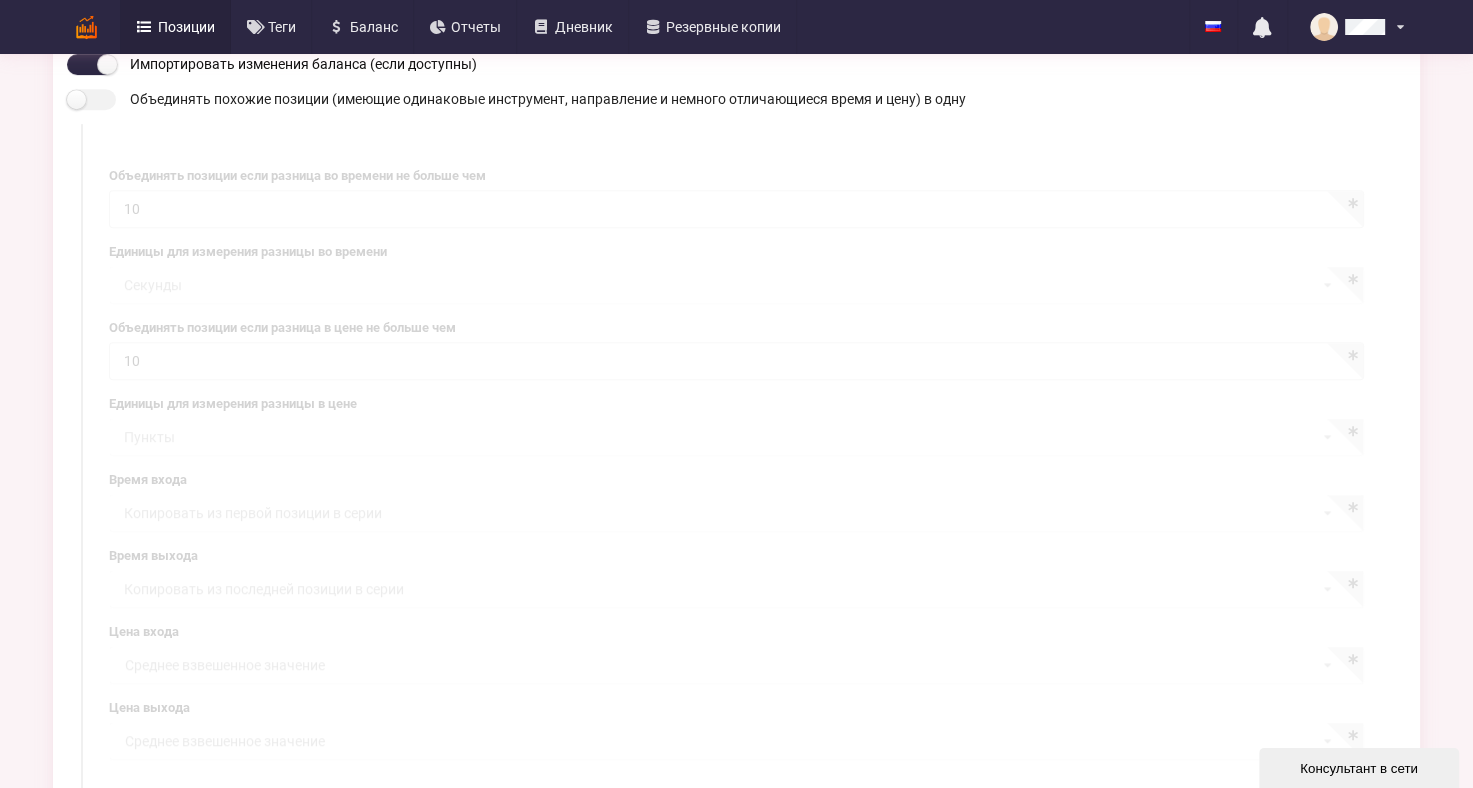 scroll, scrollTop: 1080, scrollLeft: 0, axis: vertical 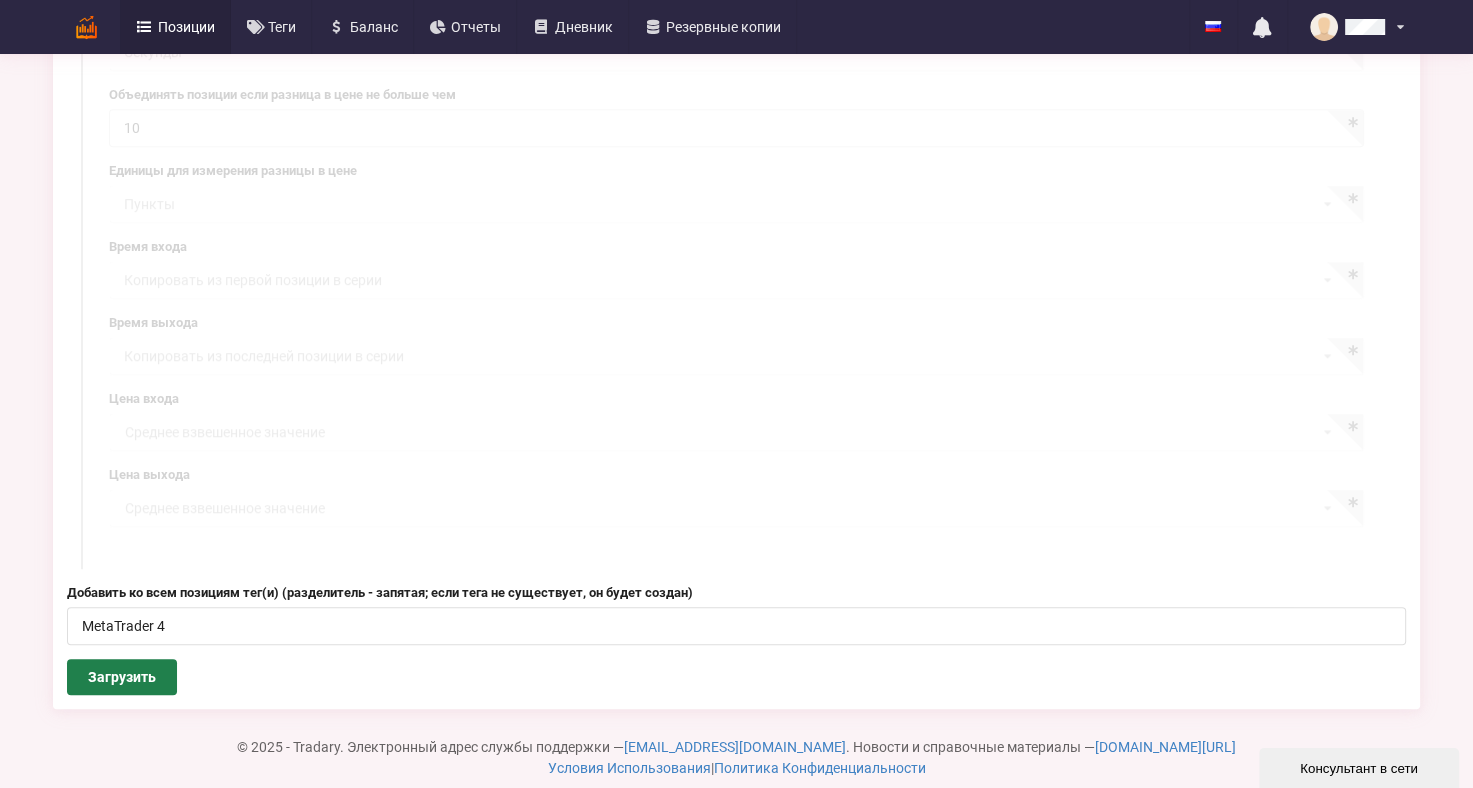 click on "Загрузить" at bounding box center [122, 677] 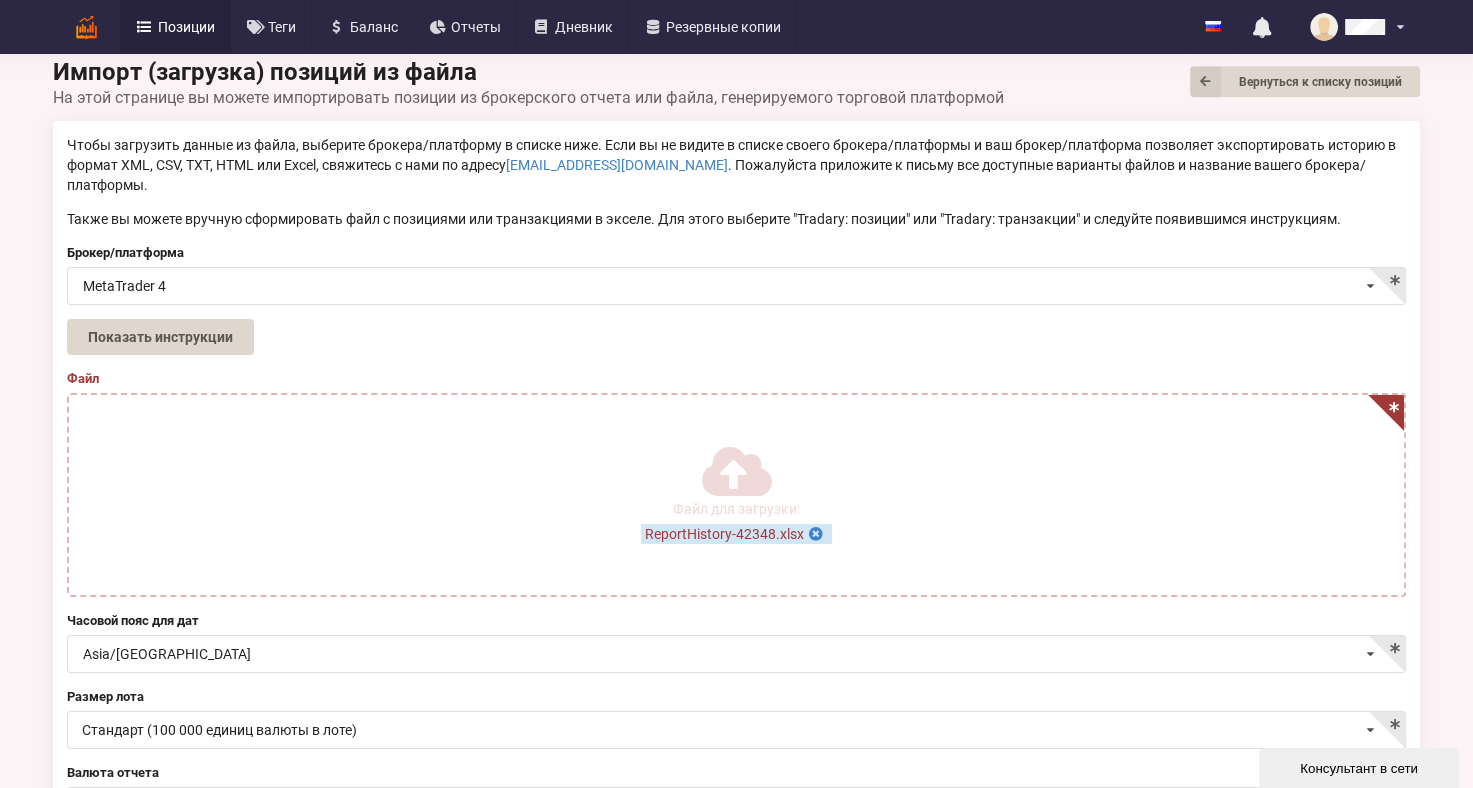 scroll, scrollTop: 0, scrollLeft: 0, axis: both 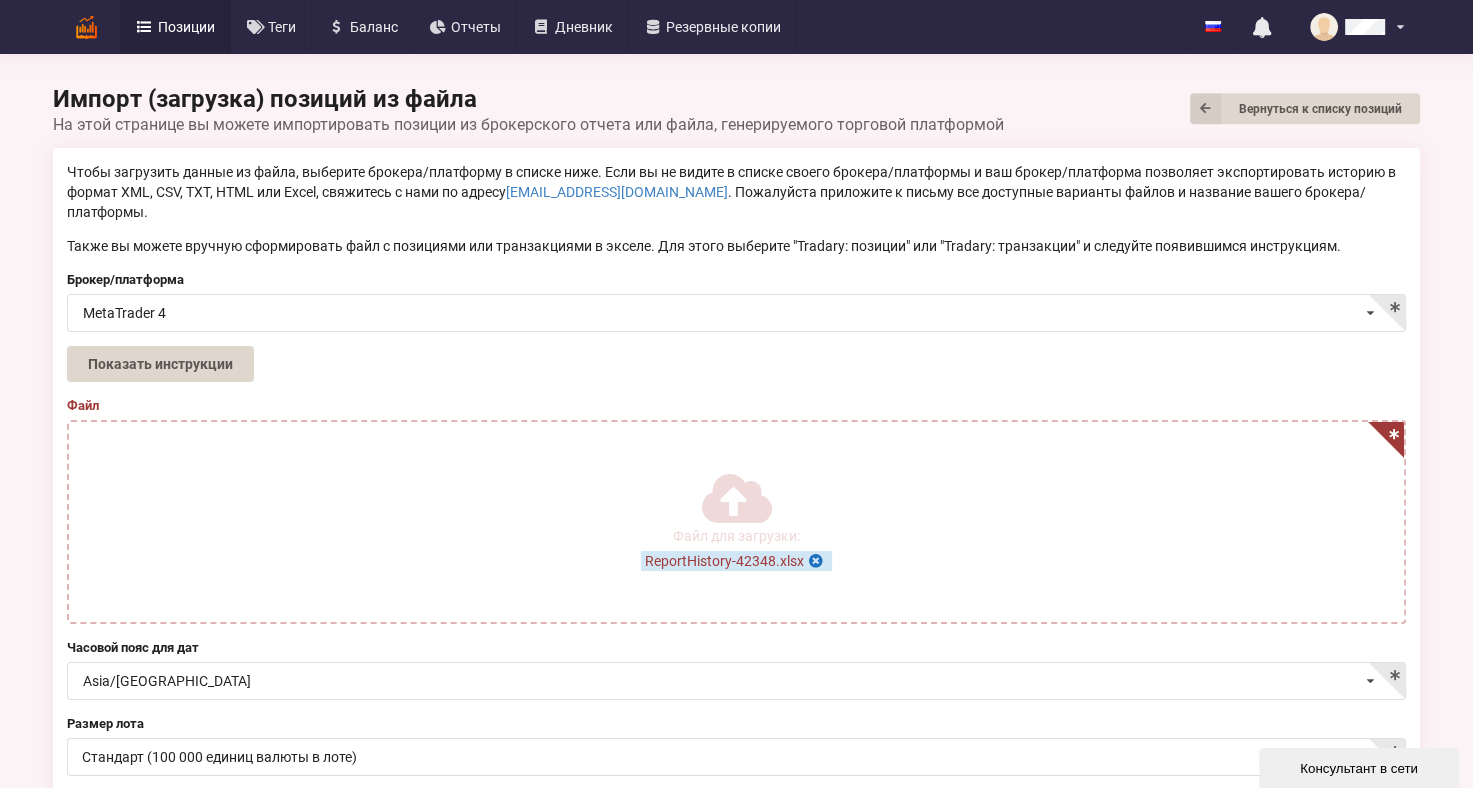 click at bounding box center (816, 558) 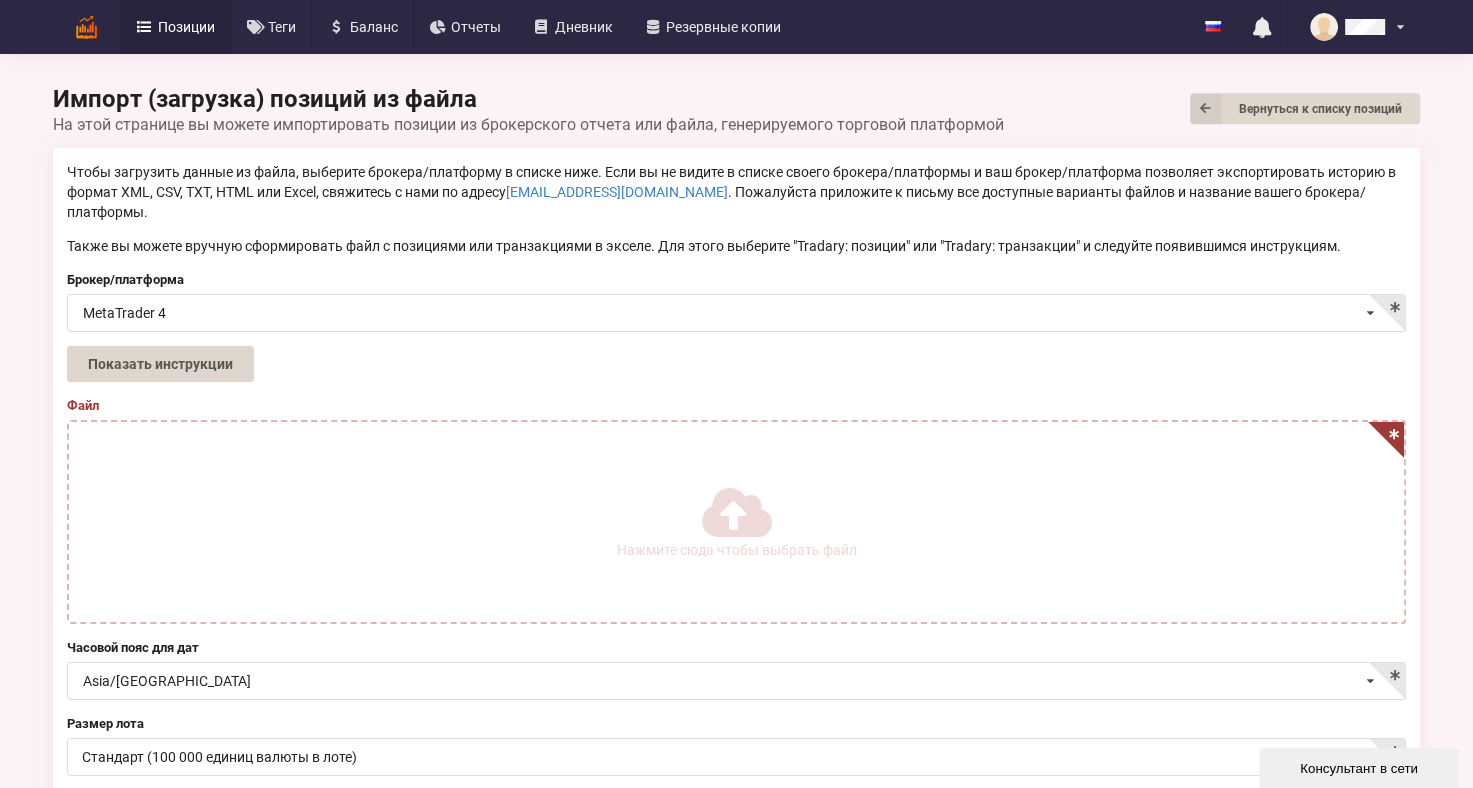 click at bounding box center (735, 512) 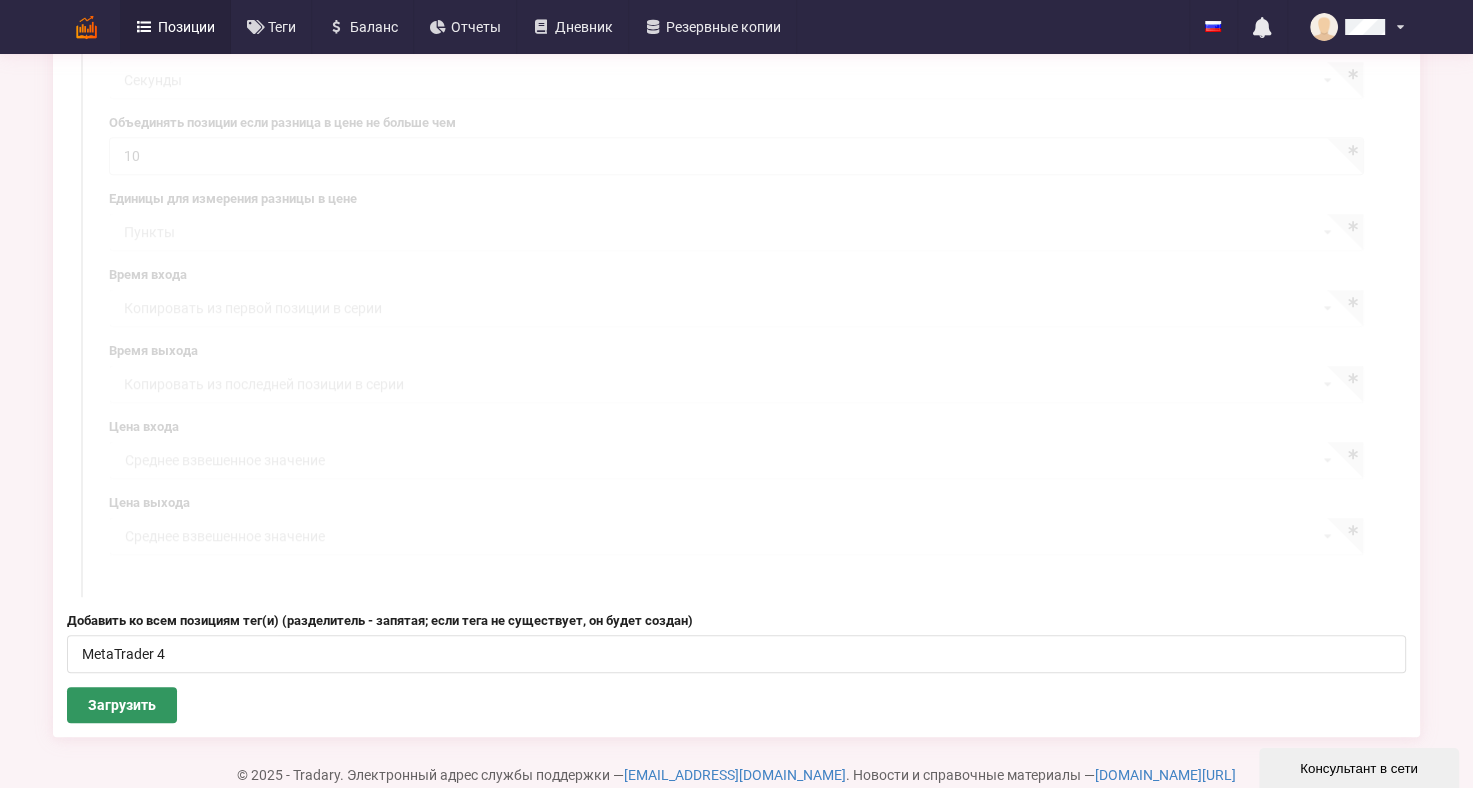 scroll, scrollTop: 1080, scrollLeft: 0, axis: vertical 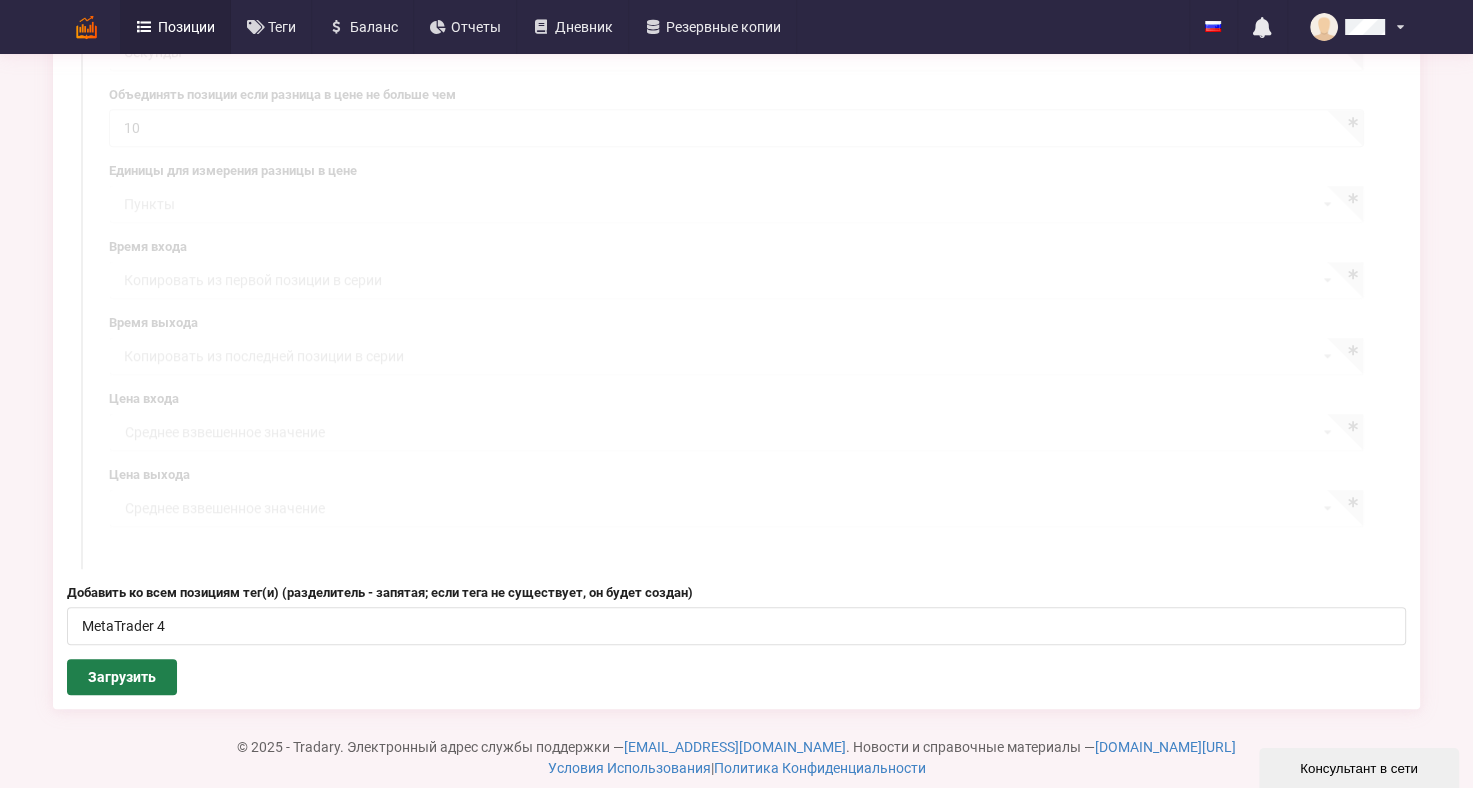 click on "Загрузить" at bounding box center (122, 677) 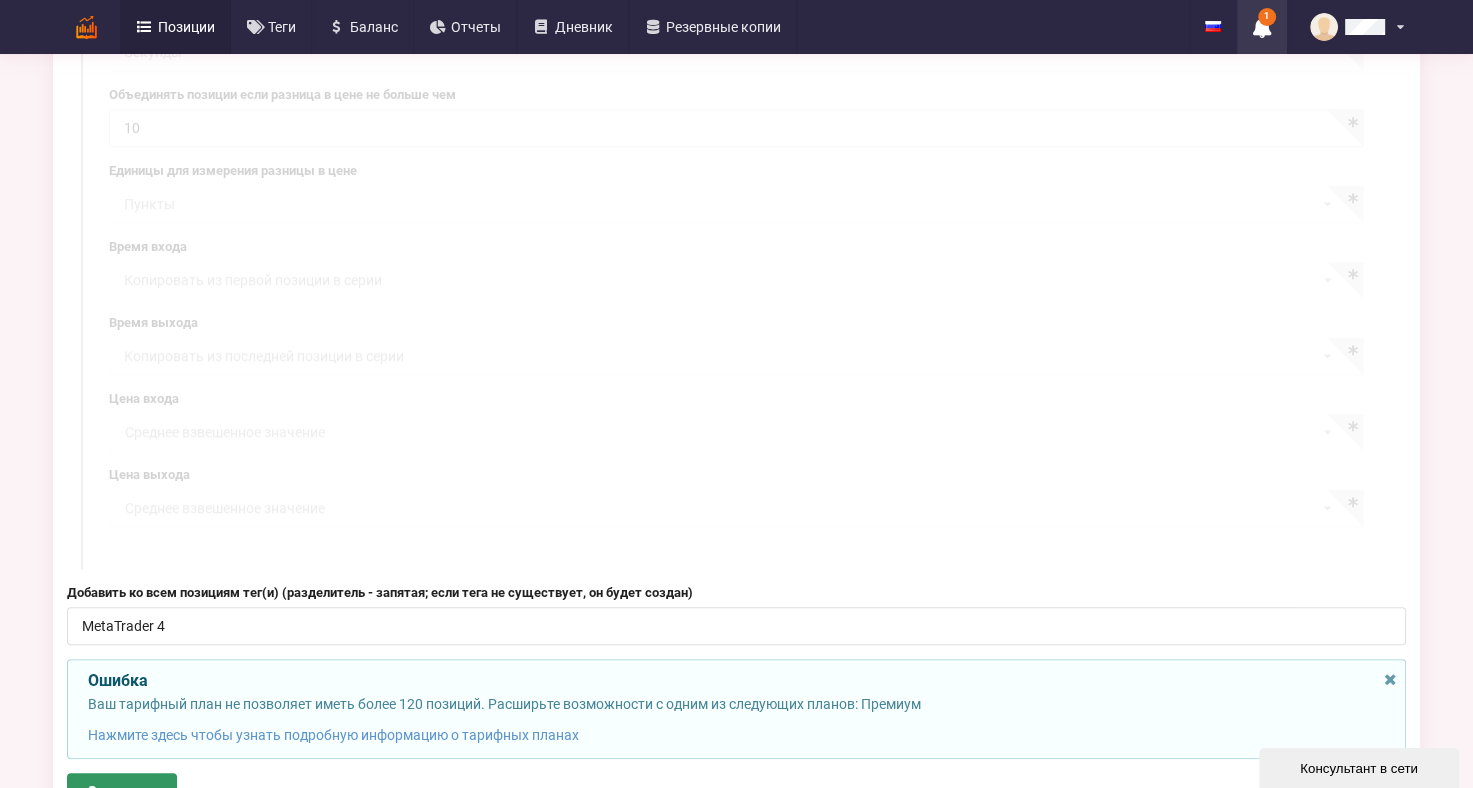 click at bounding box center (1262, 27) 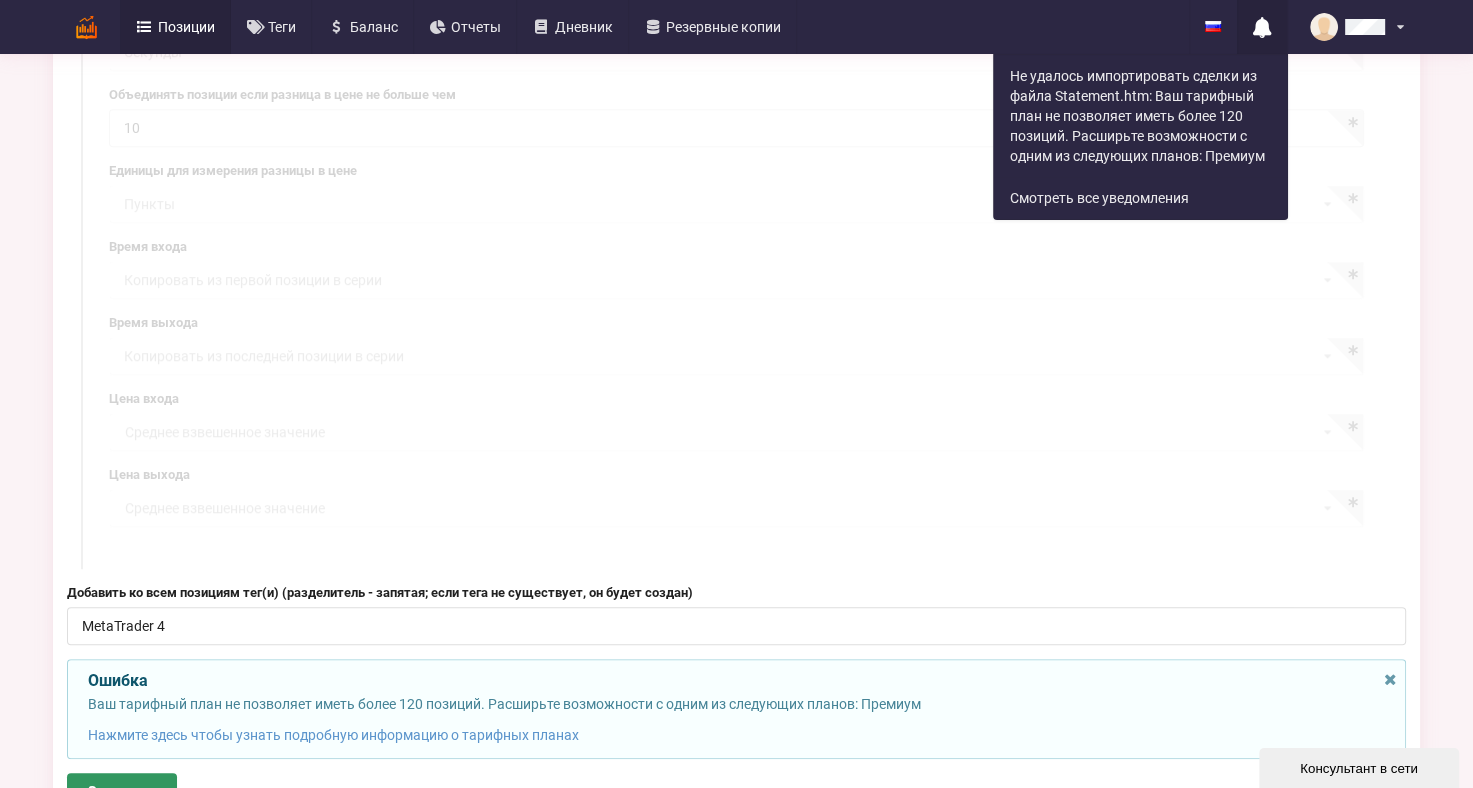 click at bounding box center [1262, 27] 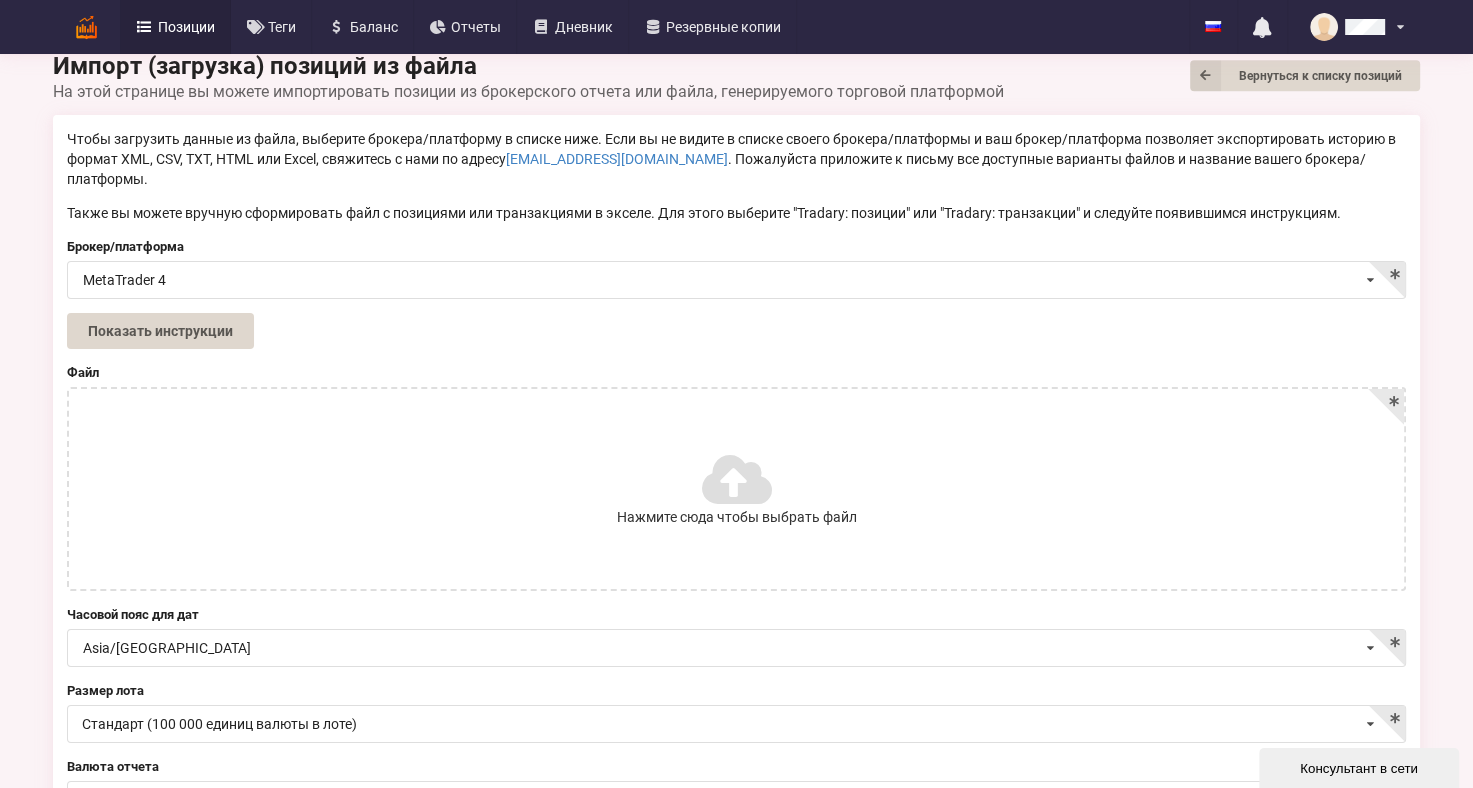 scroll, scrollTop: 0, scrollLeft: 0, axis: both 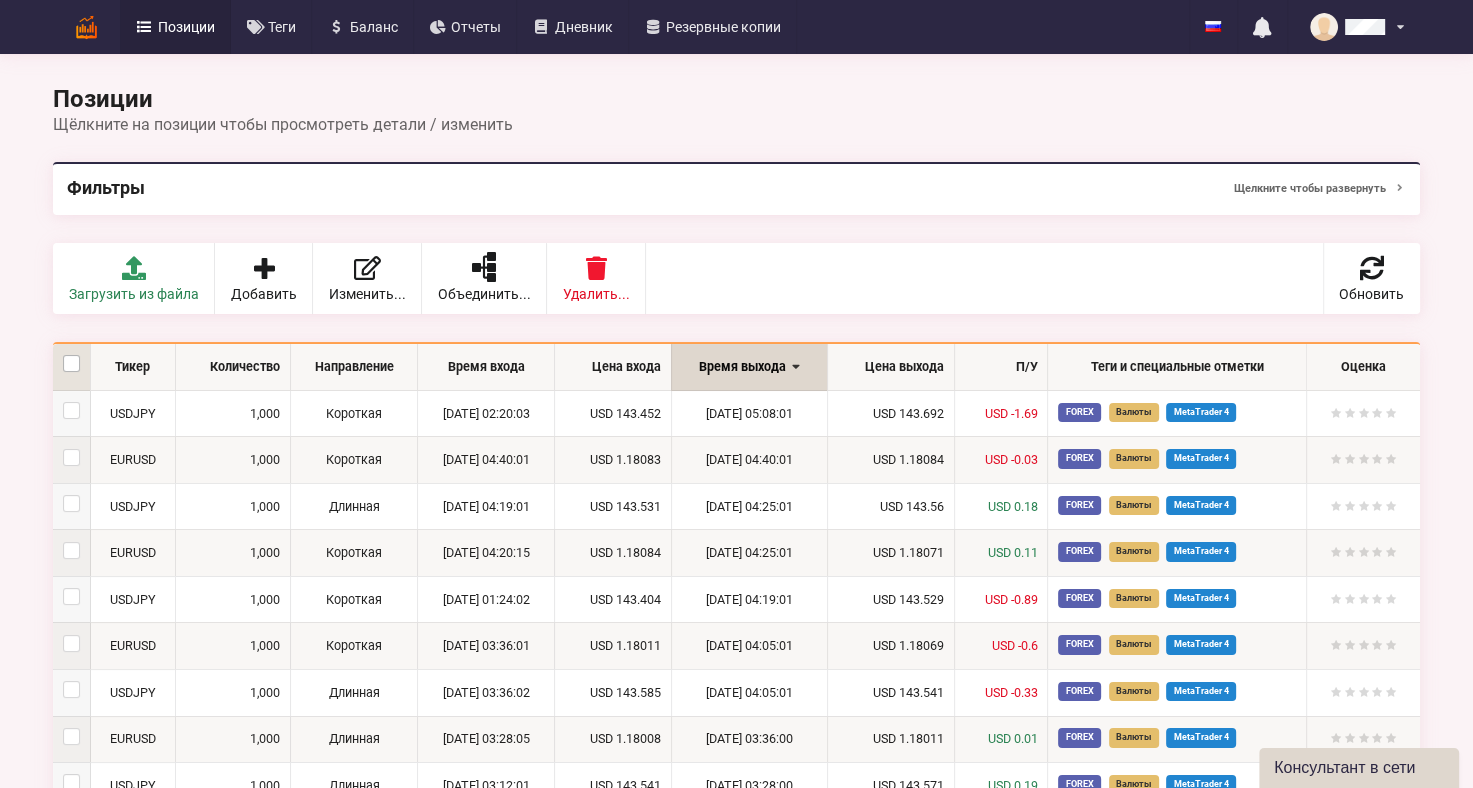 click at bounding box center [71, 355] 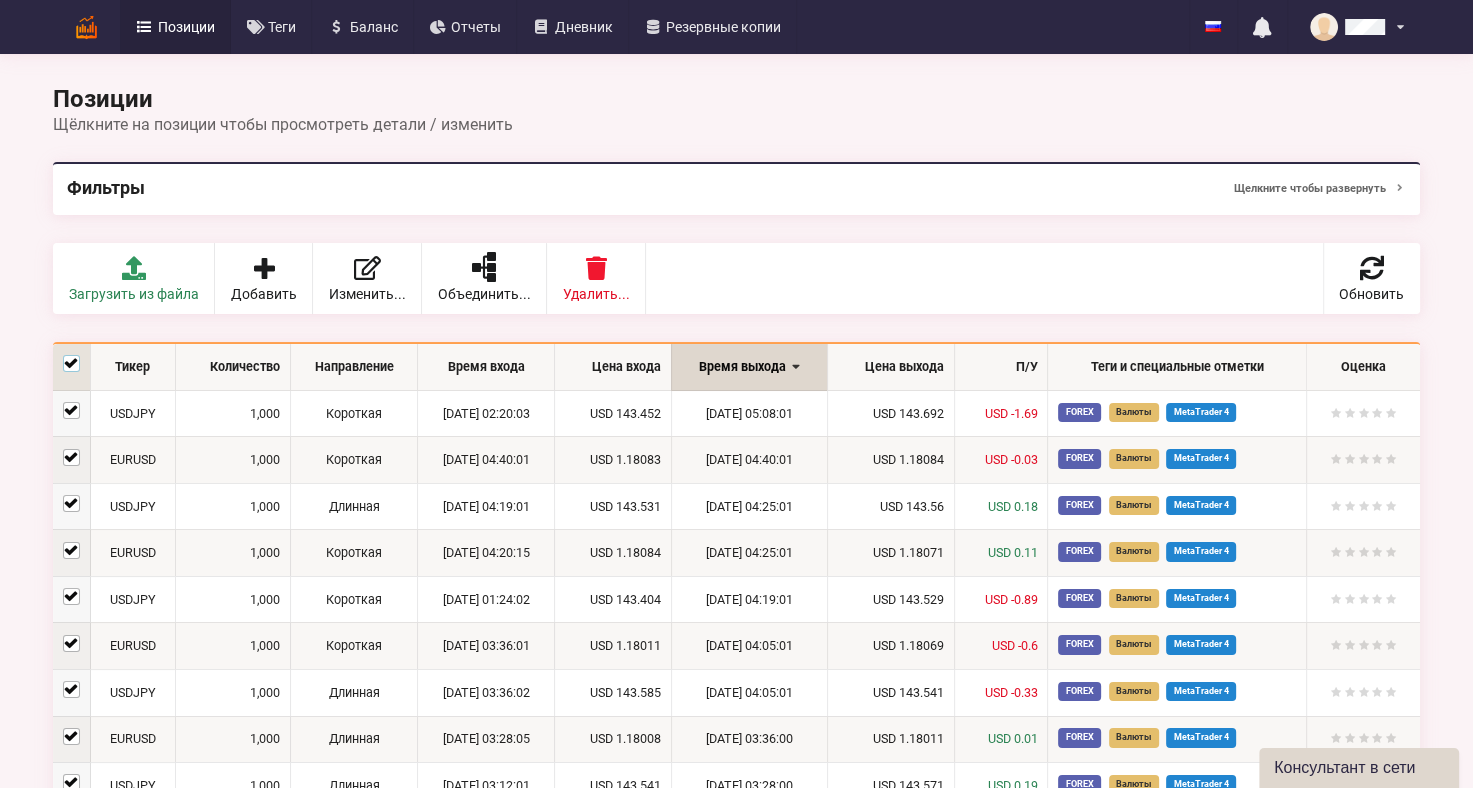 checkbox on "true" 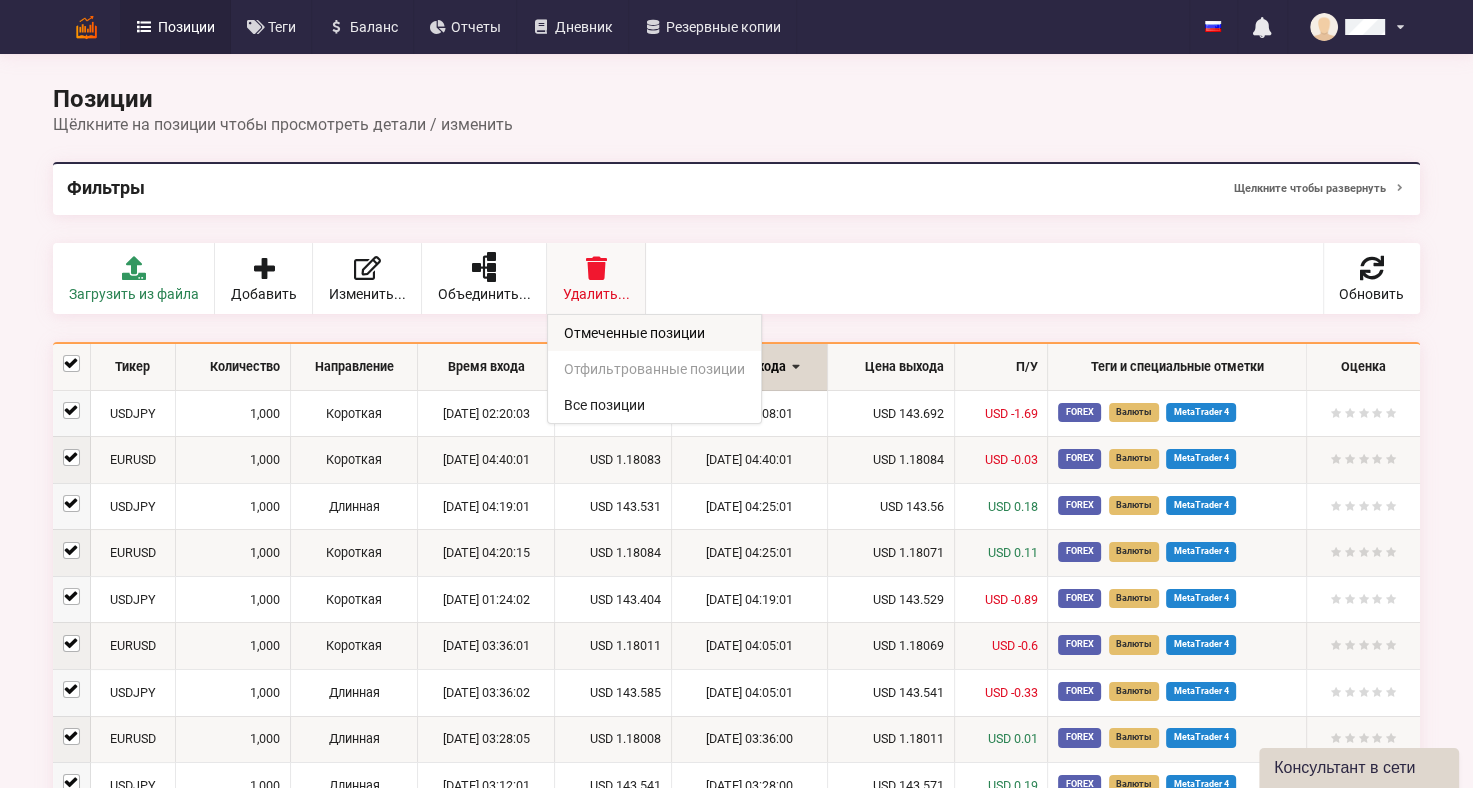 click on "Отмеченные позиции" at bounding box center [654, 333] 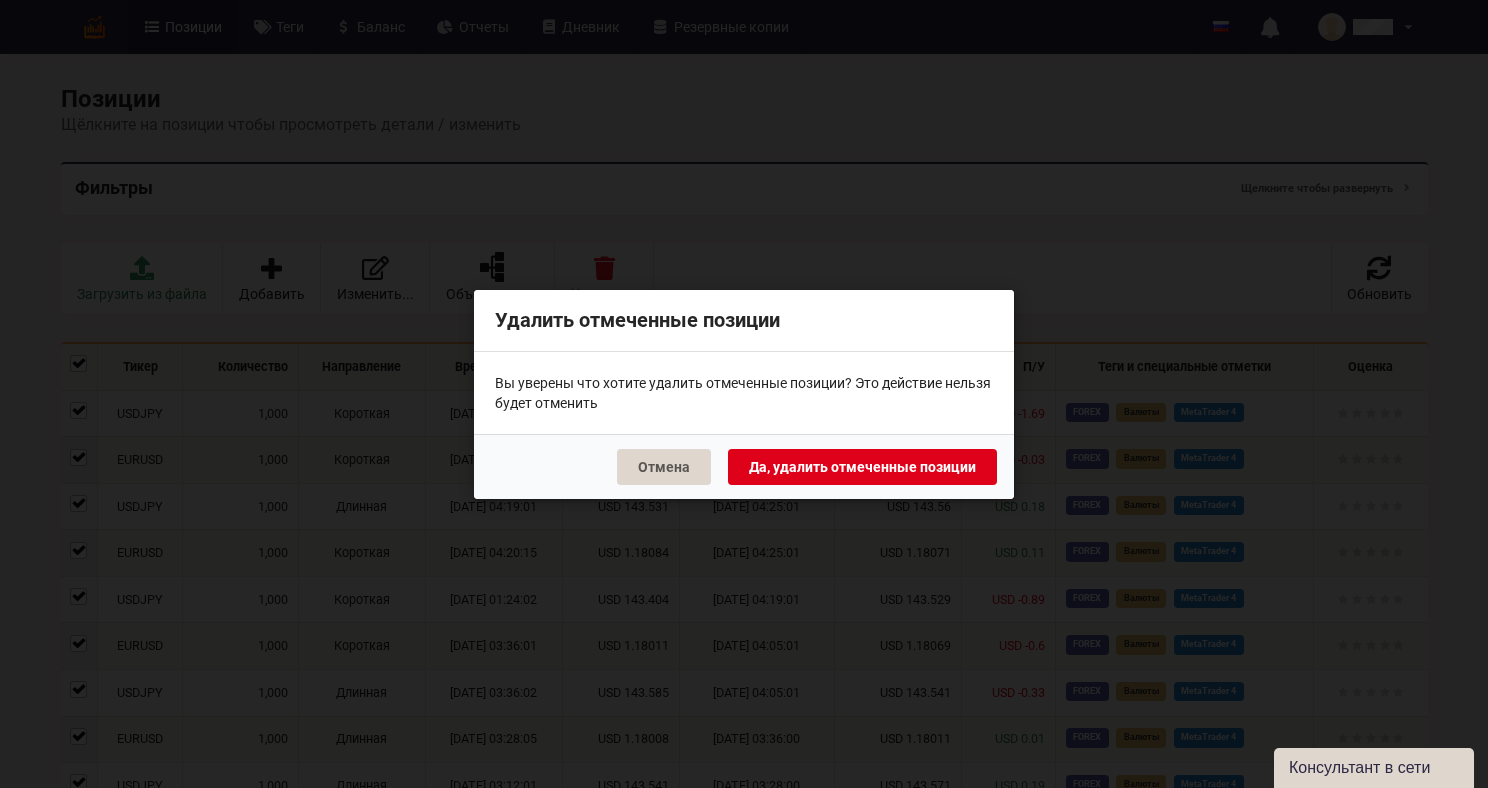click on "Да, удалить отмеченные позиции" at bounding box center [862, 466] 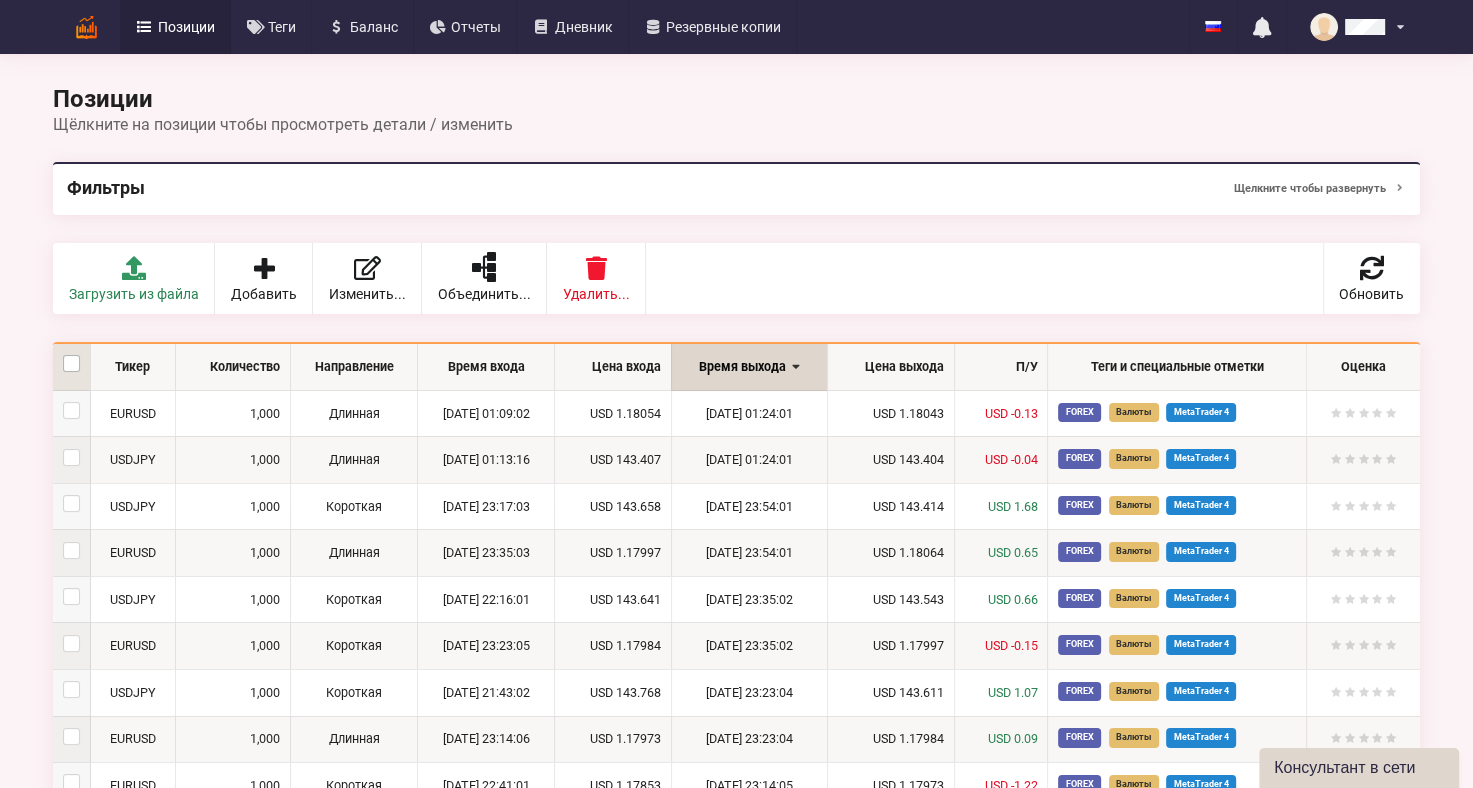 click at bounding box center (71, 355) 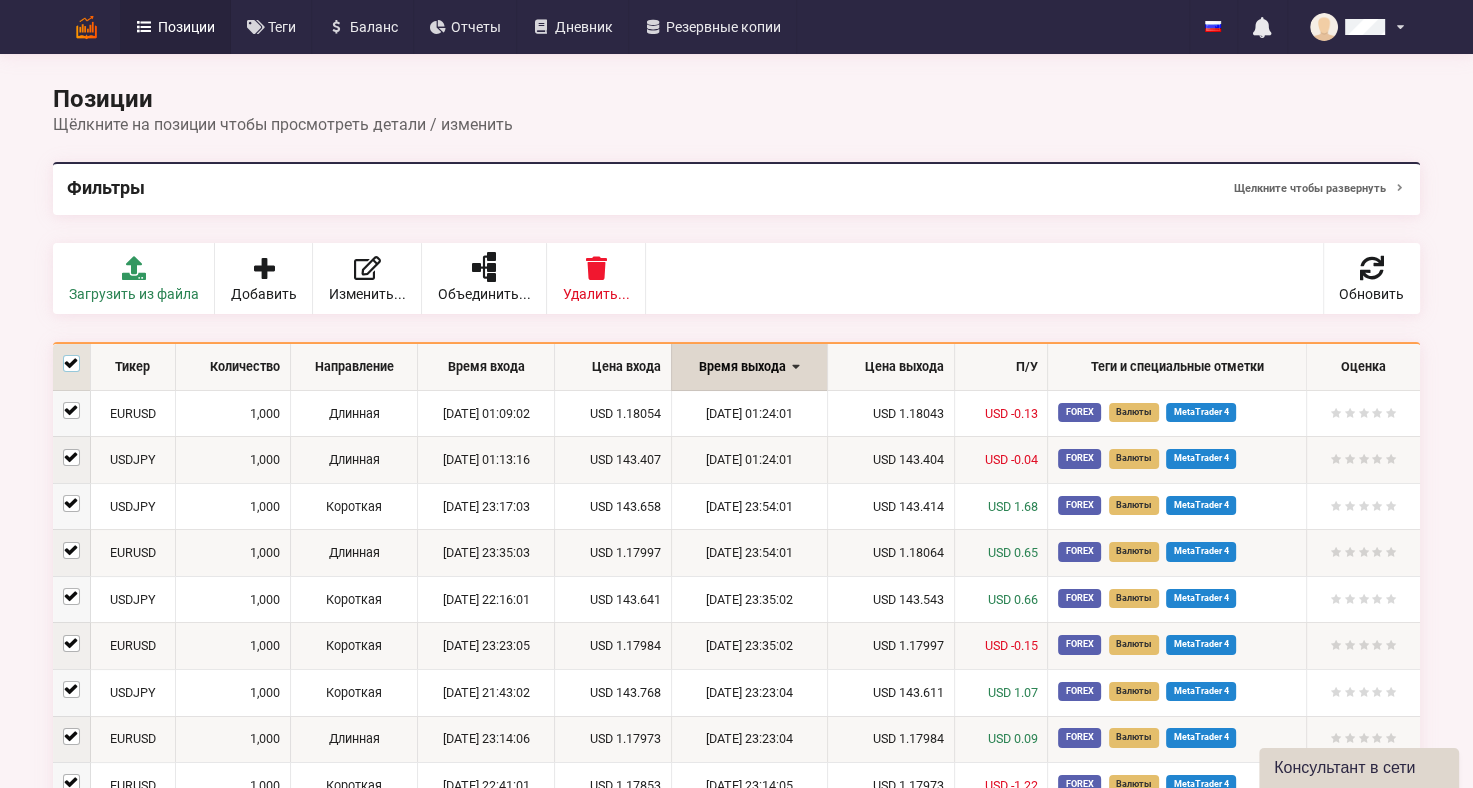 checkbox on "true" 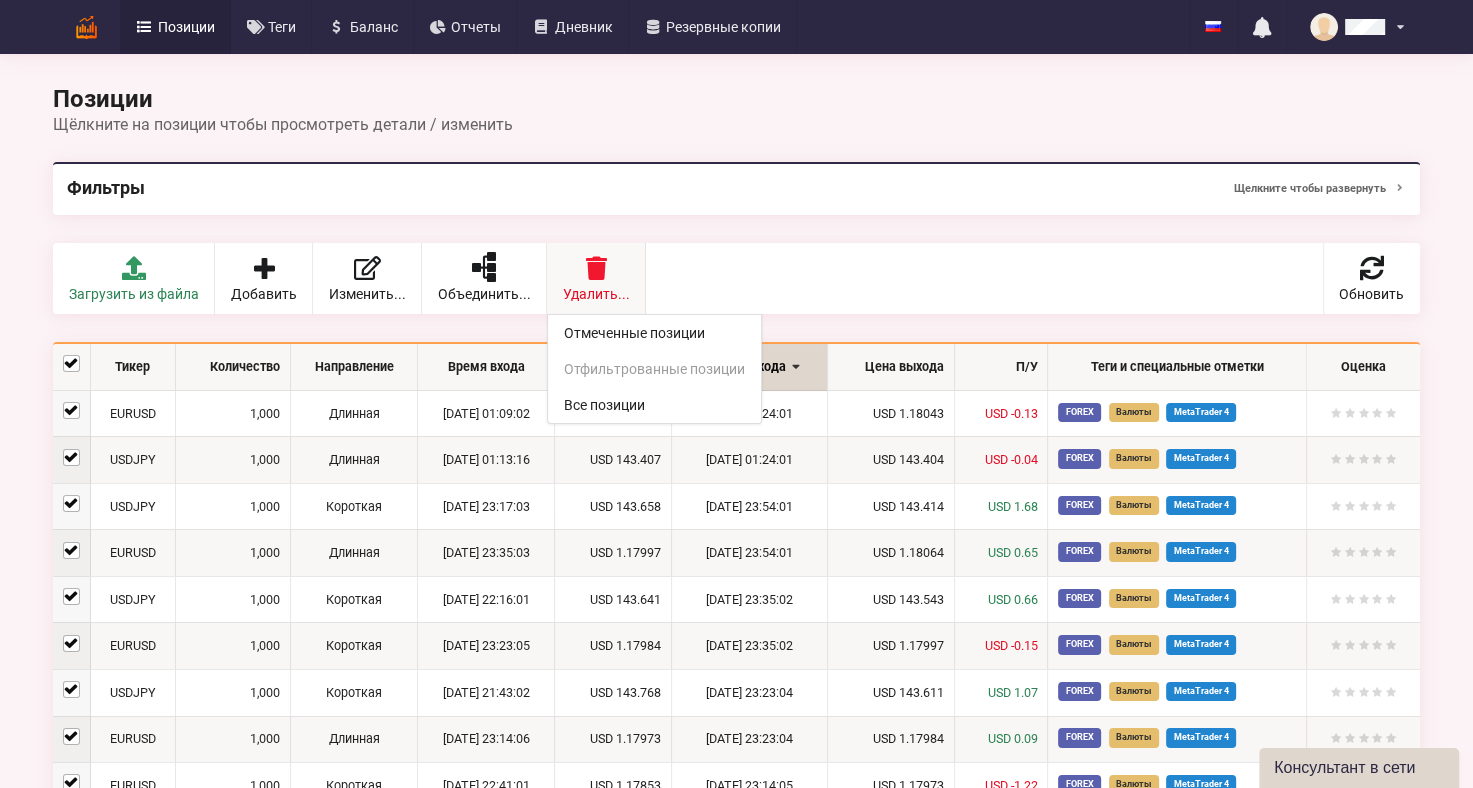 click on "Удалить..." at bounding box center (596, 294) 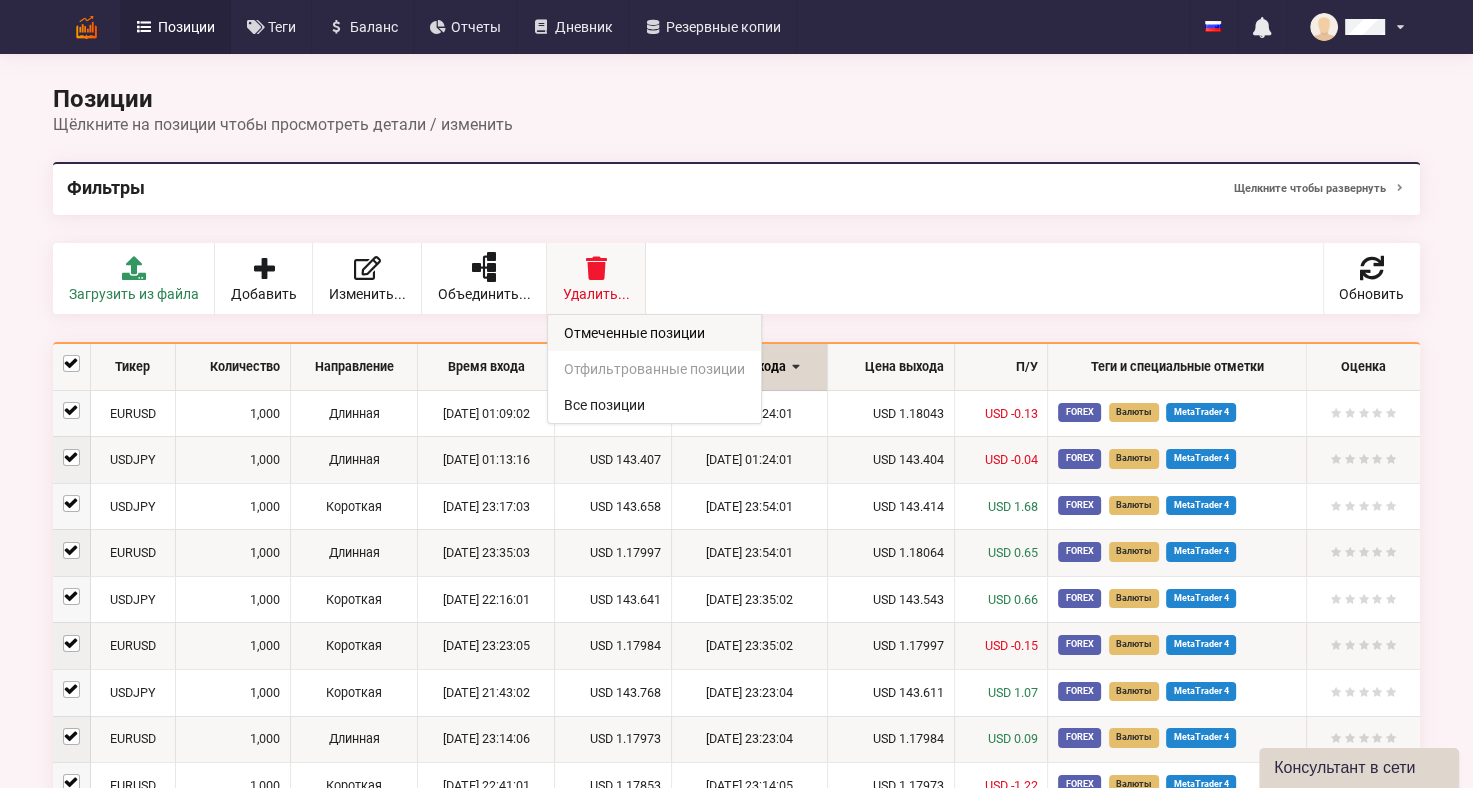 click on "Отмеченные позиции" at bounding box center (654, 333) 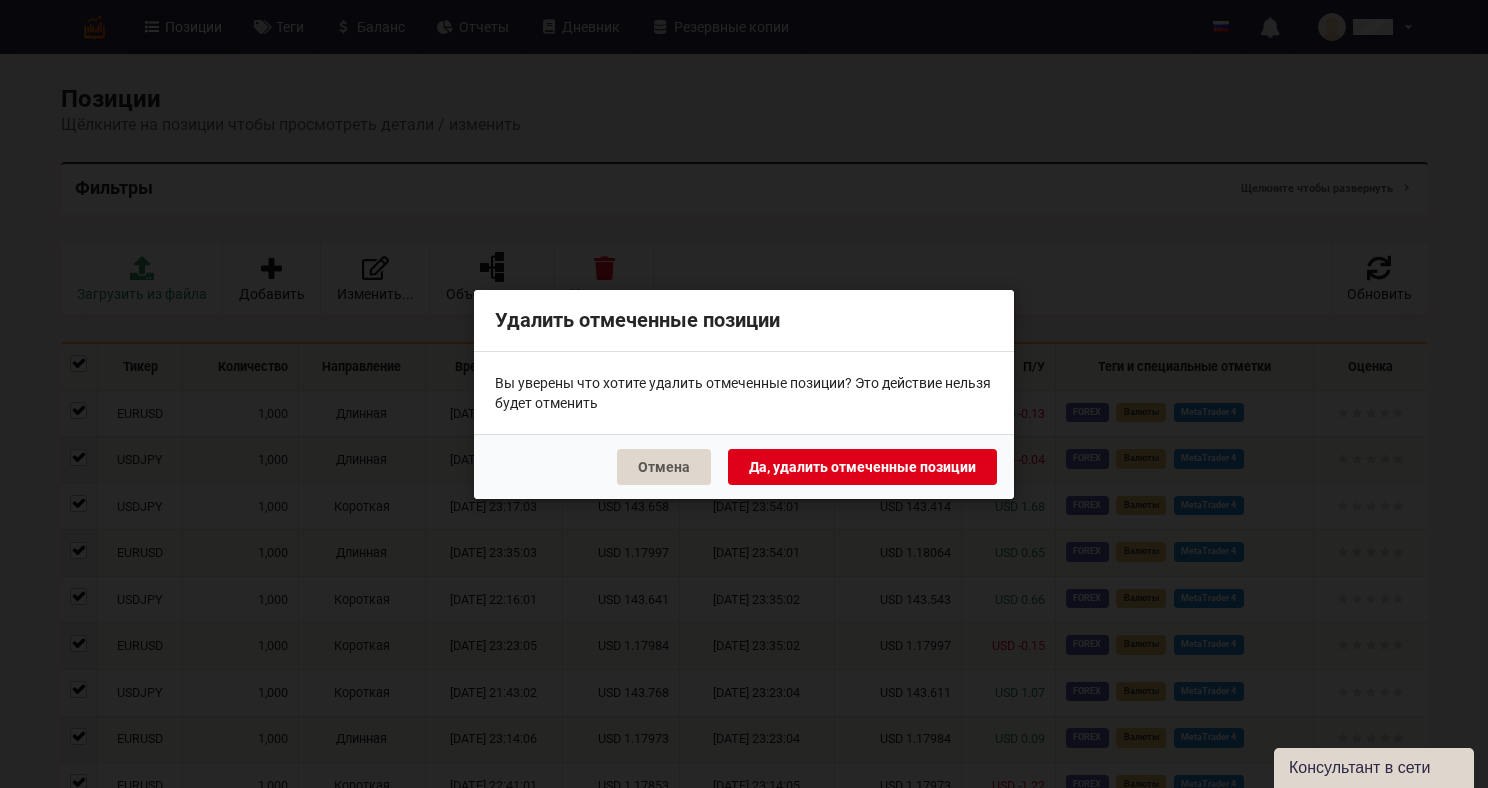 click on "Да, удалить отмеченные позиции" at bounding box center (862, 466) 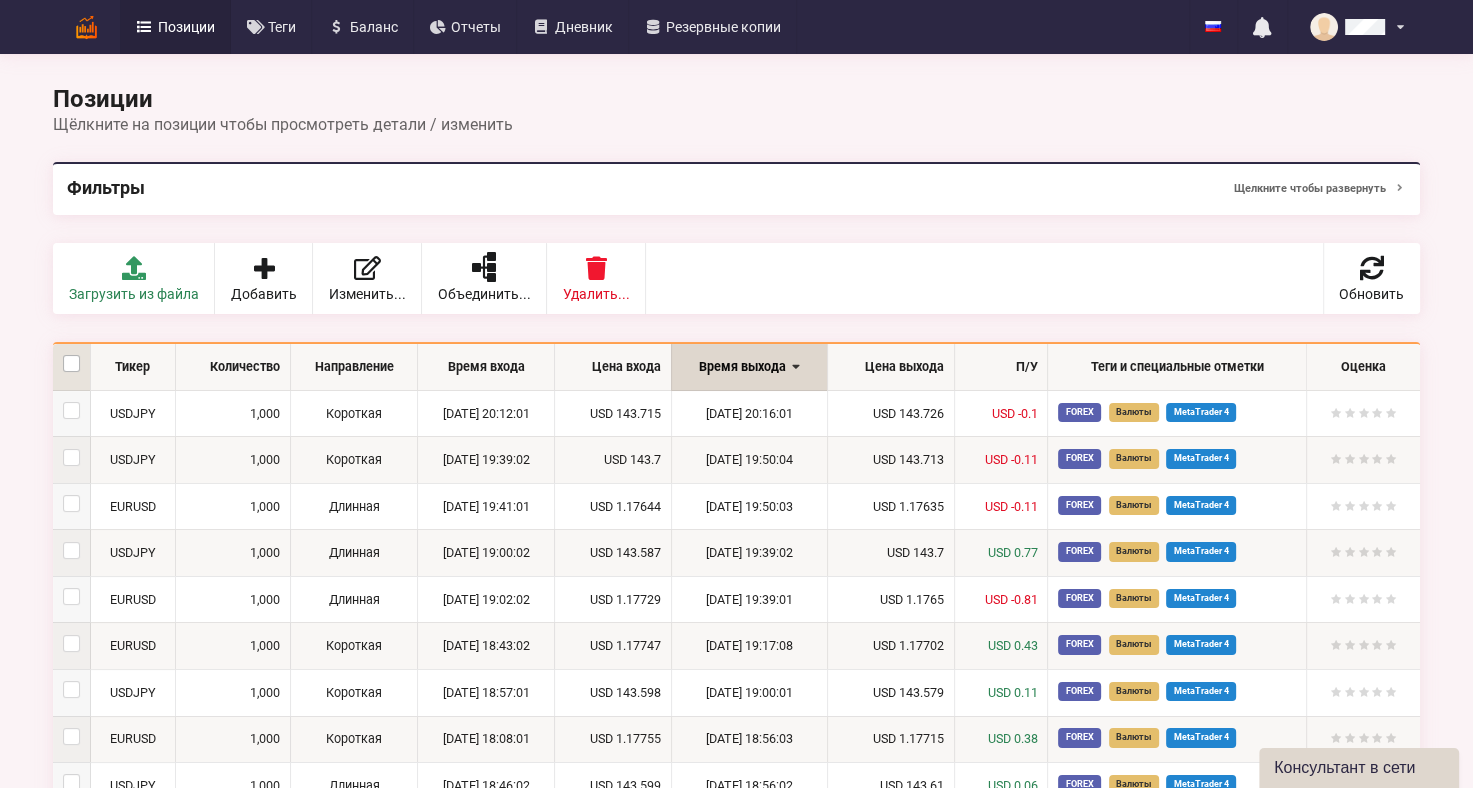 click at bounding box center [71, 355] 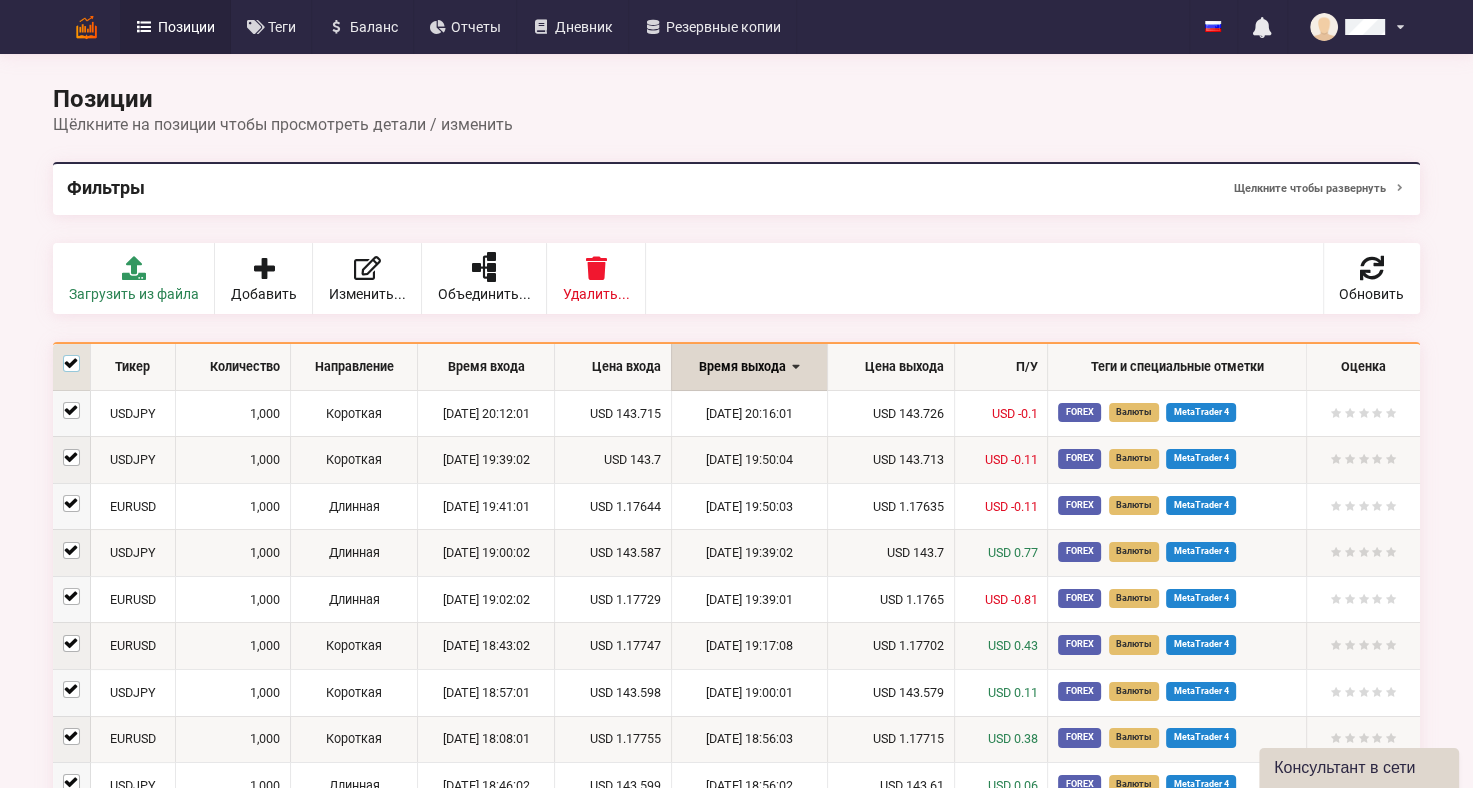 checkbox on "true" 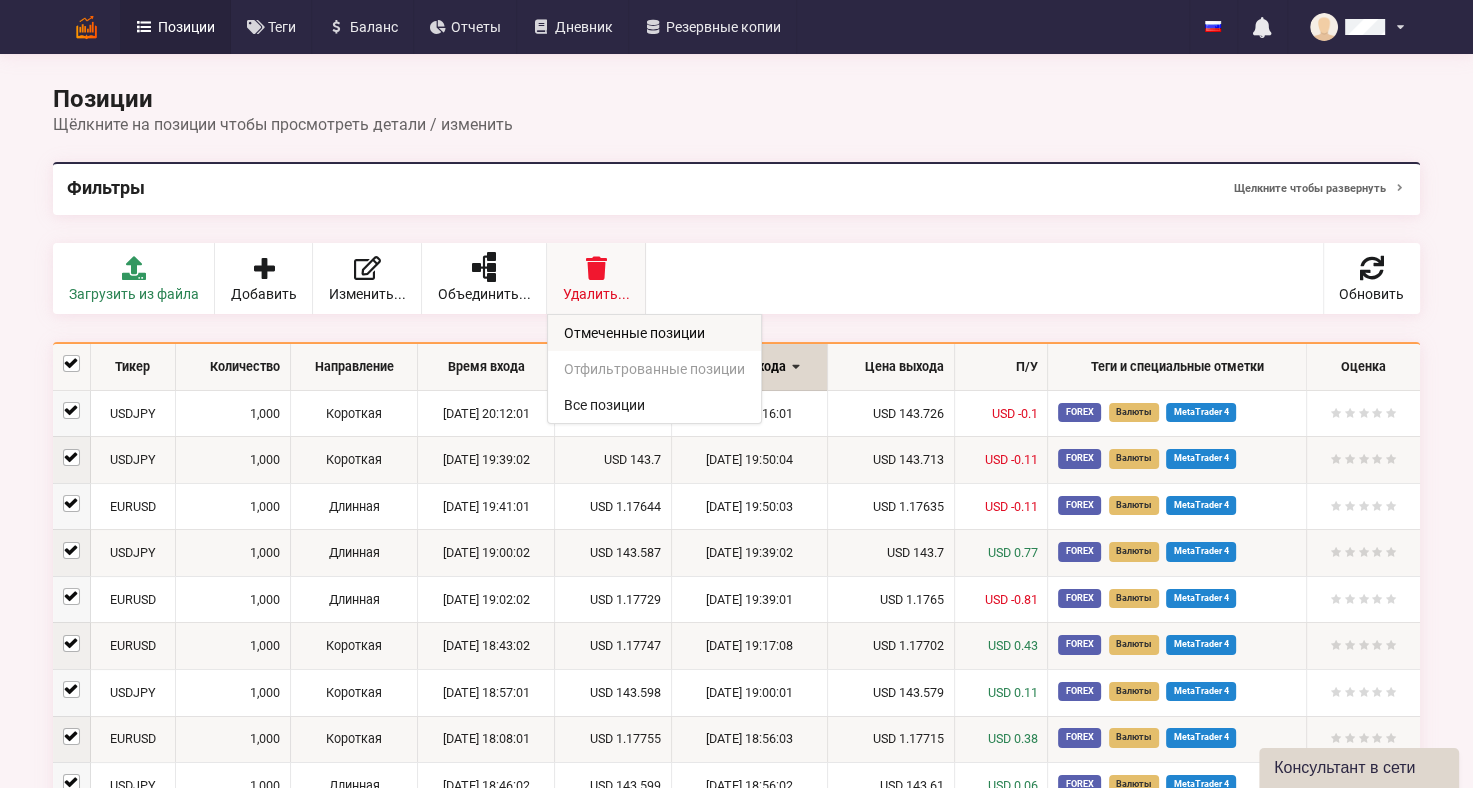 click on "Отмеченные позиции" at bounding box center (654, 333) 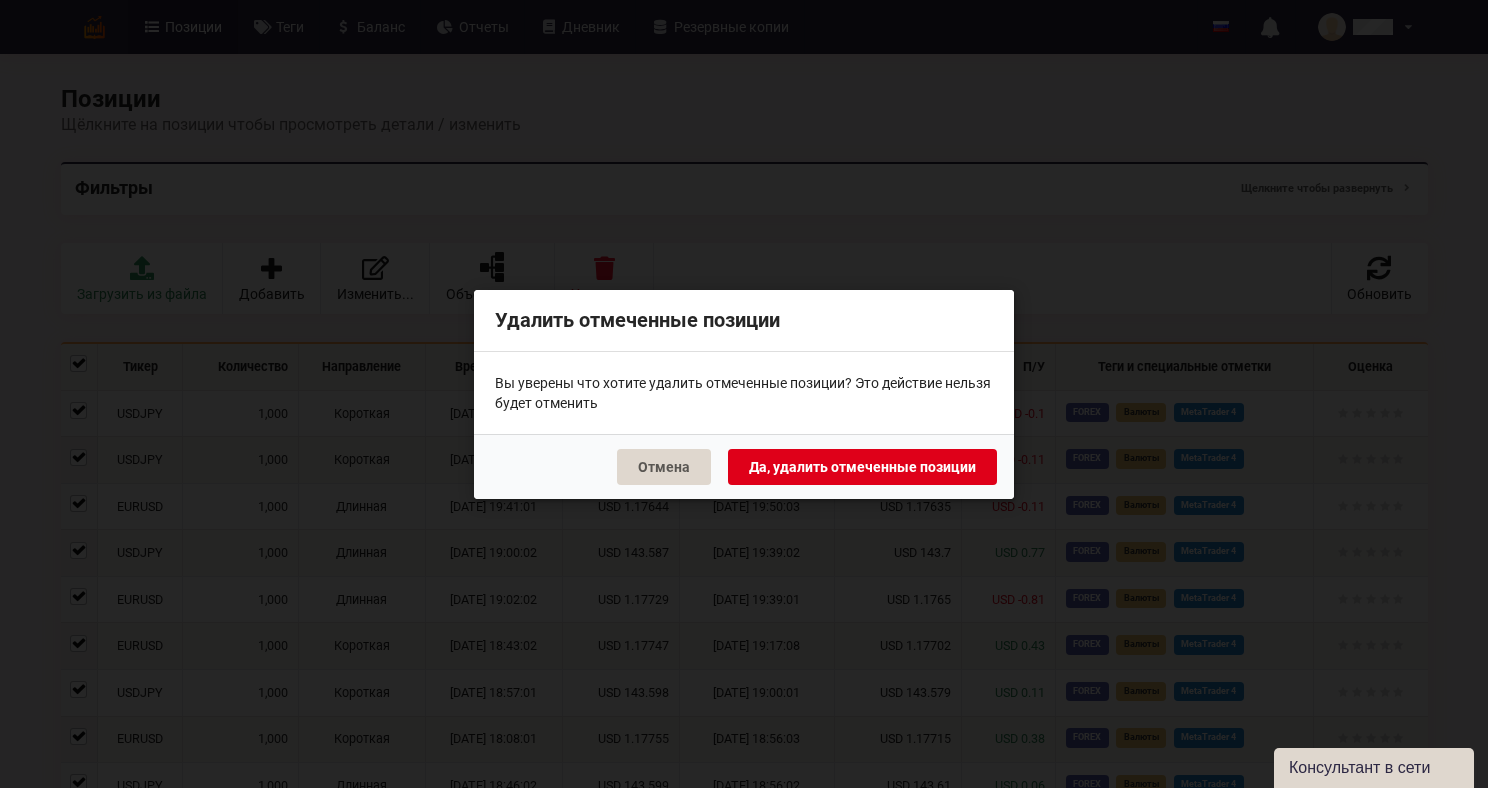 click on "Да, удалить отмеченные позиции" at bounding box center (862, 466) 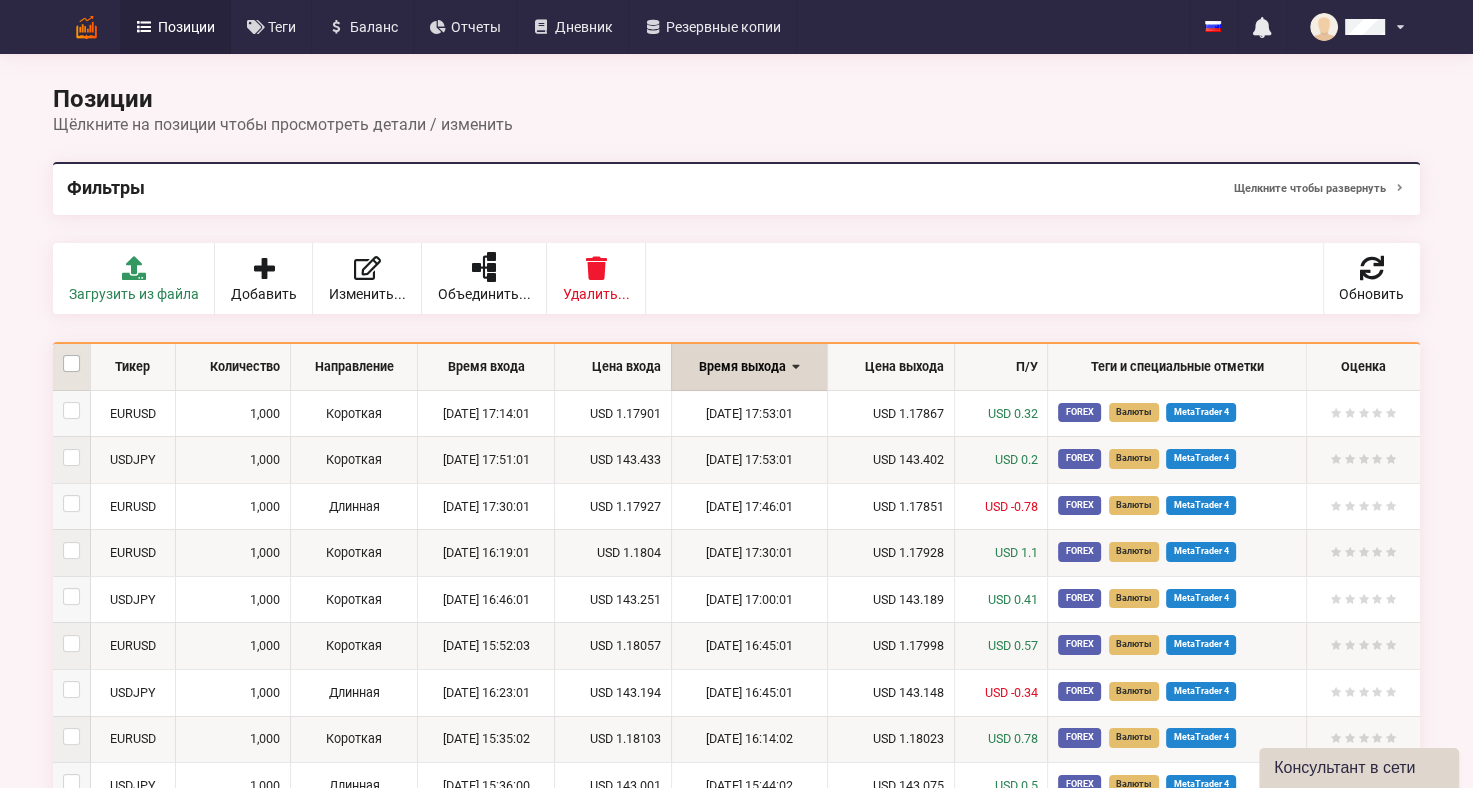 click at bounding box center (71, 355) 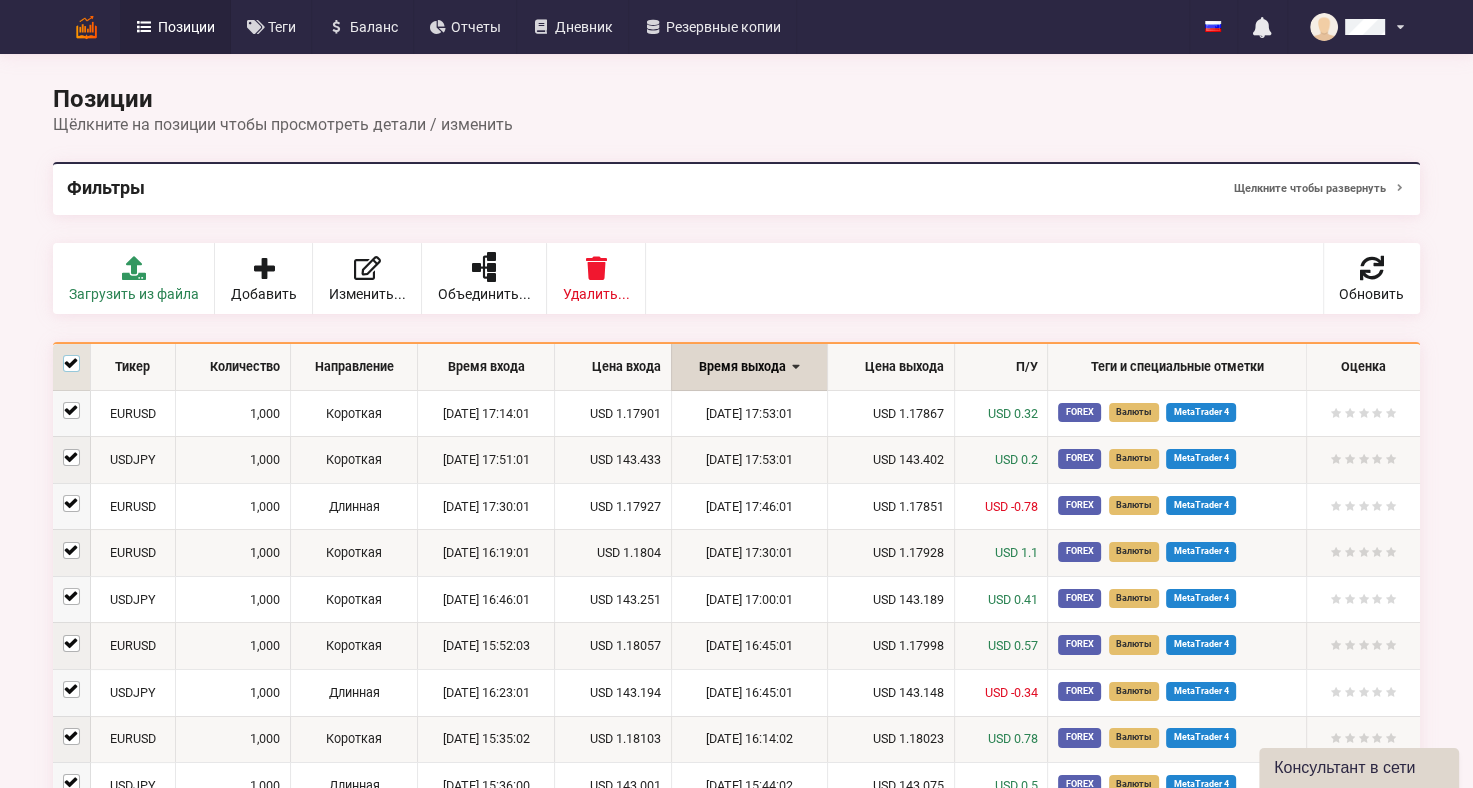 checkbox on "true" 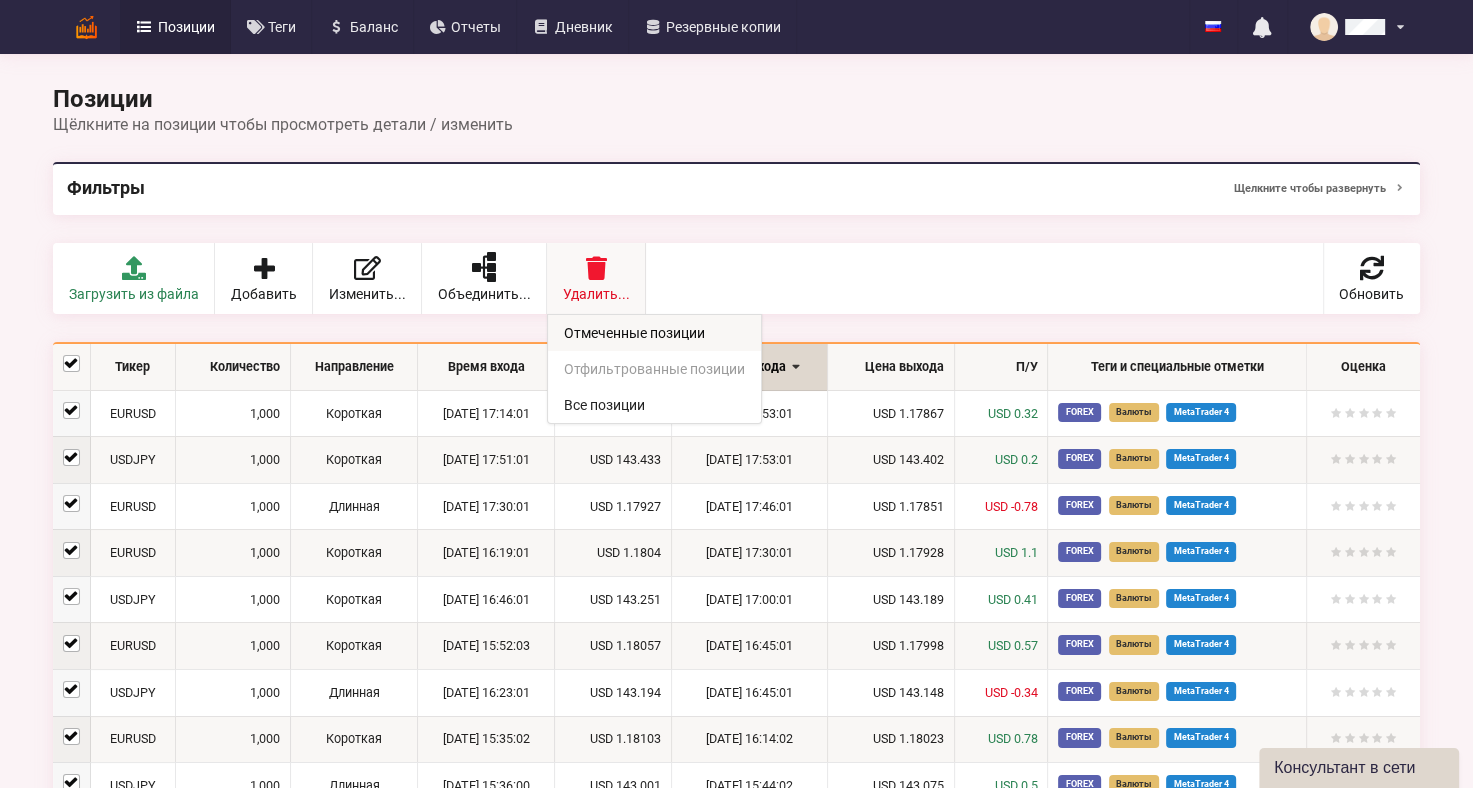 click on "Отмеченные позиции" at bounding box center [654, 333] 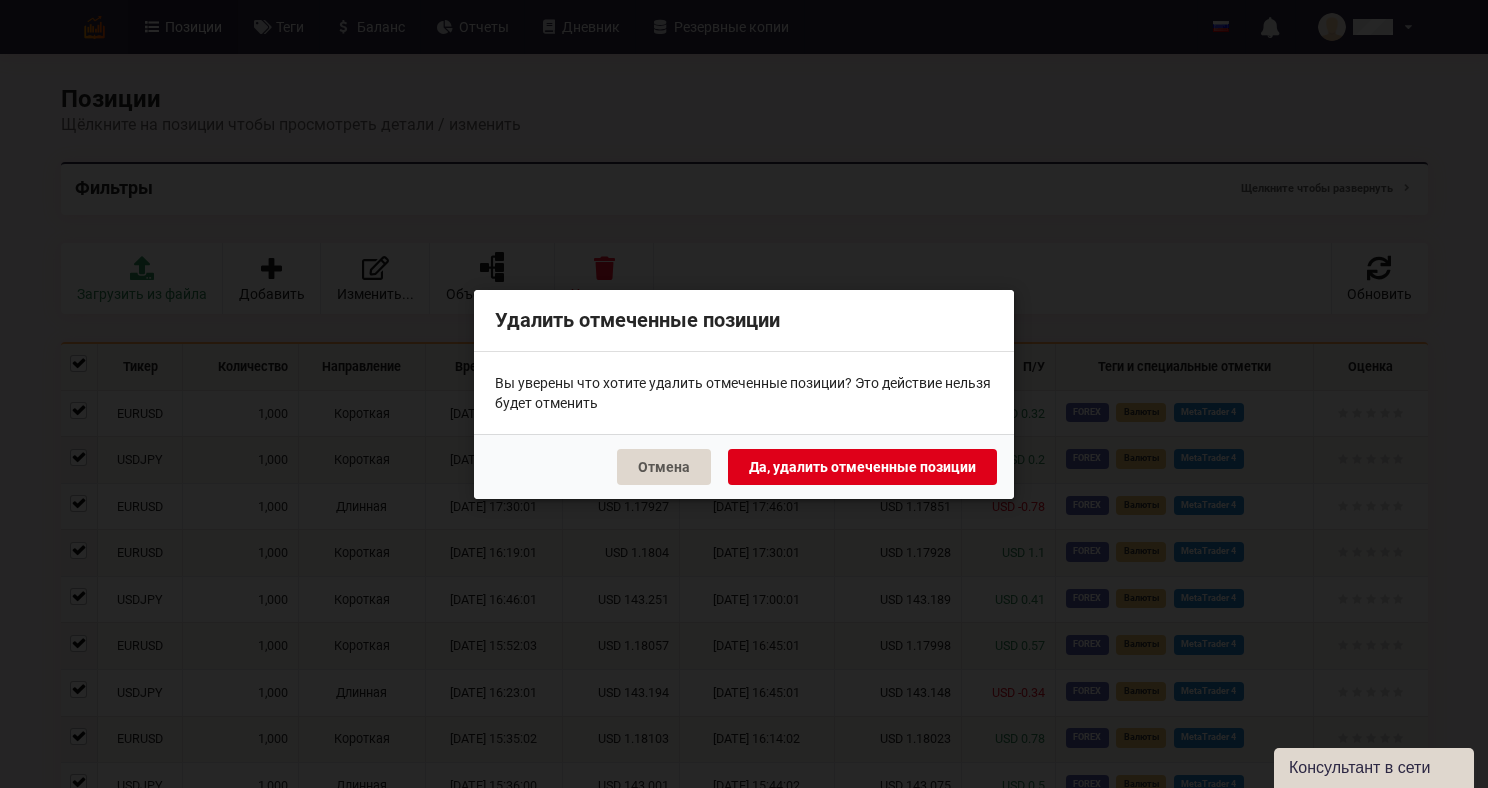 click on "Да, удалить отмеченные позиции" at bounding box center (862, 466) 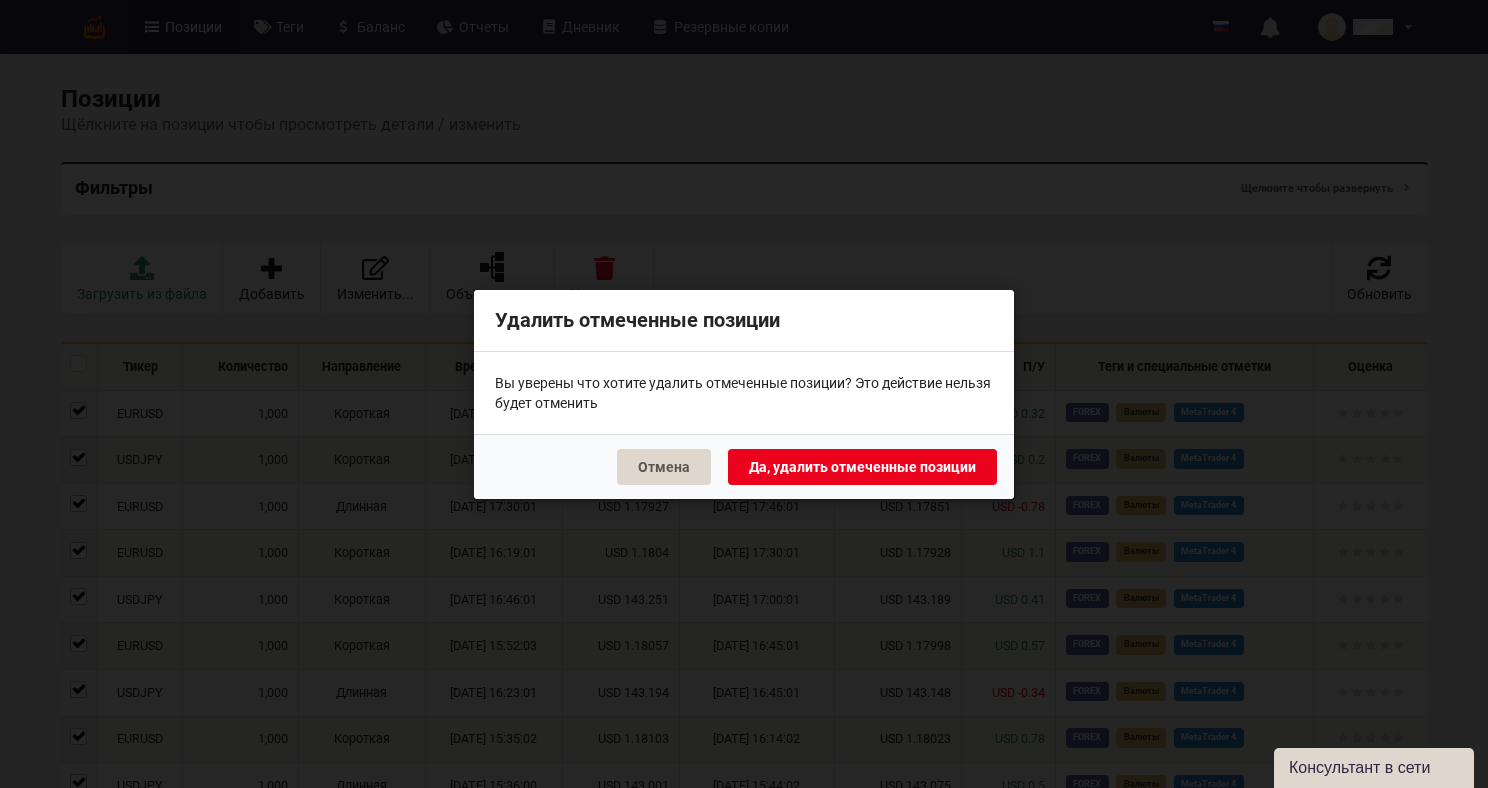 checkbox on "false" 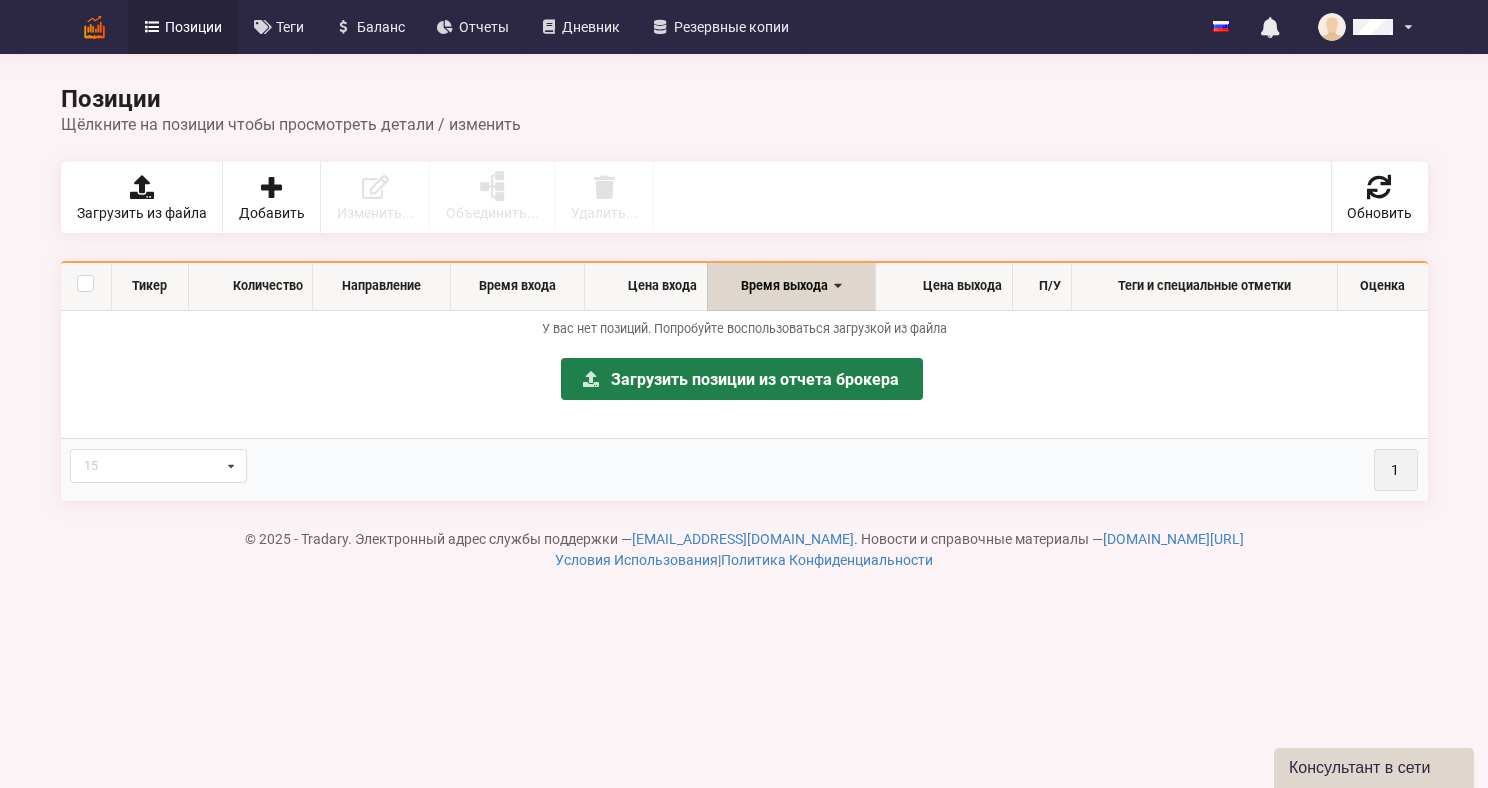click on "Загрузить позиции из отчета брокера" at bounding box center (742, 379) 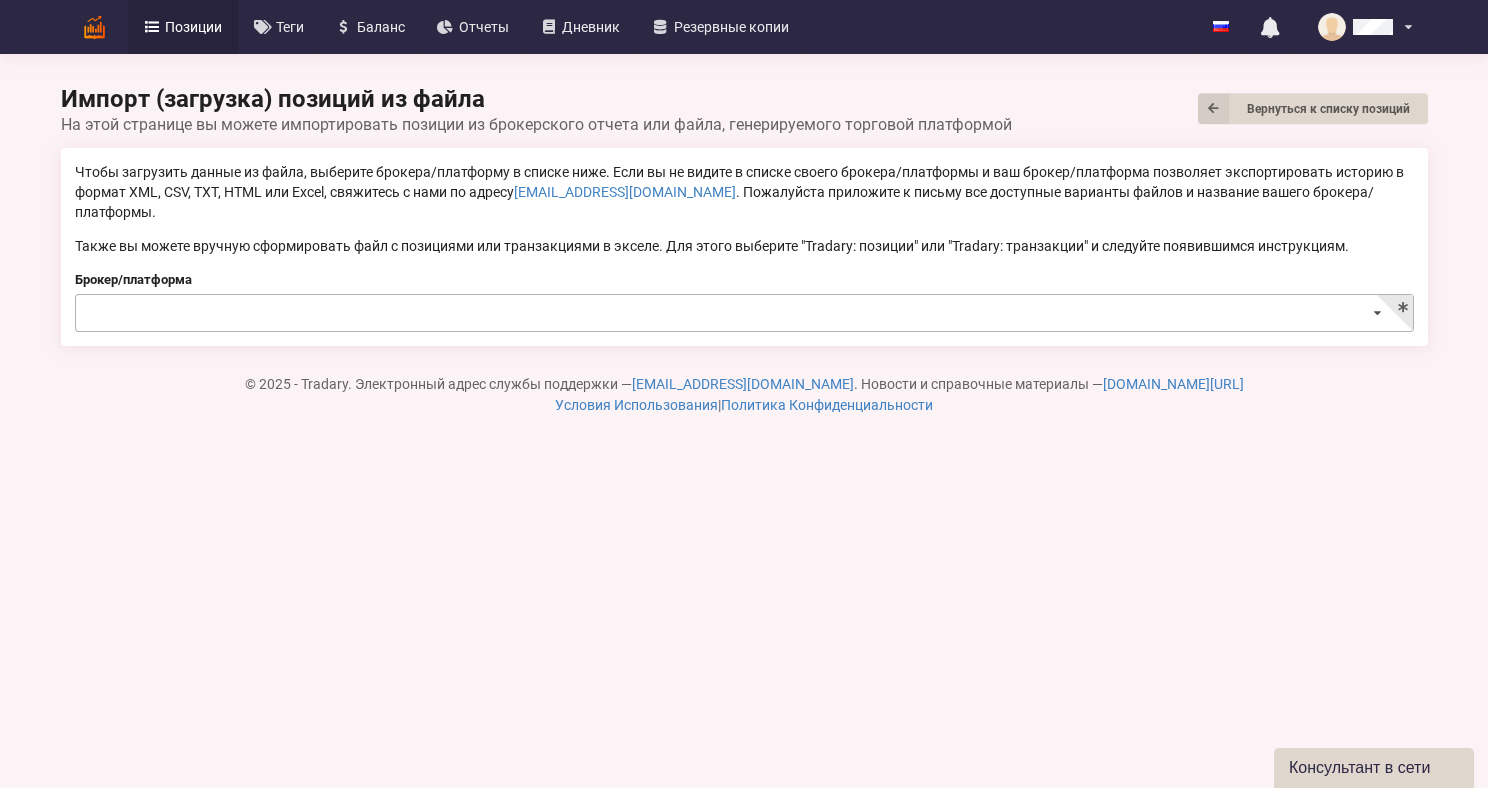 click at bounding box center [745, 314] 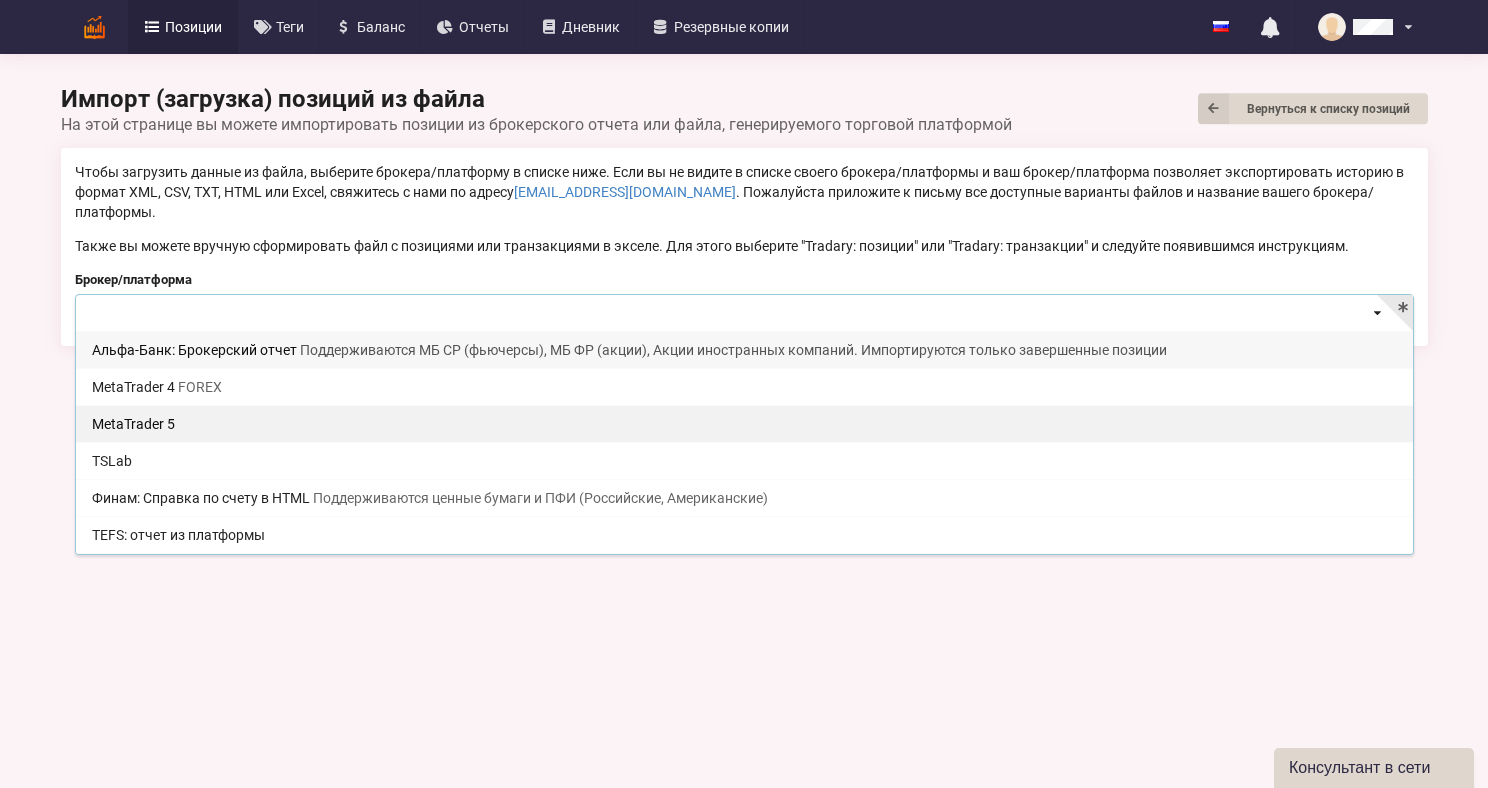 click on "MetaTrader 5" at bounding box center [744, 423] 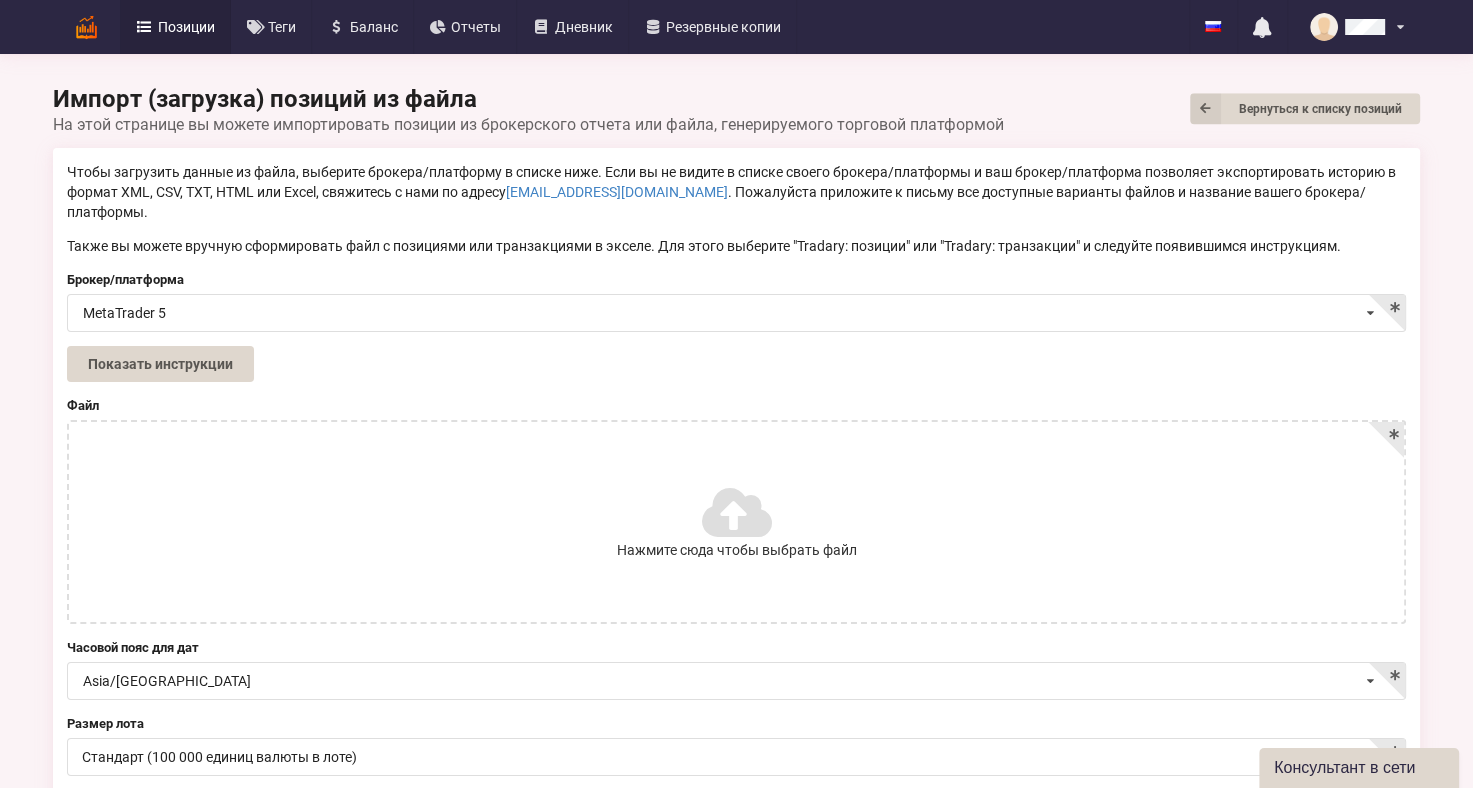 click at bounding box center [735, 512] 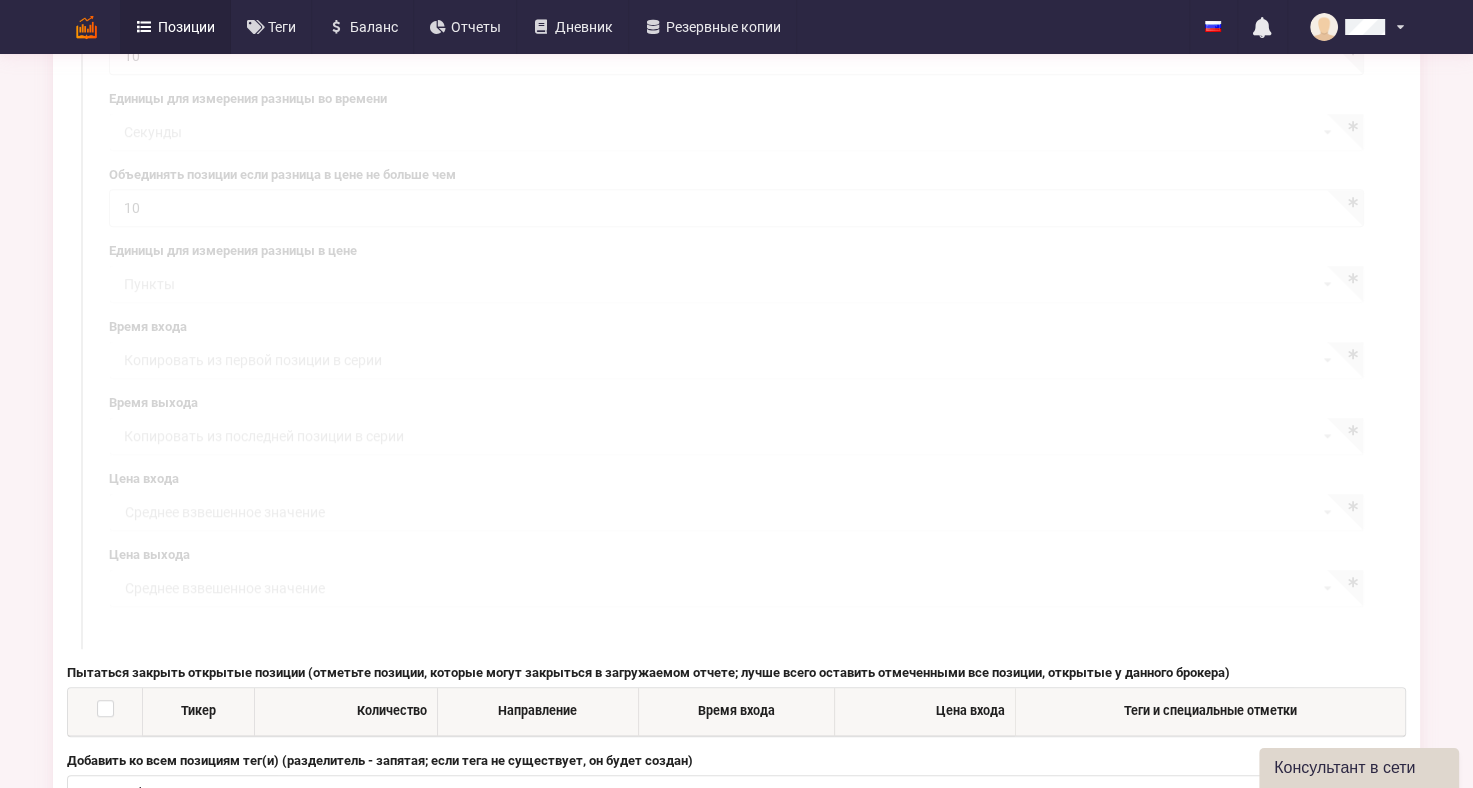 scroll, scrollTop: 1167, scrollLeft: 0, axis: vertical 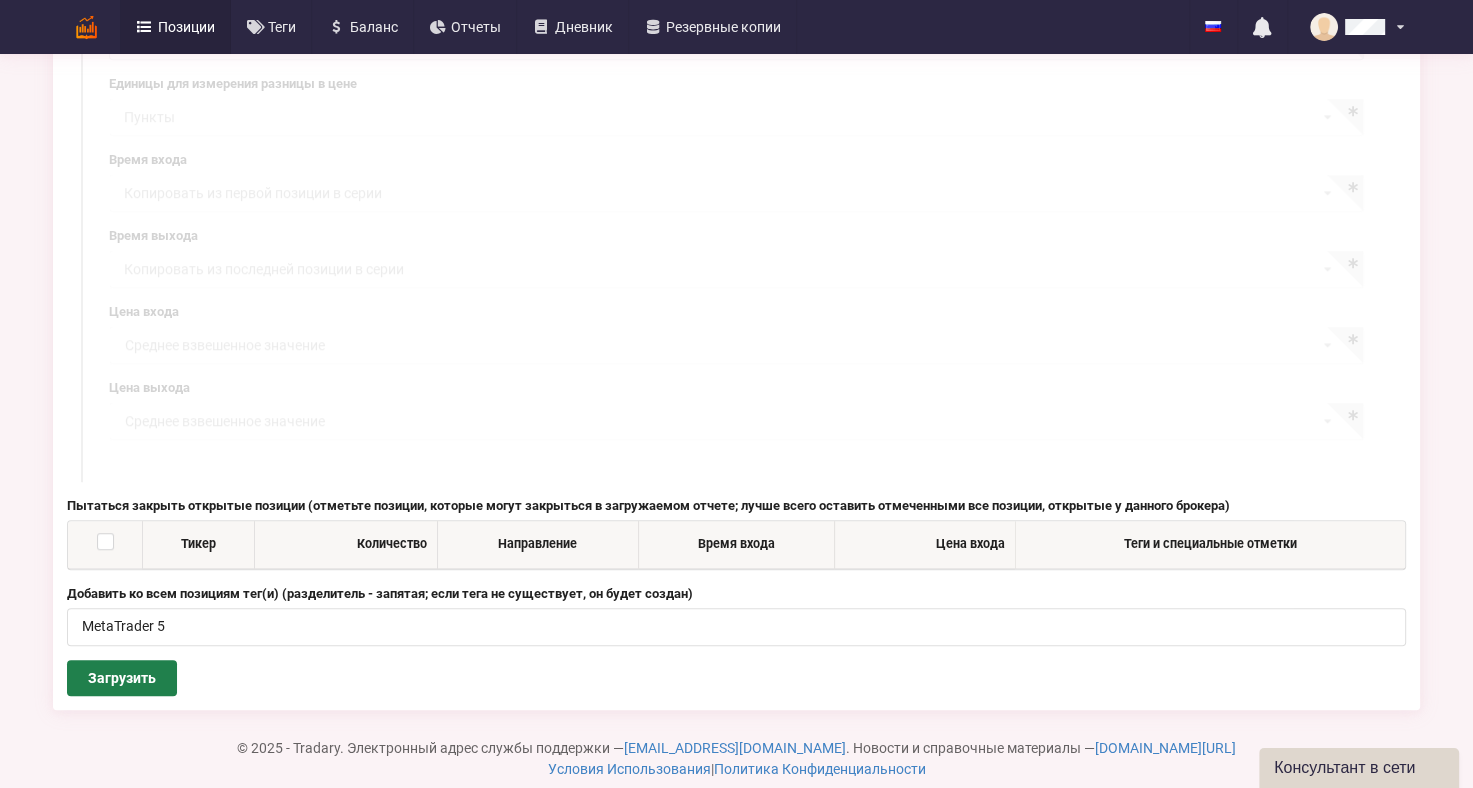 click on "Загрузить" at bounding box center [122, 678] 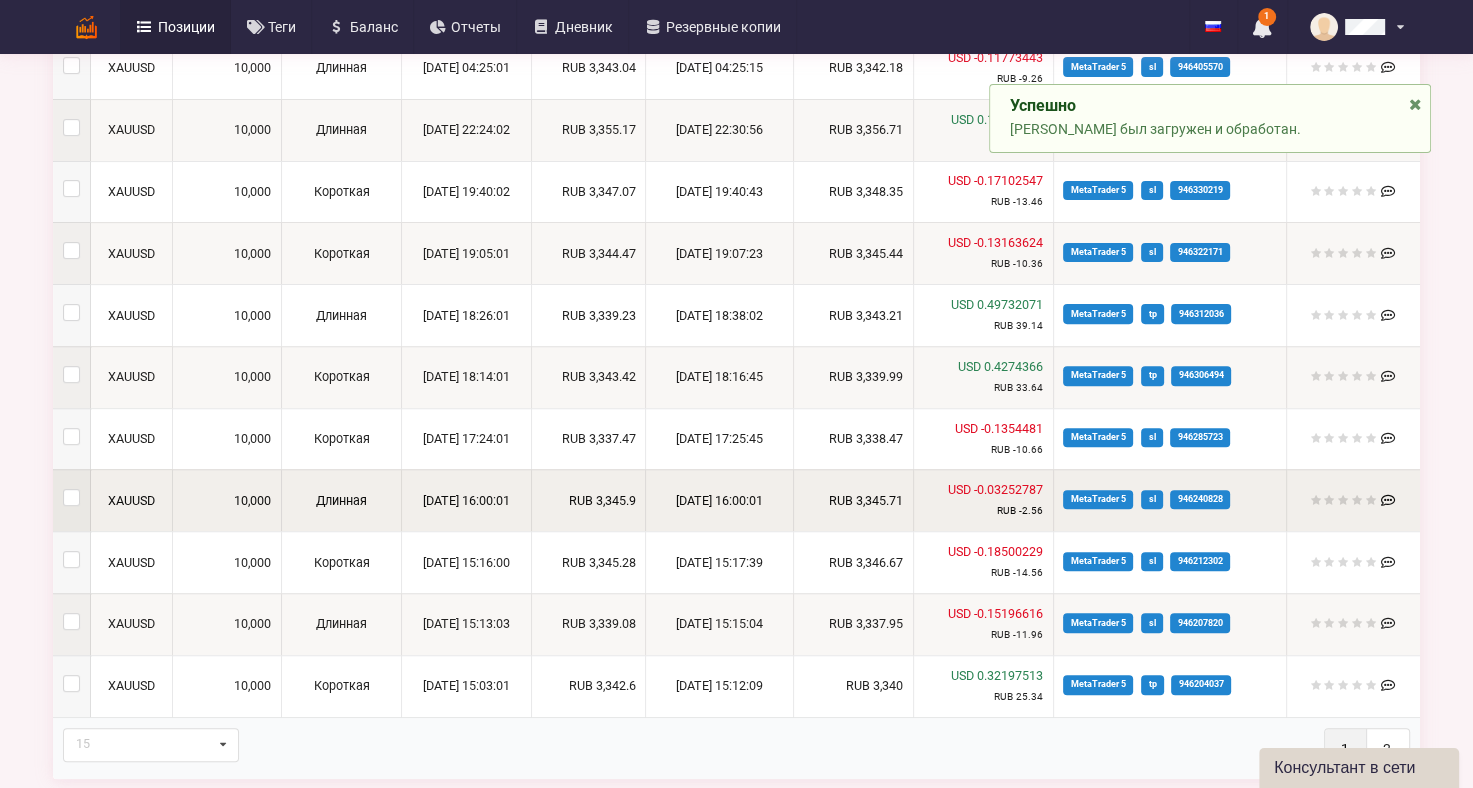 scroll, scrollTop: 695, scrollLeft: 0, axis: vertical 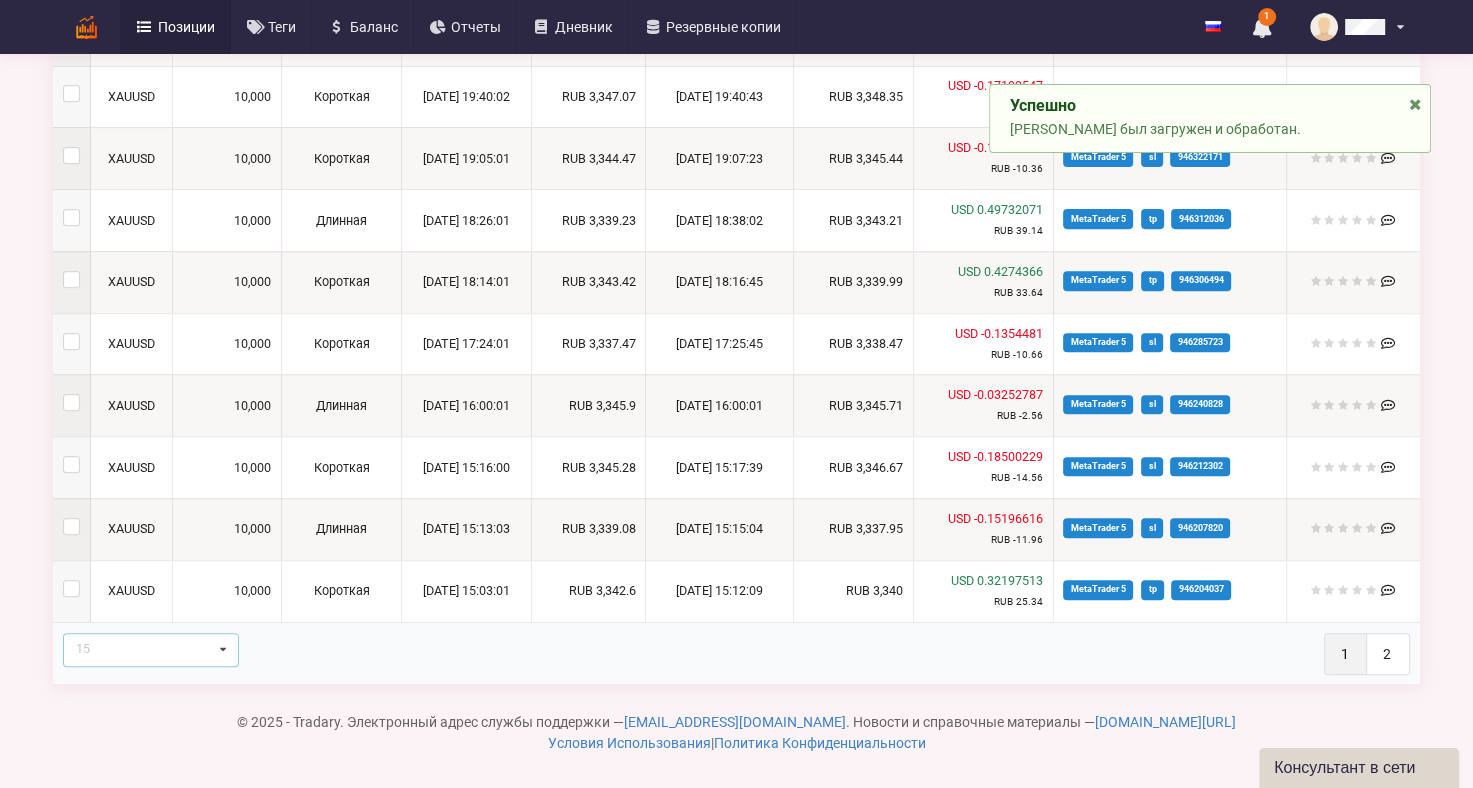 click at bounding box center [223, 650] 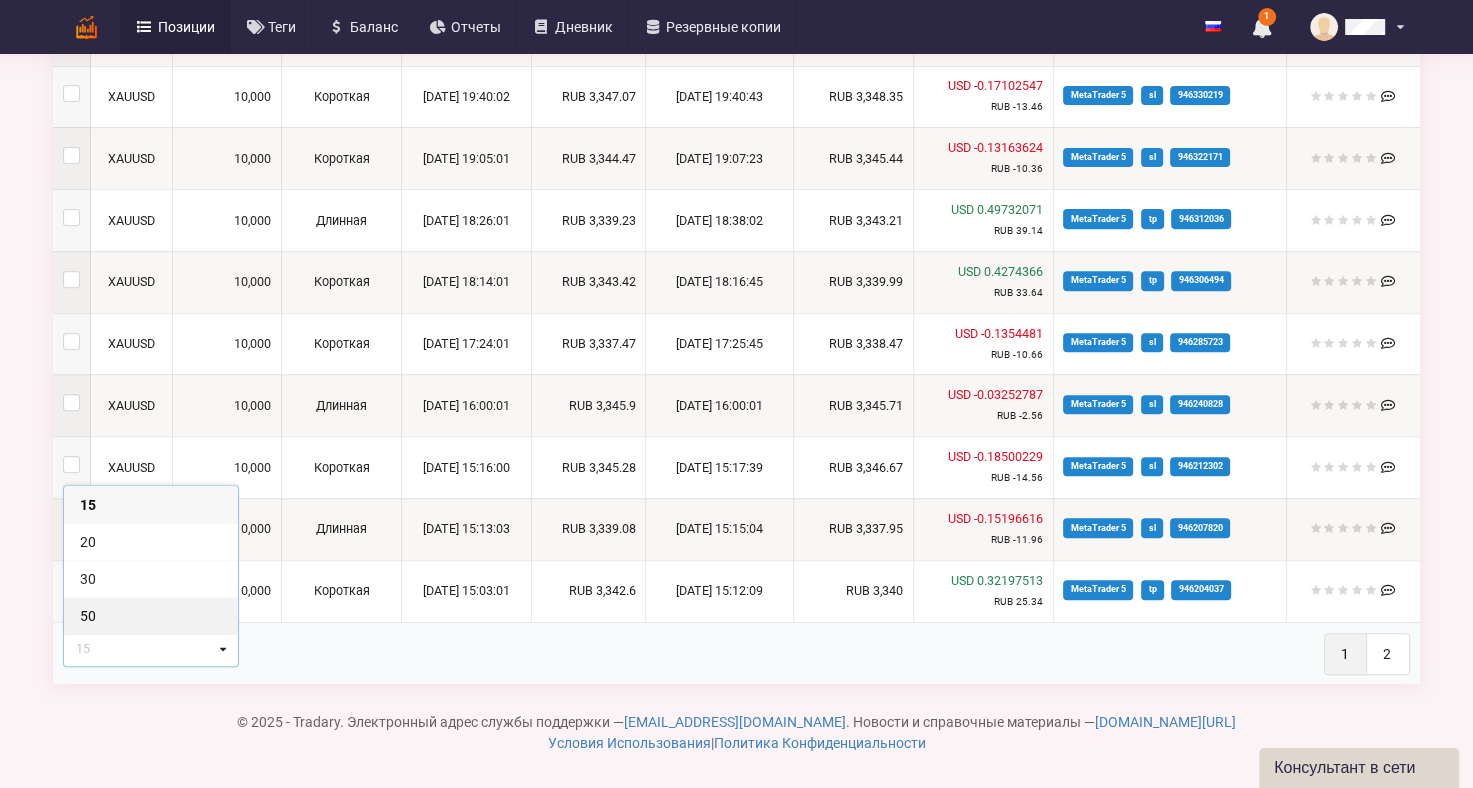 click on "50" at bounding box center (151, 615) 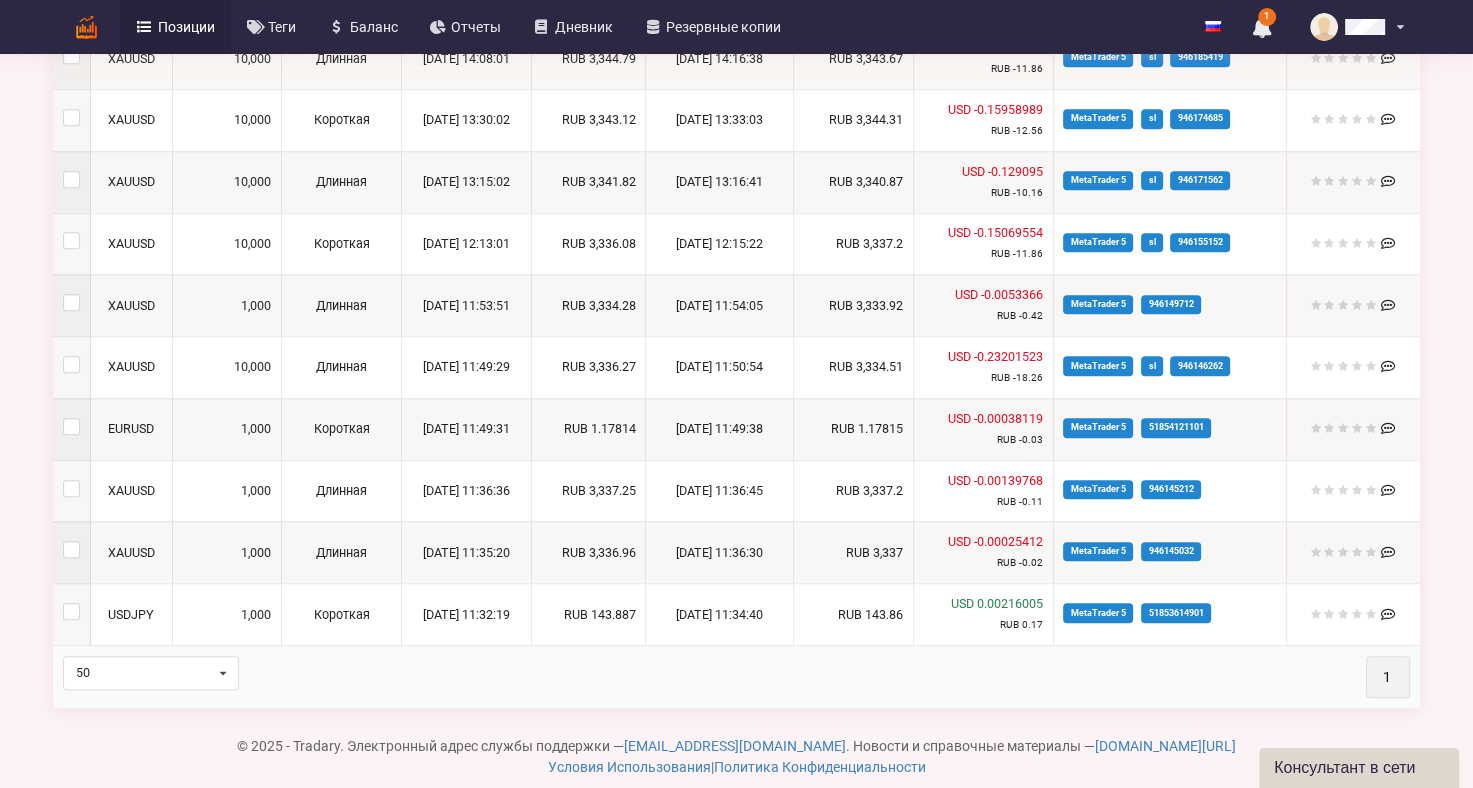 scroll, scrollTop: 1432, scrollLeft: 0, axis: vertical 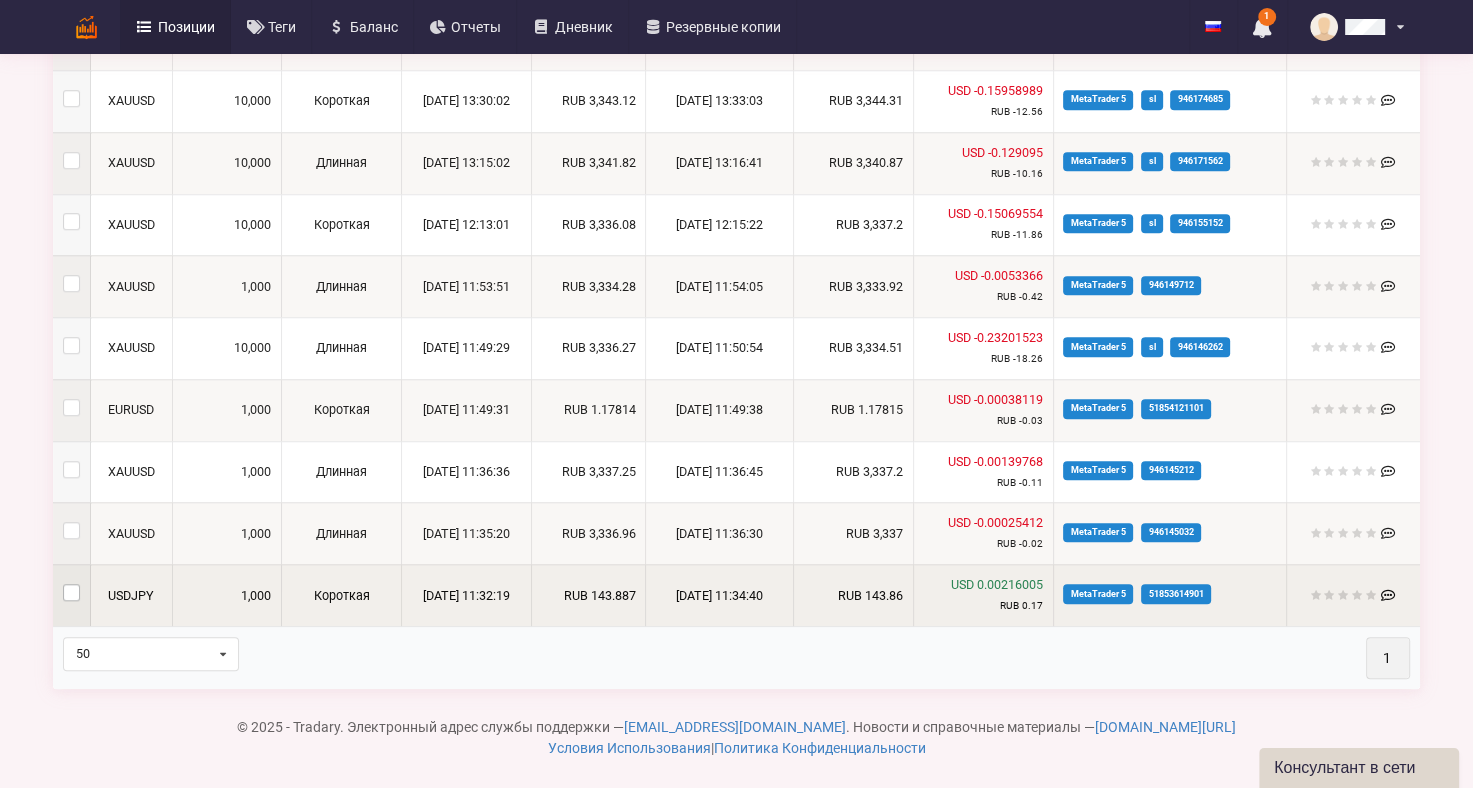 click at bounding box center (71, 584) 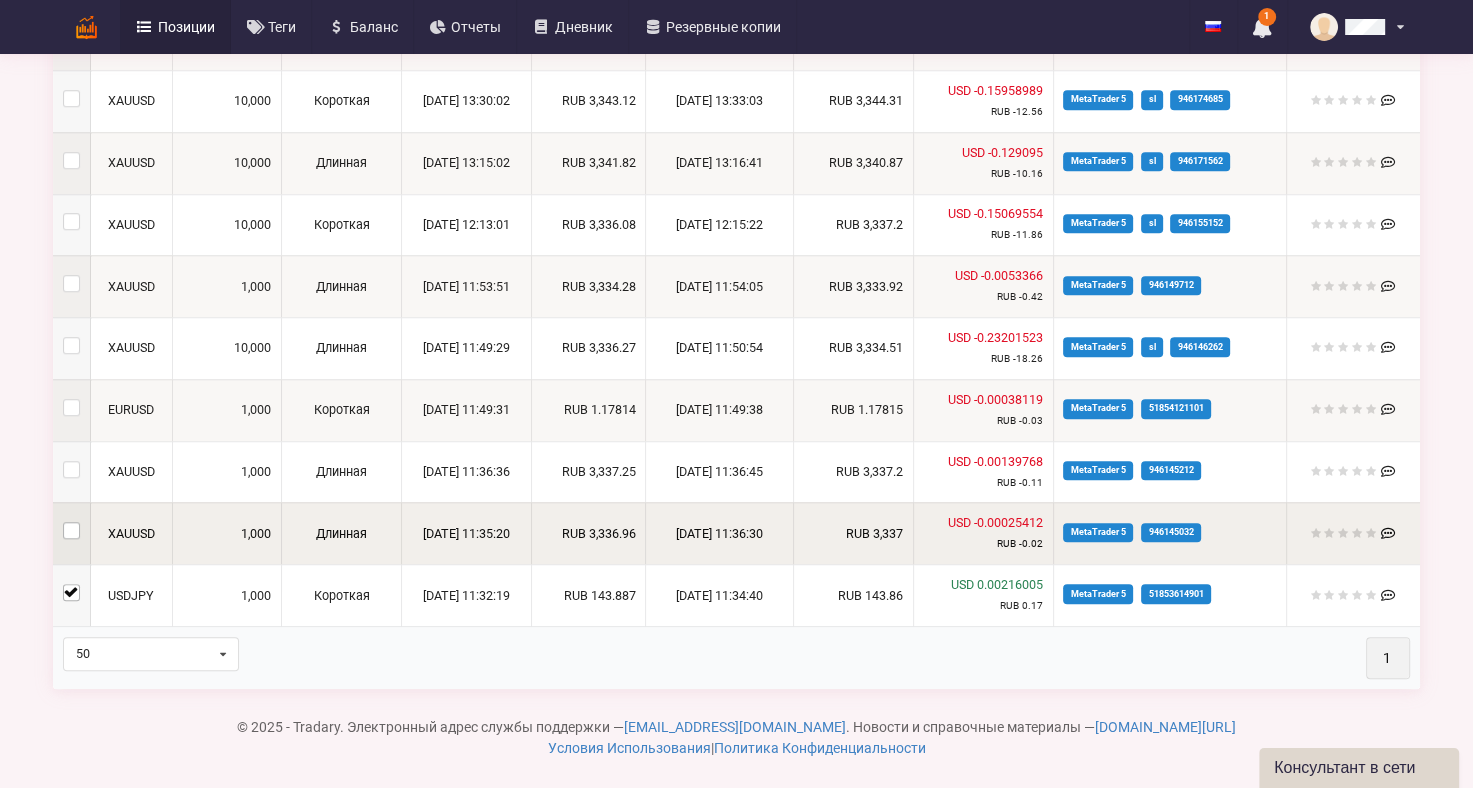 click at bounding box center [71, 522] 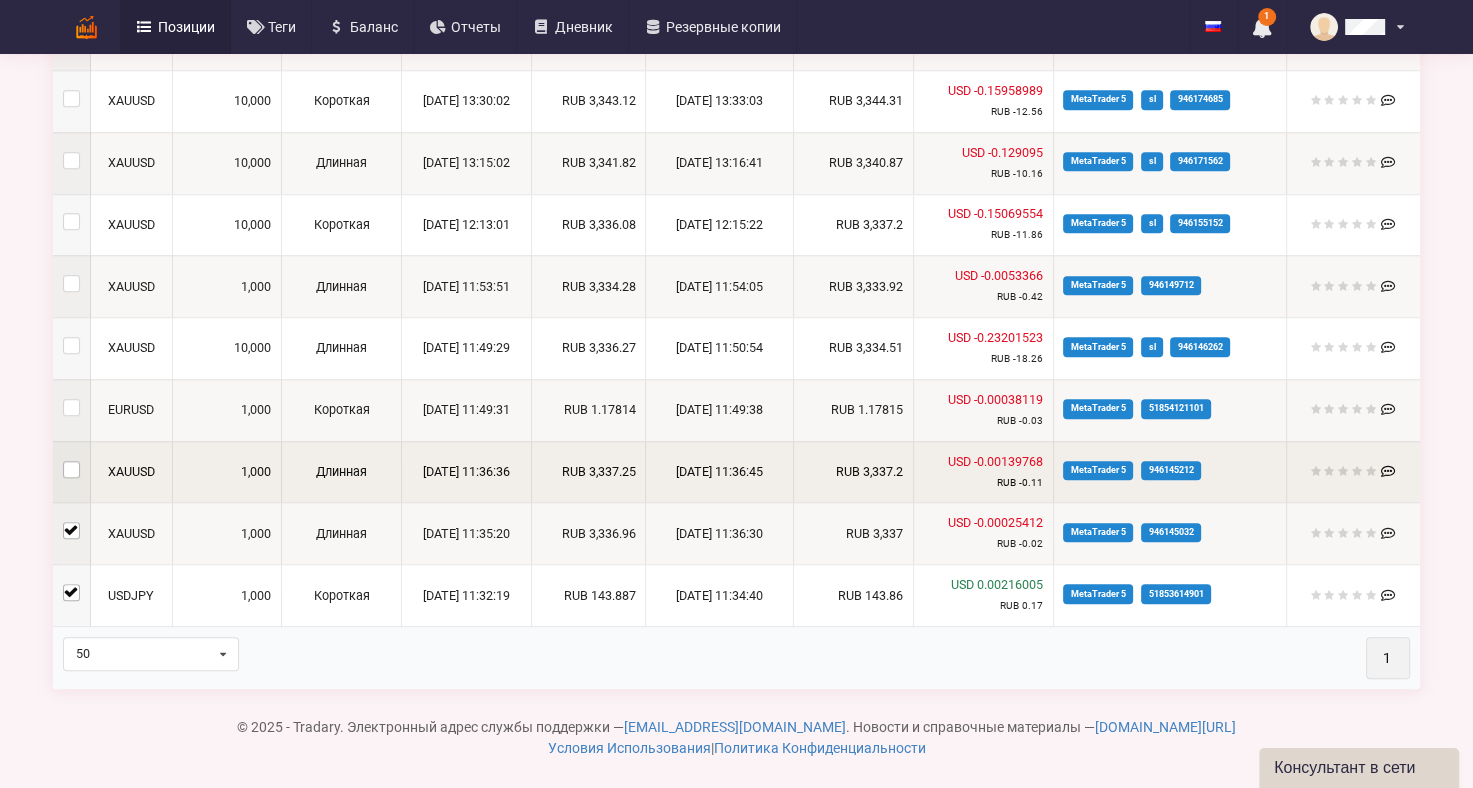 click at bounding box center (71, 461) 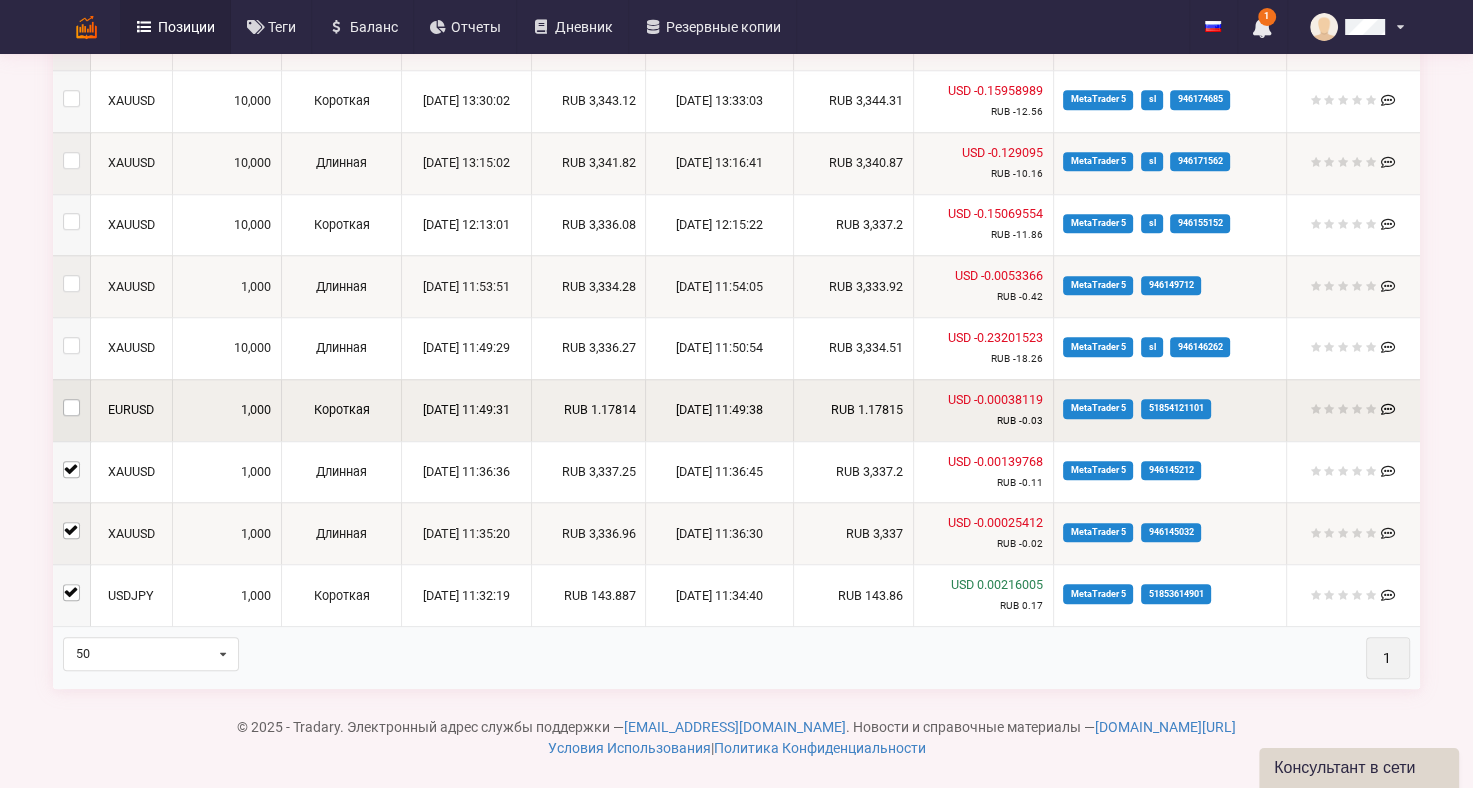 click at bounding box center [71, 399] 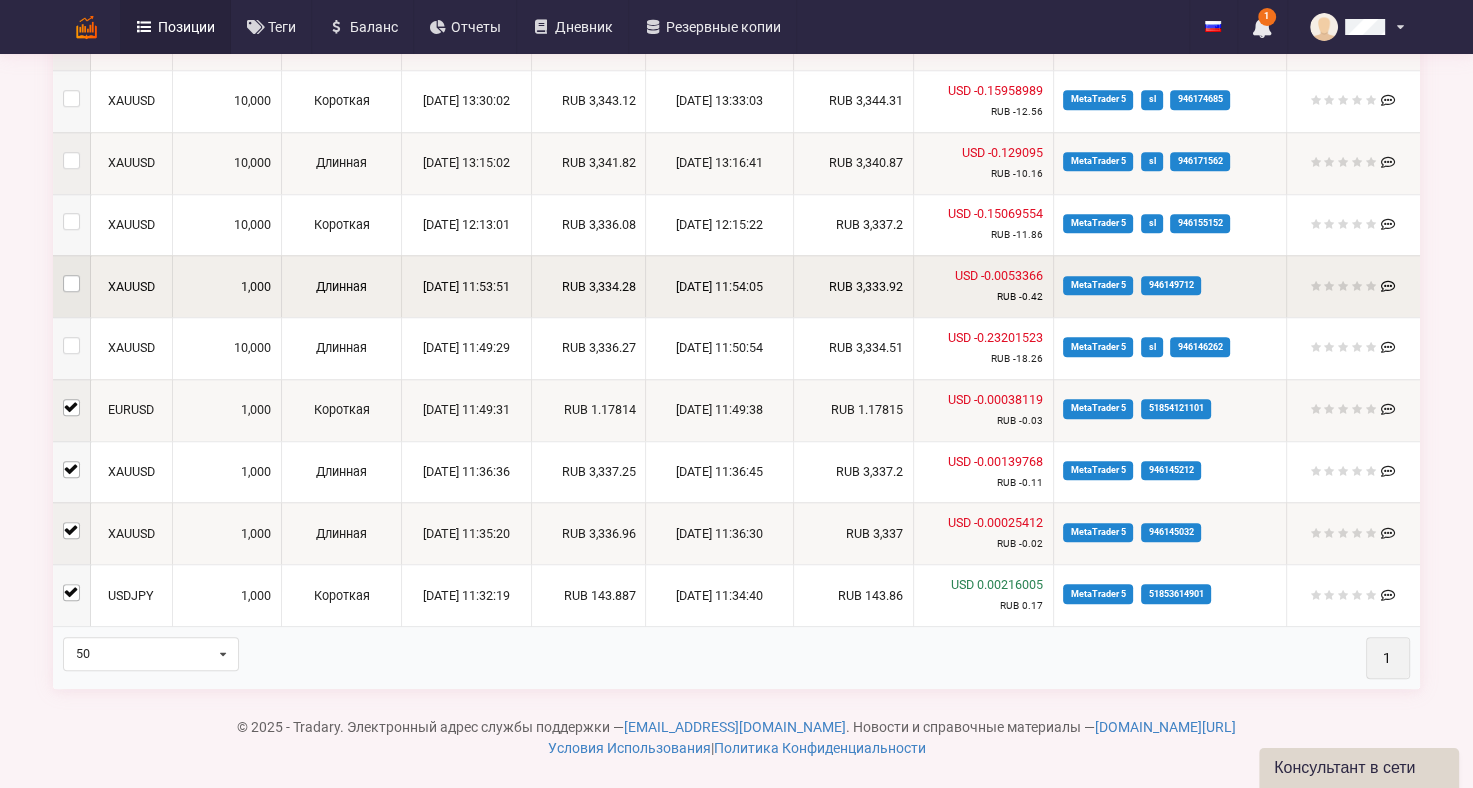 click at bounding box center [71, 275] 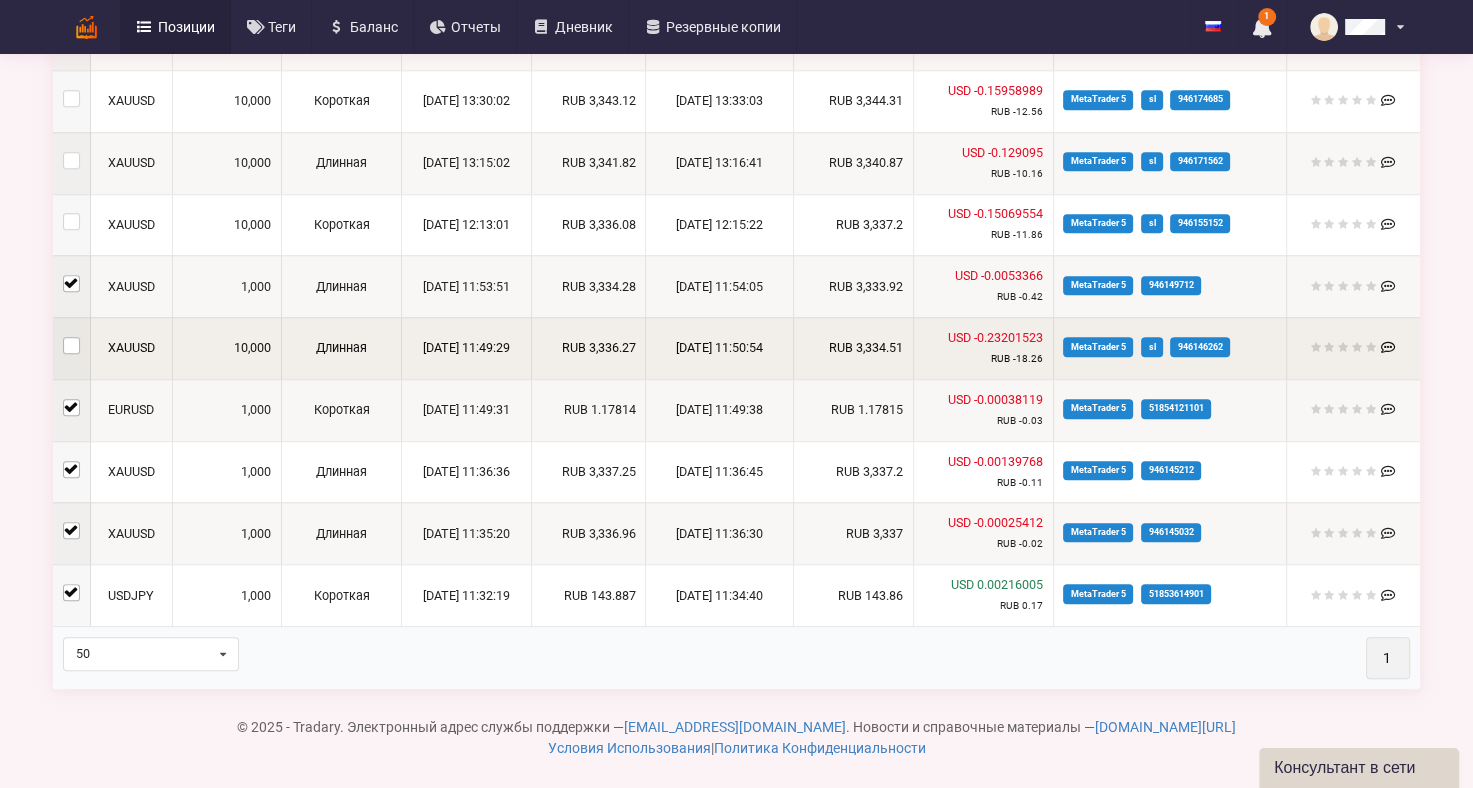 click at bounding box center [71, 337] 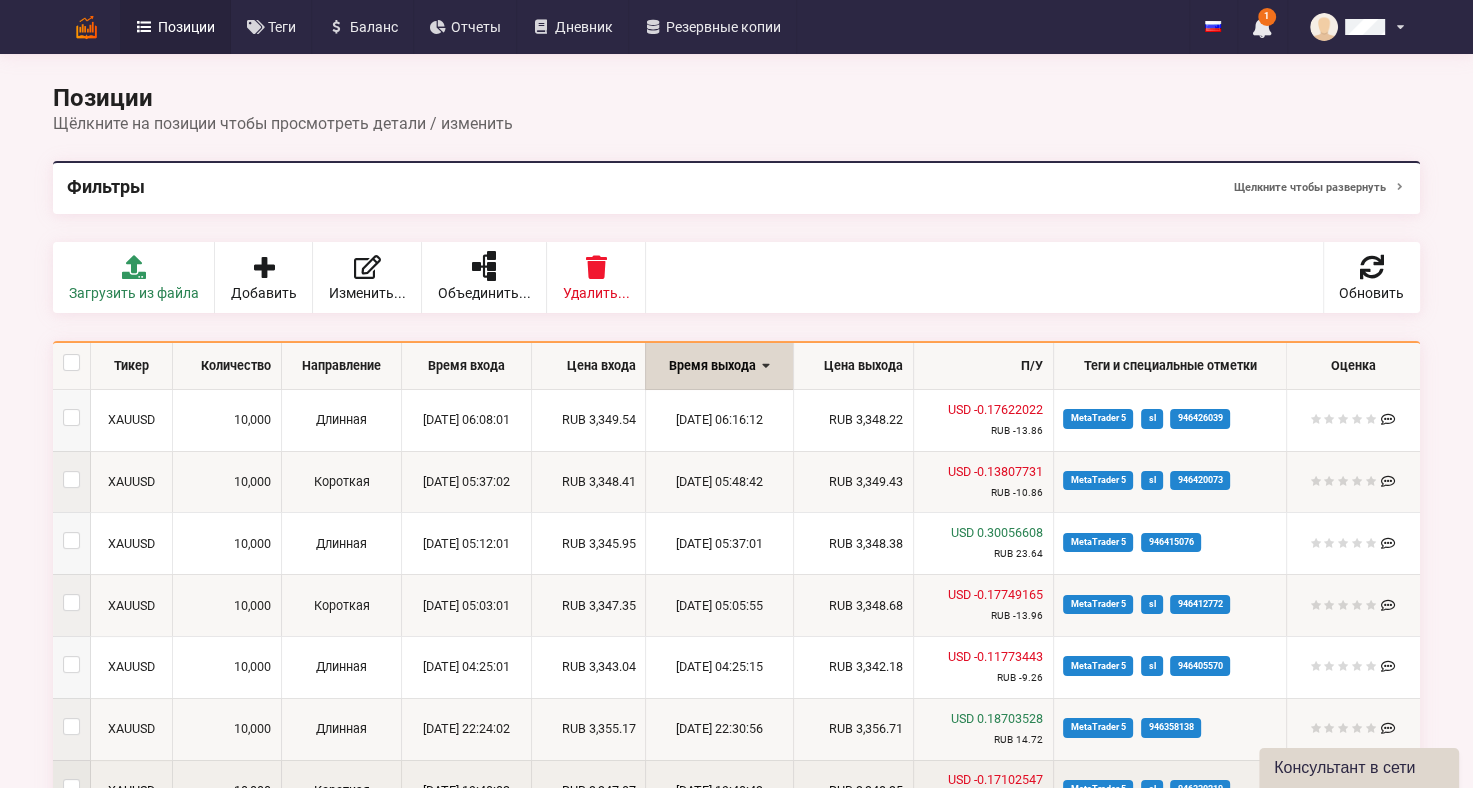 scroll, scrollTop: 0, scrollLeft: 0, axis: both 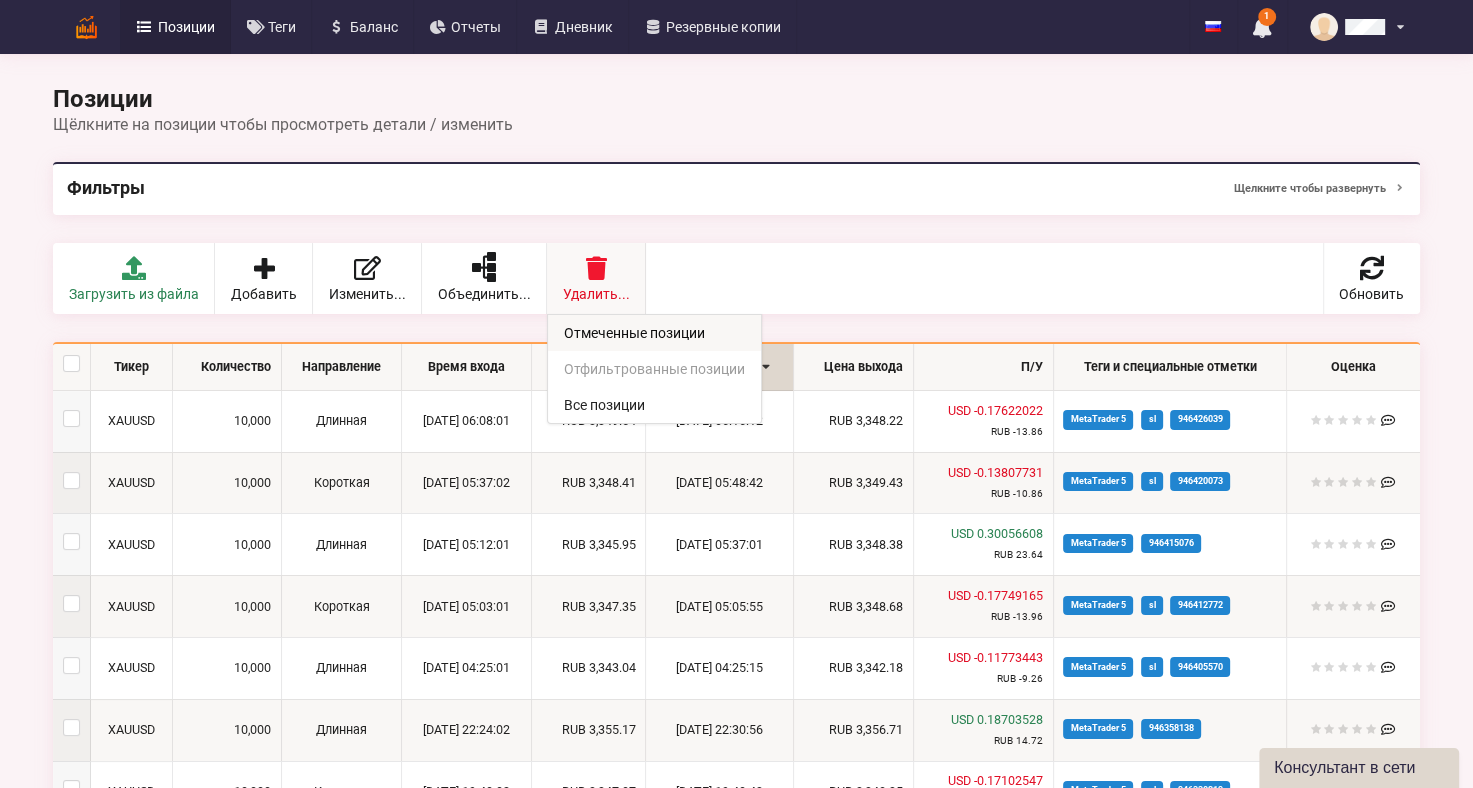 click on "Отмеченные позиции" at bounding box center (654, 333) 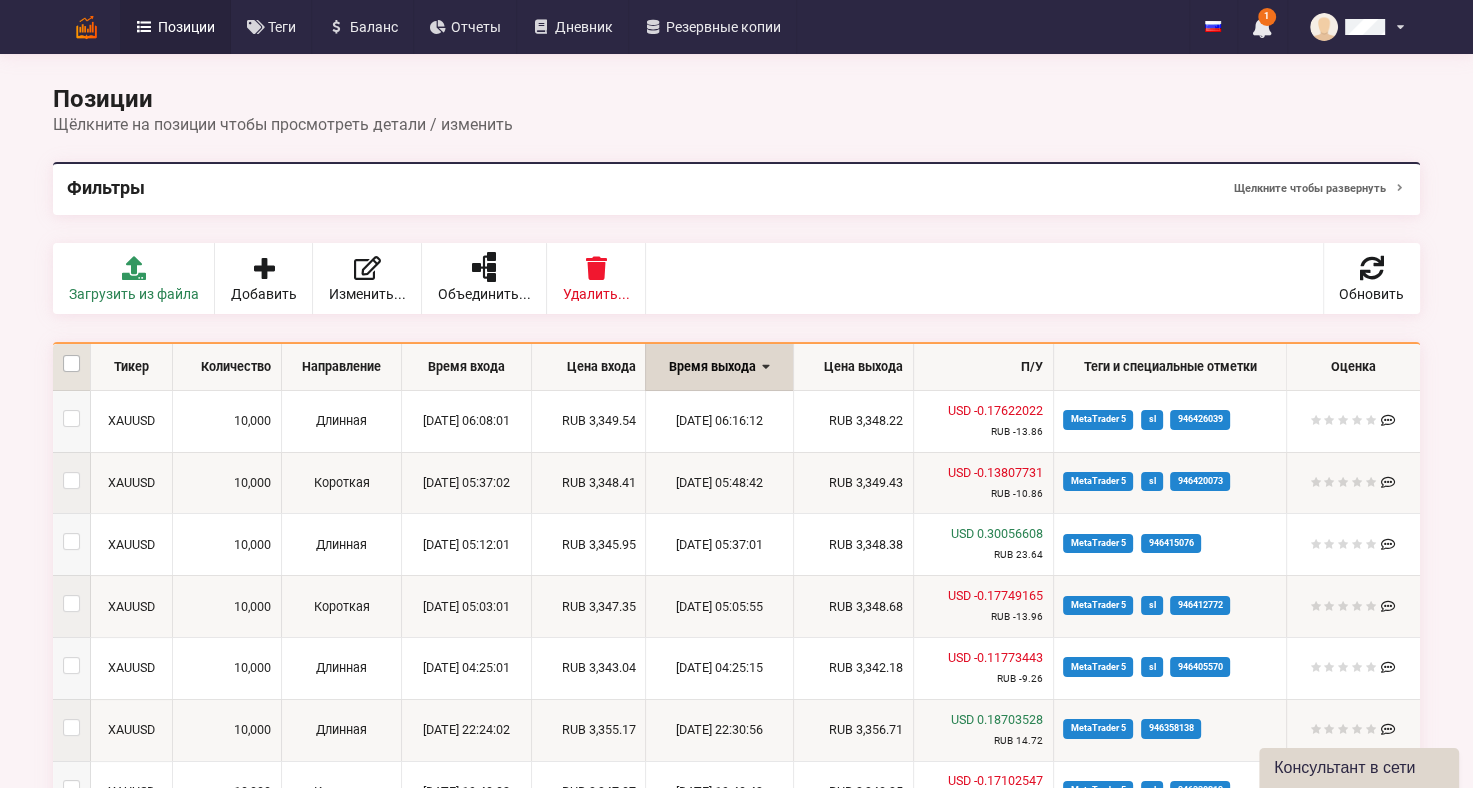 click at bounding box center [71, 355] 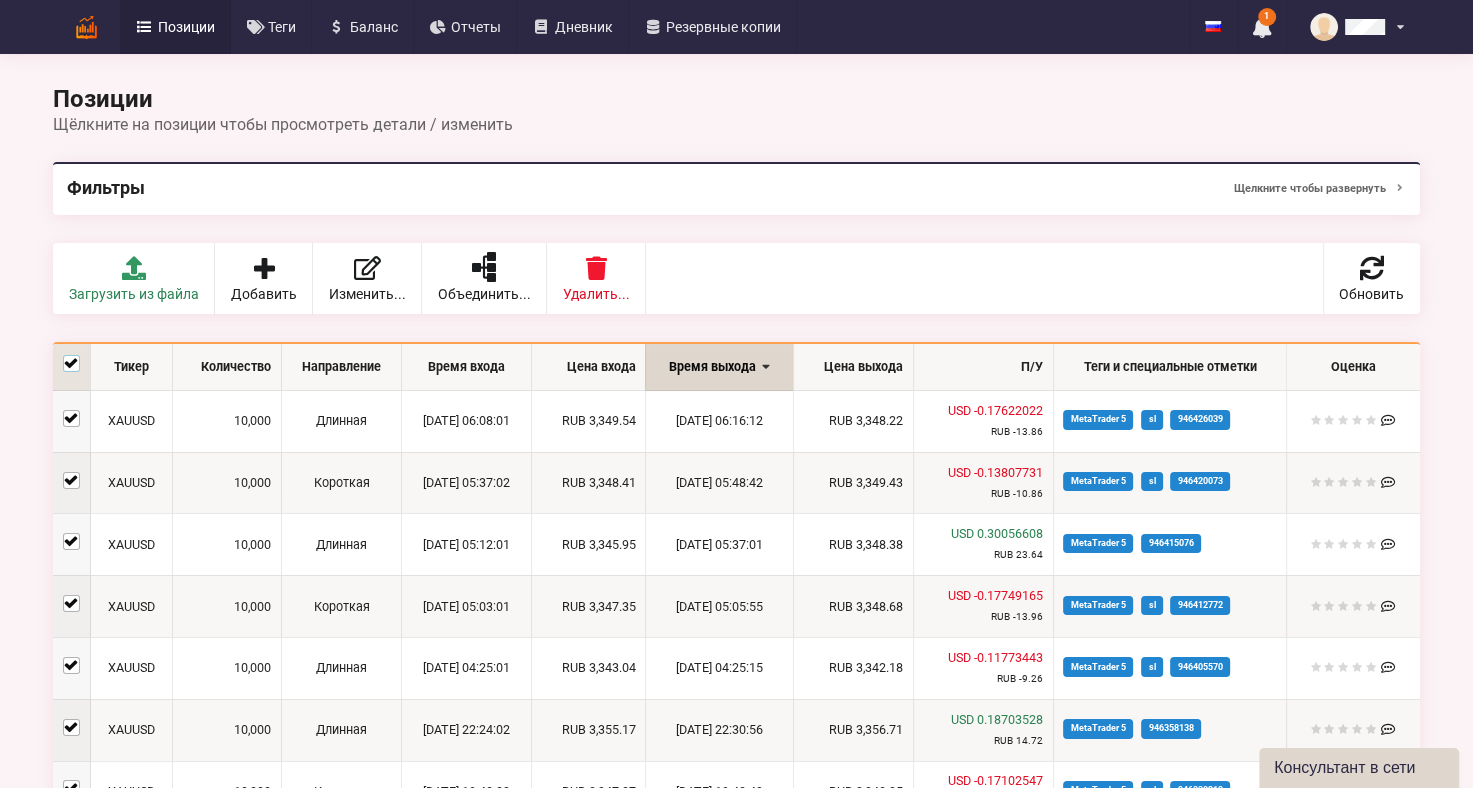 checkbox on "true" 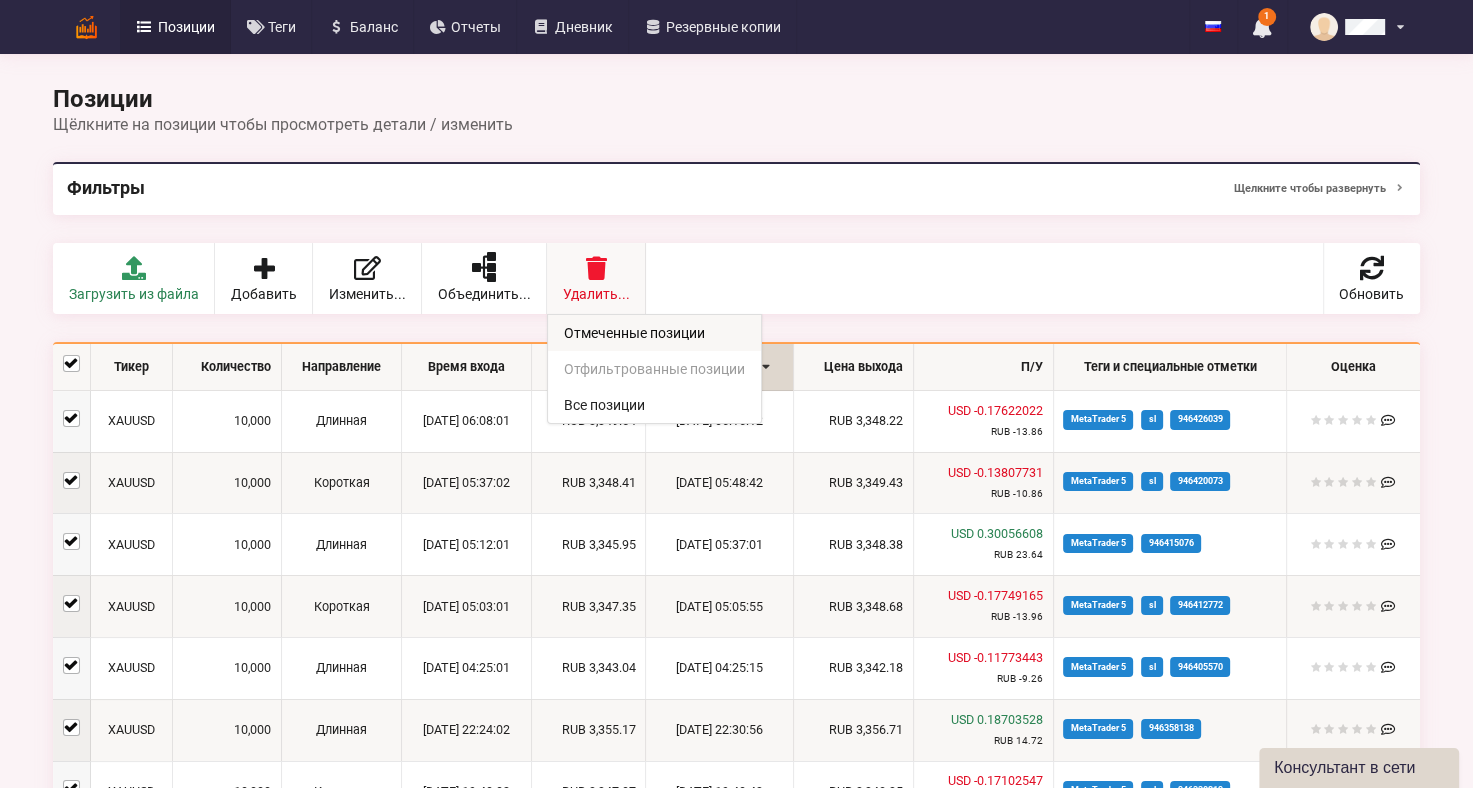 click on "Отмеченные позиции" at bounding box center (654, 333) 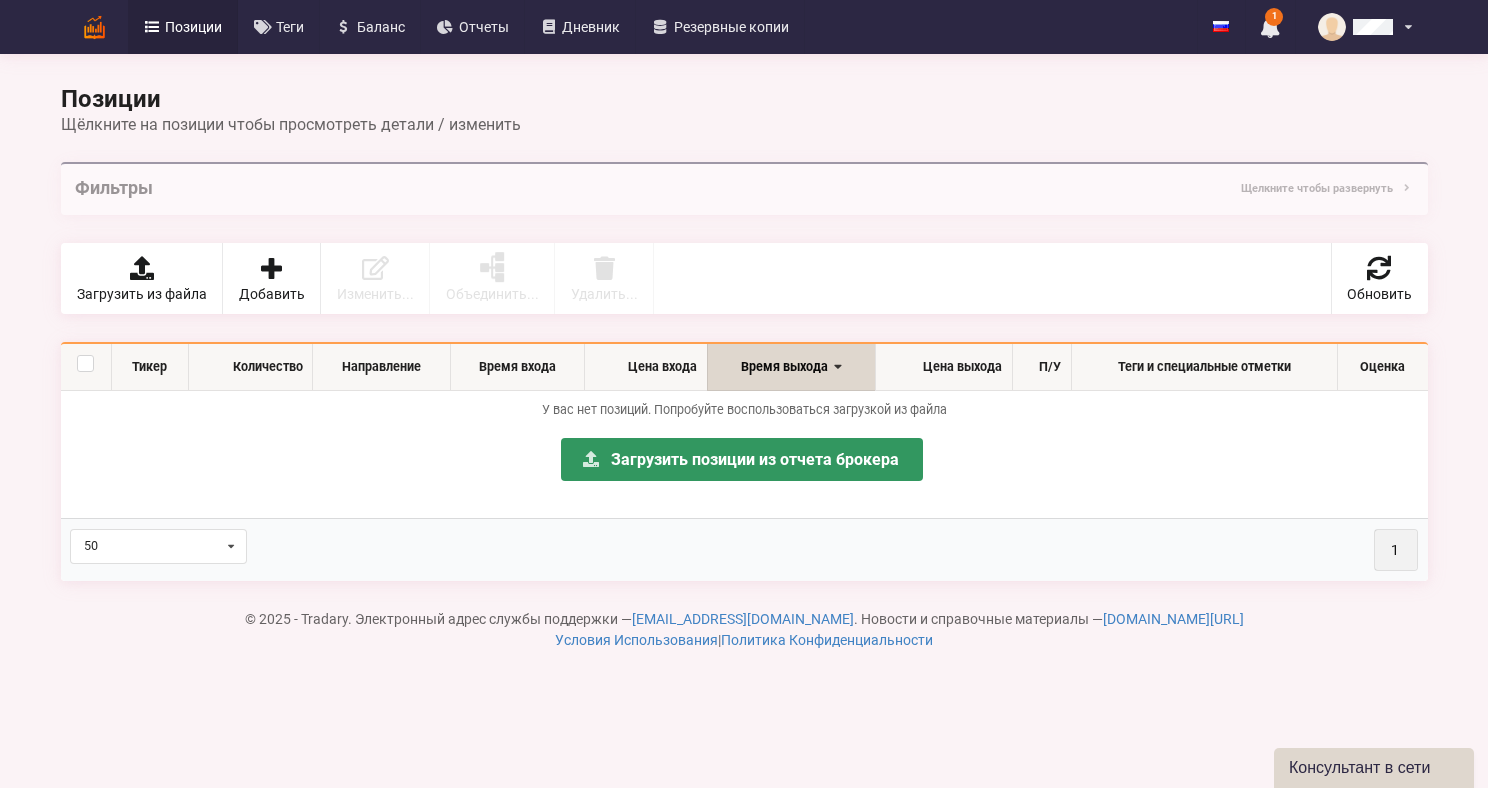 checkbox on "false" 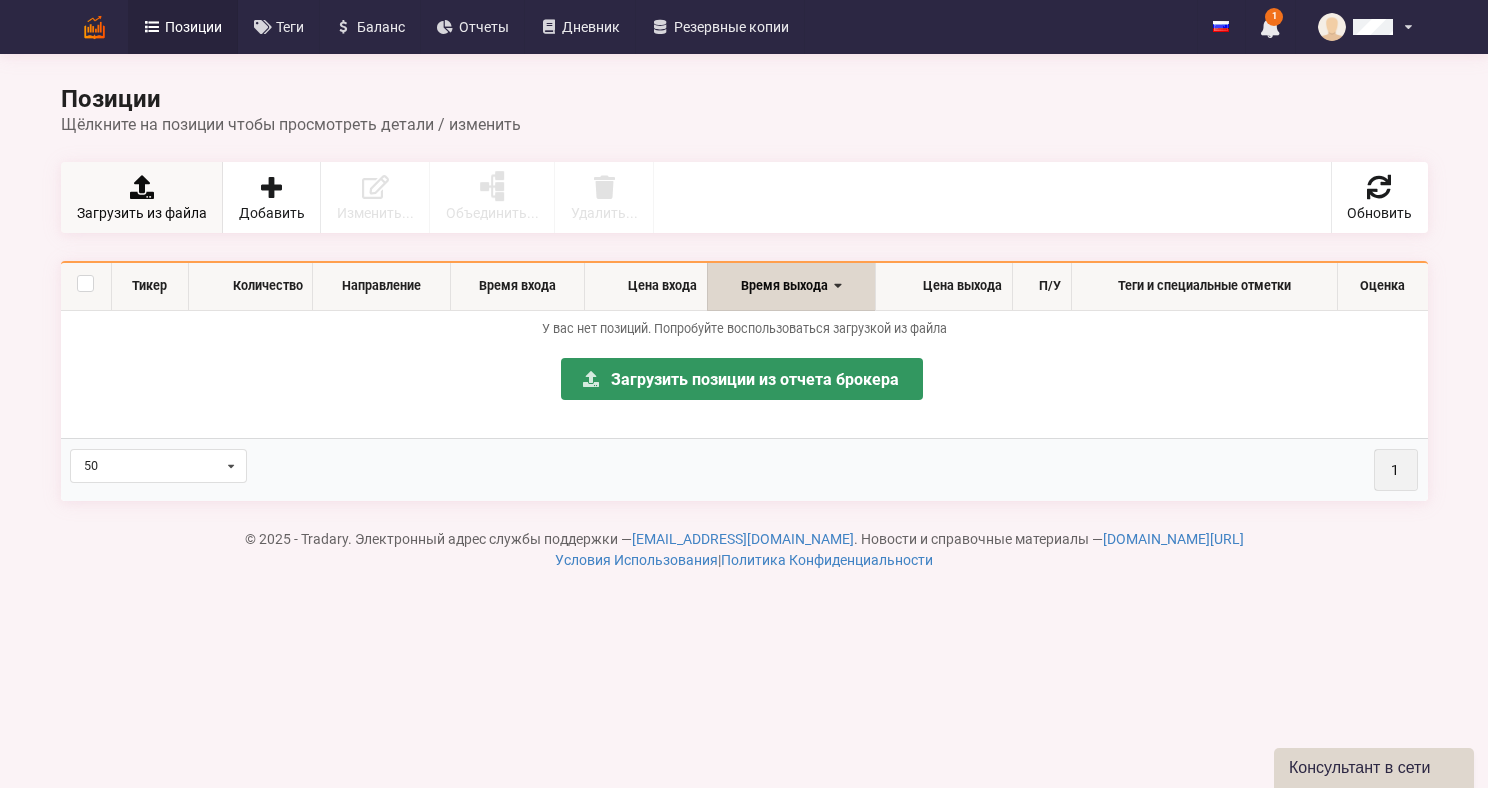 click at bounding box center (141, 187) 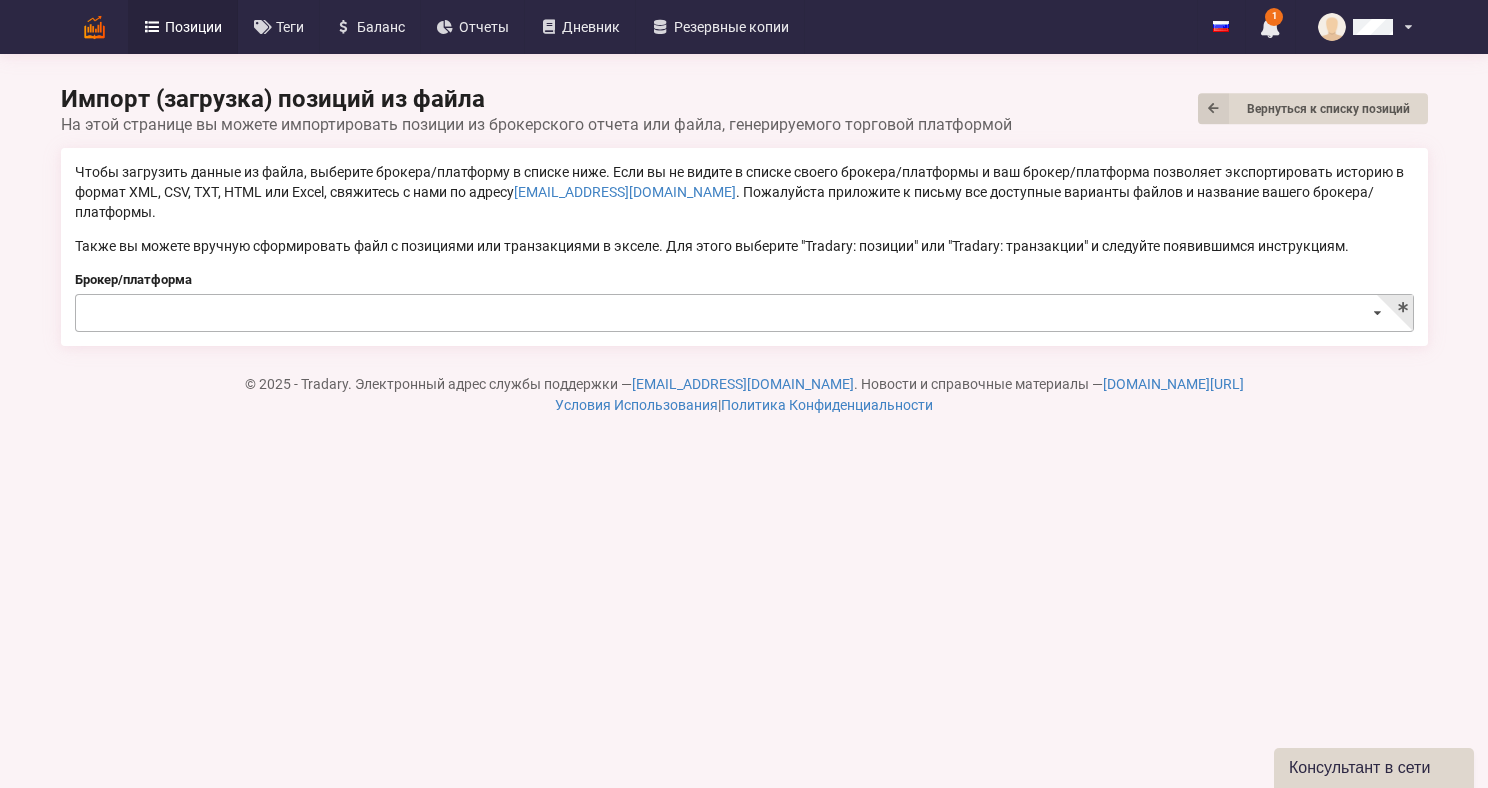 click at bounding box center [745, 314] 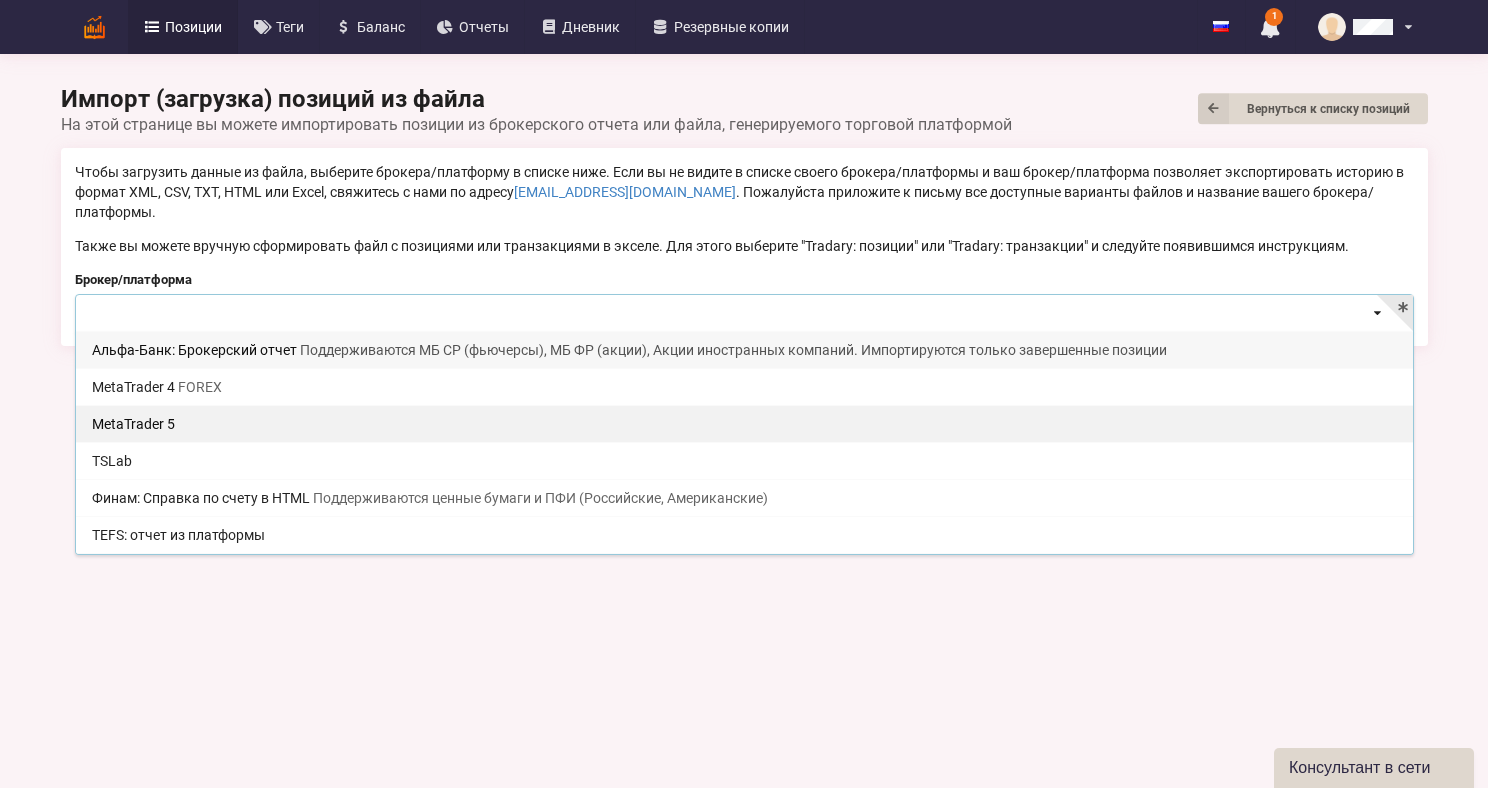 click on "MetaTrader 5" at bounding box center (744, 423) 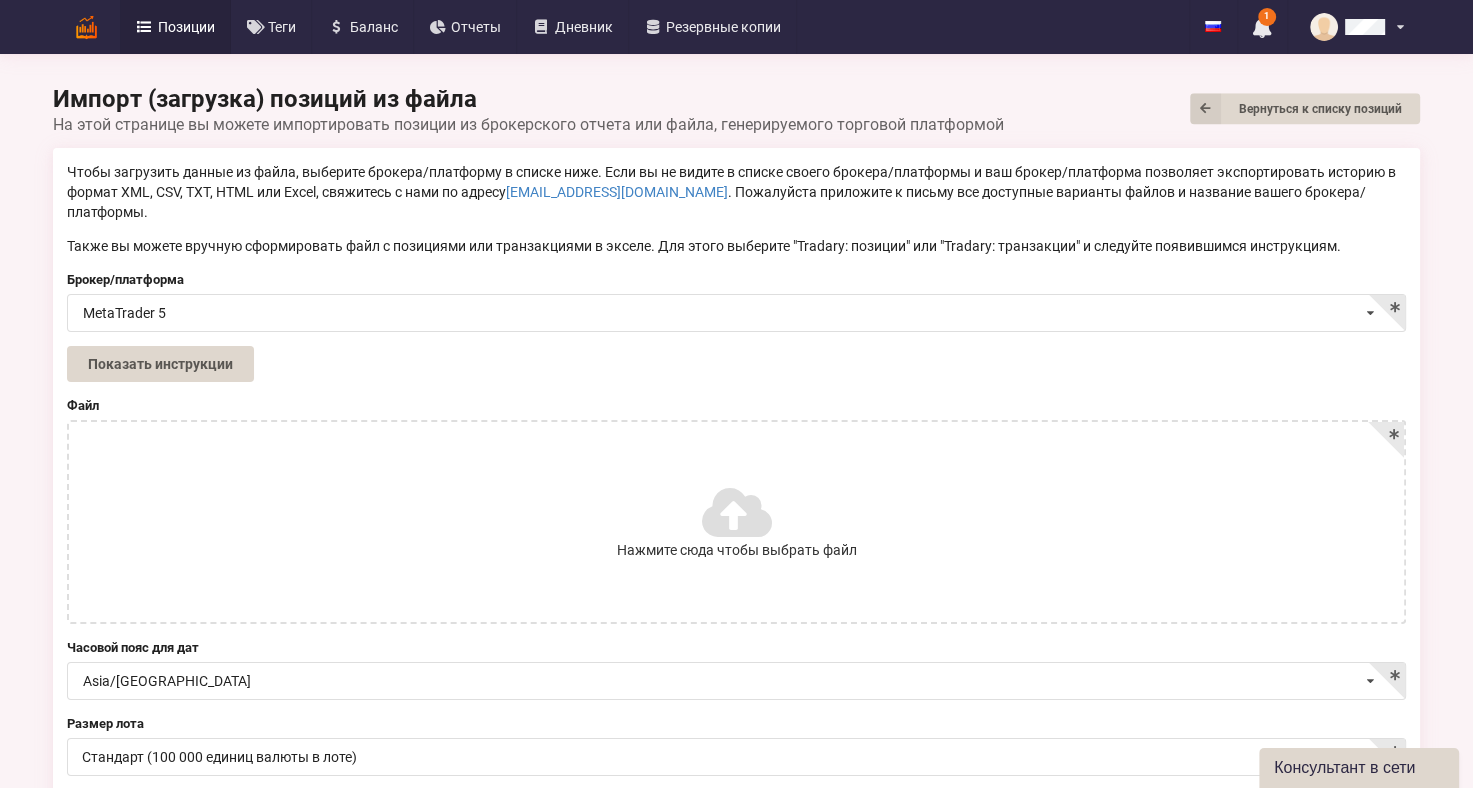 click at bounding box center [735, 512] 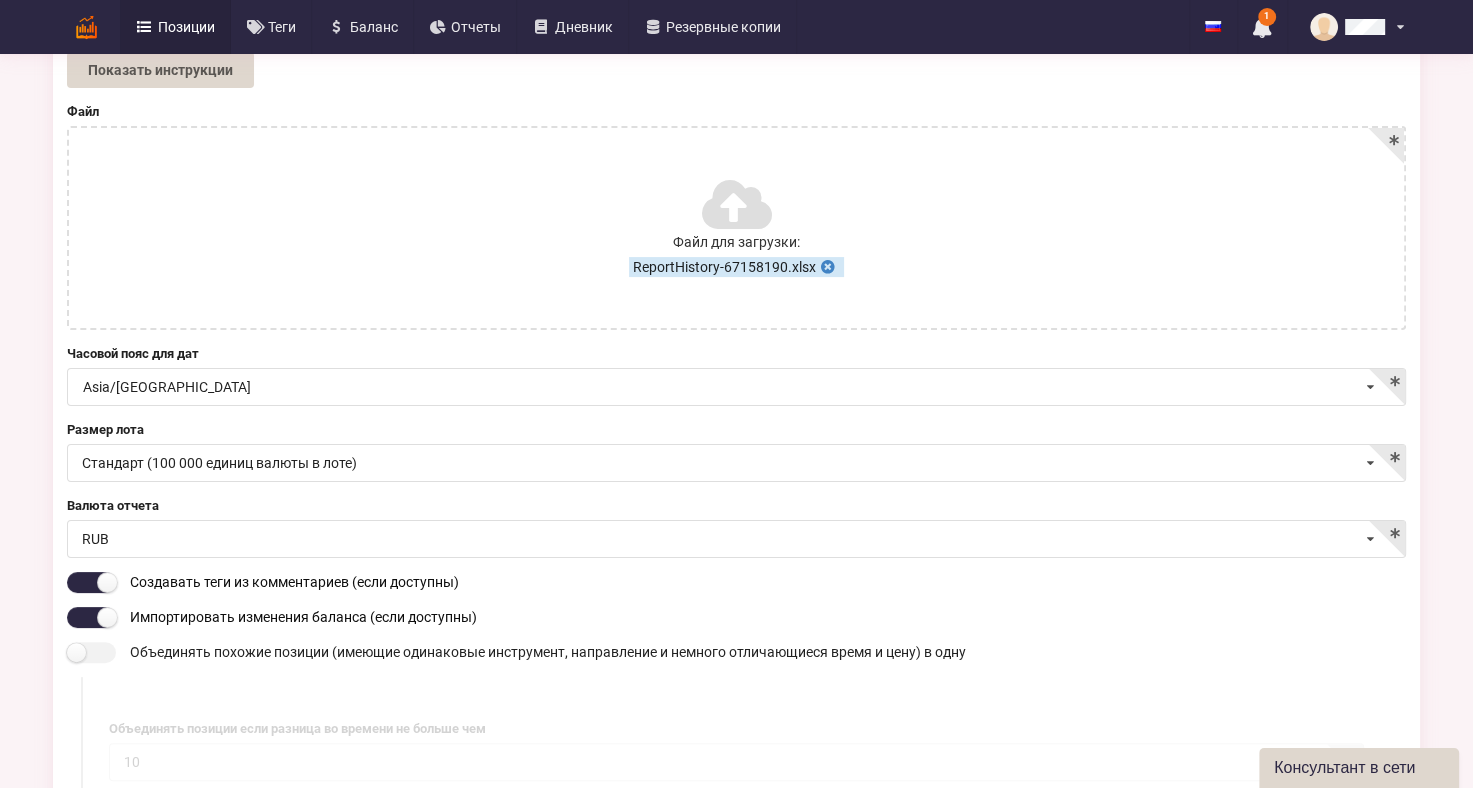 scroll, scrollTop: 300, scrollLeft: 0, axis: vertical 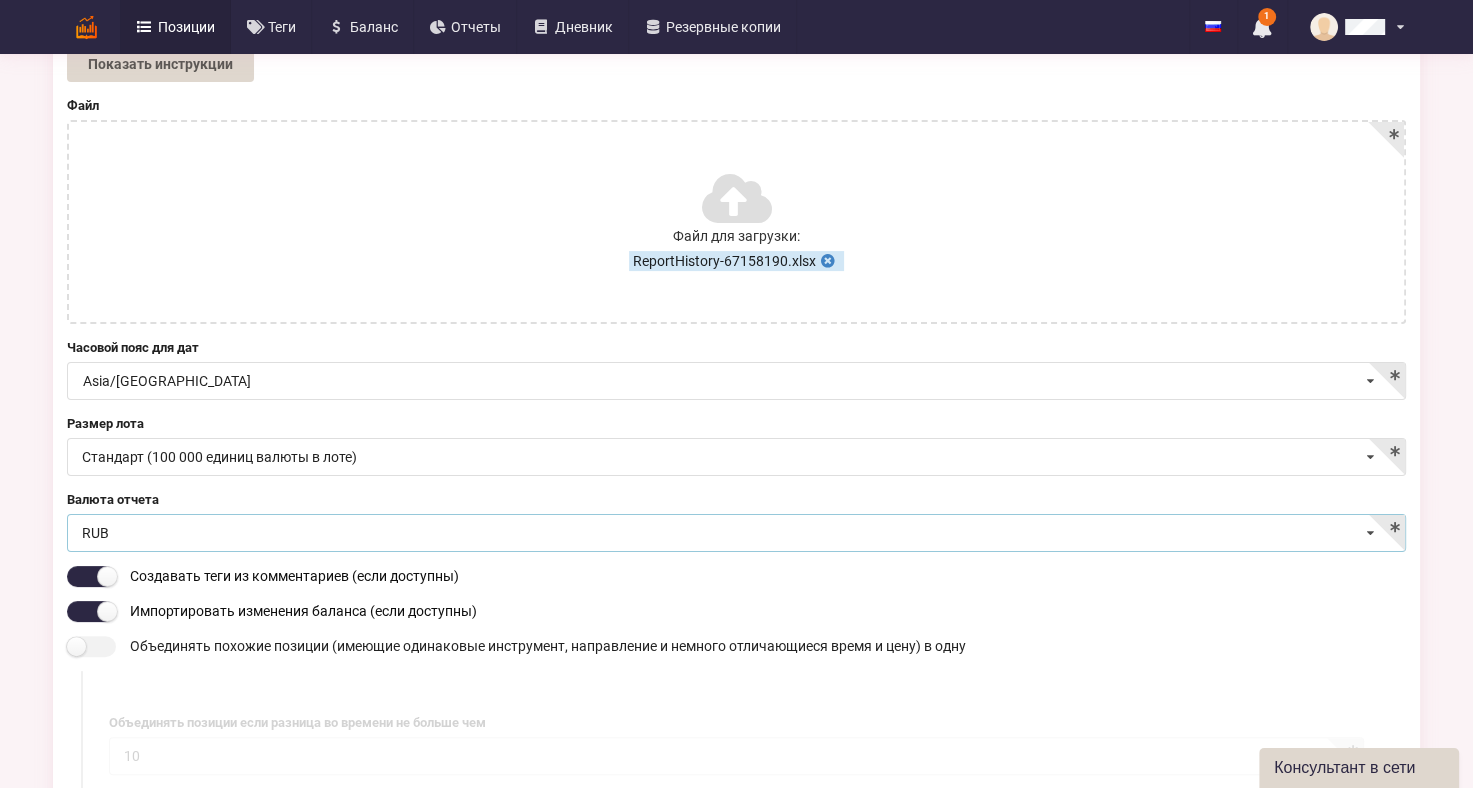 click on "RUB
USD
EUR
RUB
UAH
JPY" at bounding box center (736, 533) 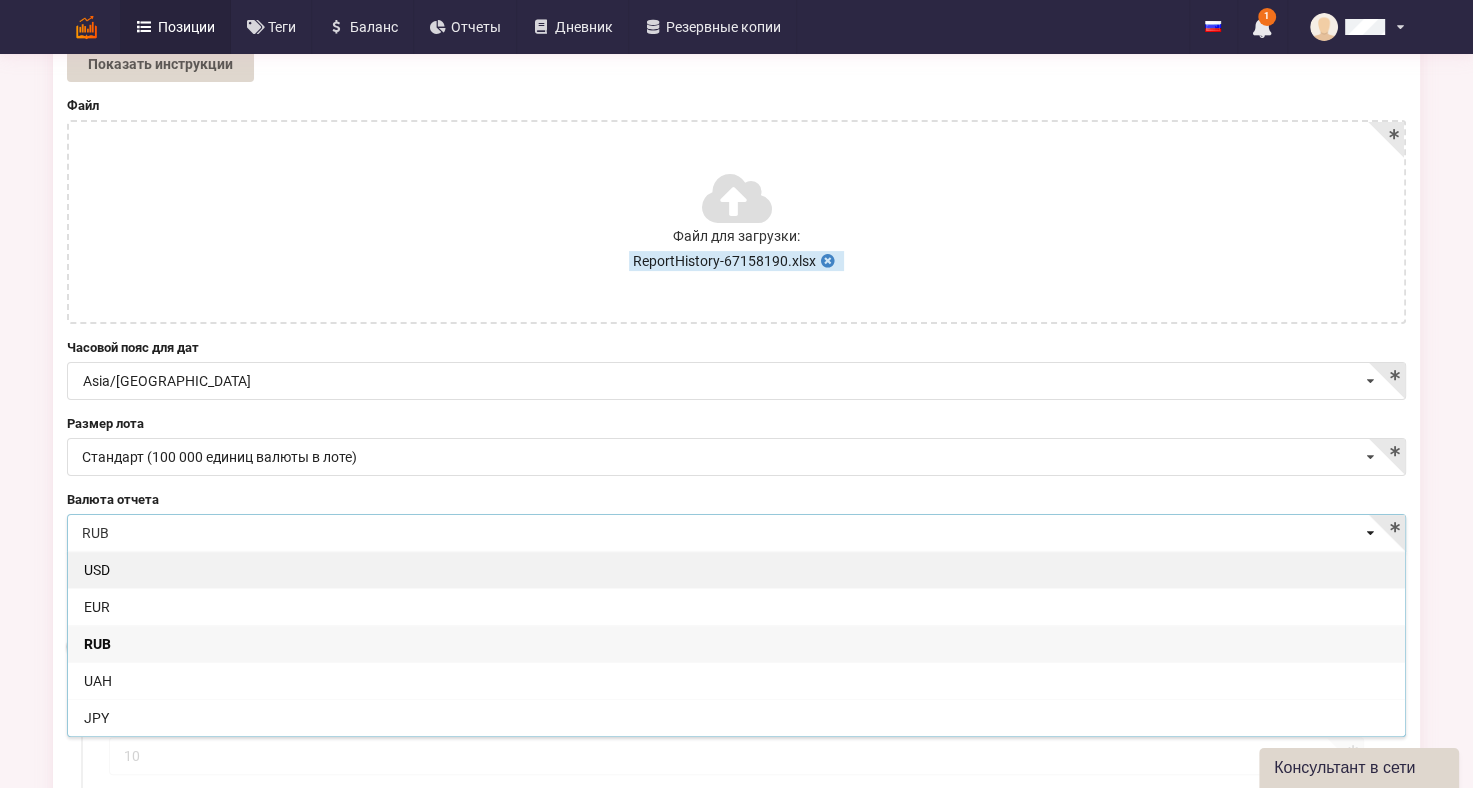 click on "USD" at bounding box center (736, 569) 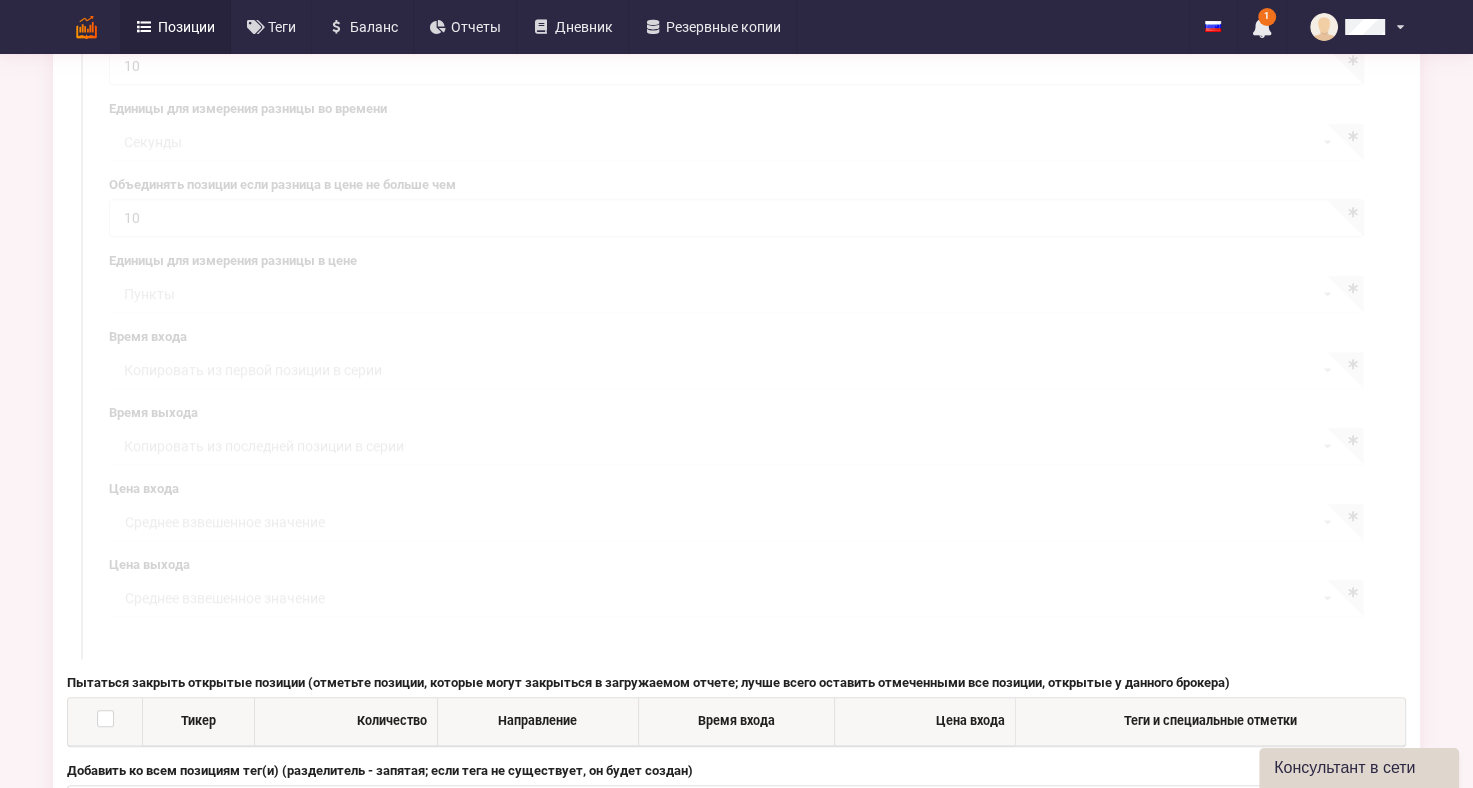 scroll, scrollTop: 1167, scrollLeft: 0, axis: vertical 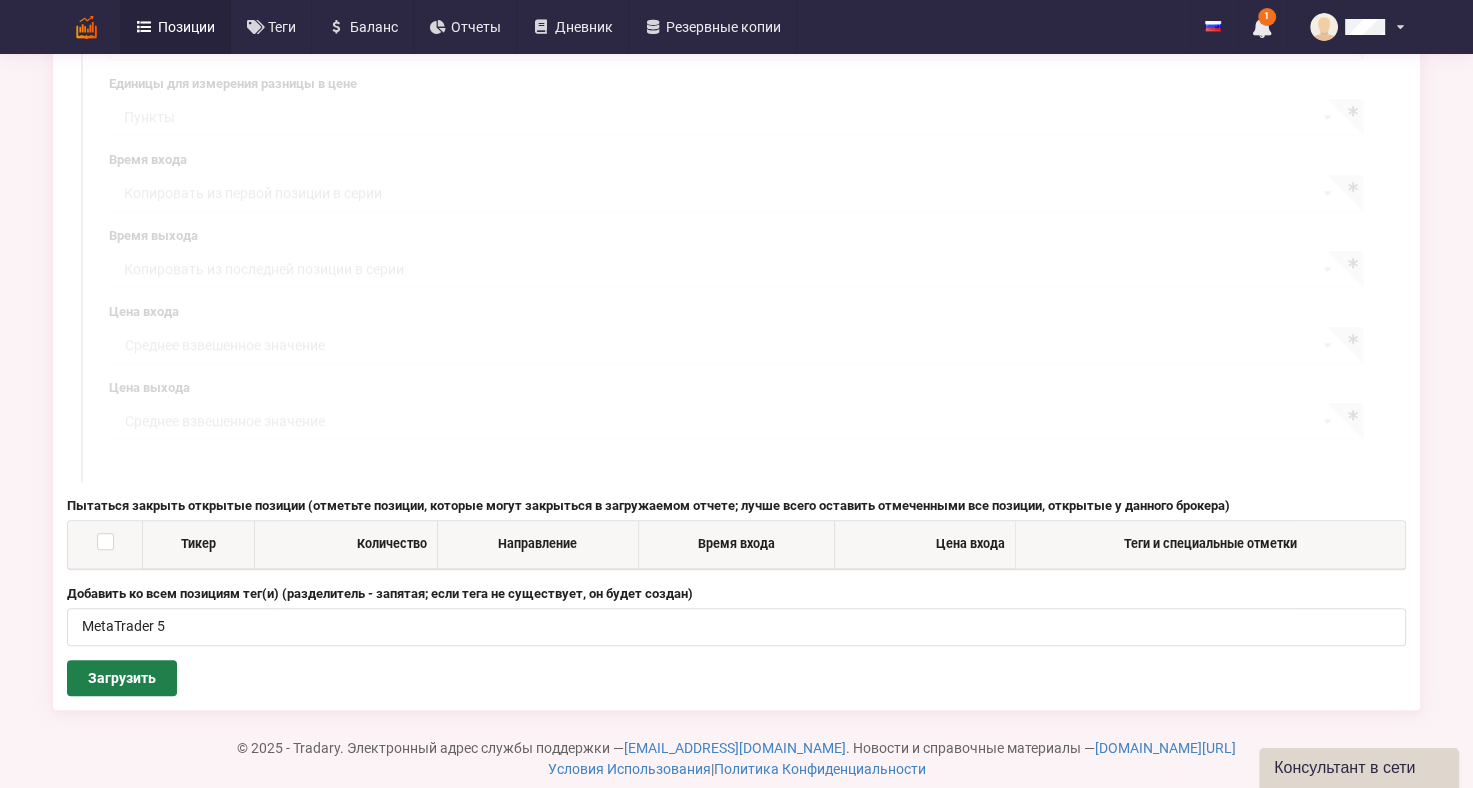 click on "Загрузить" at bounding box center [122, 678] 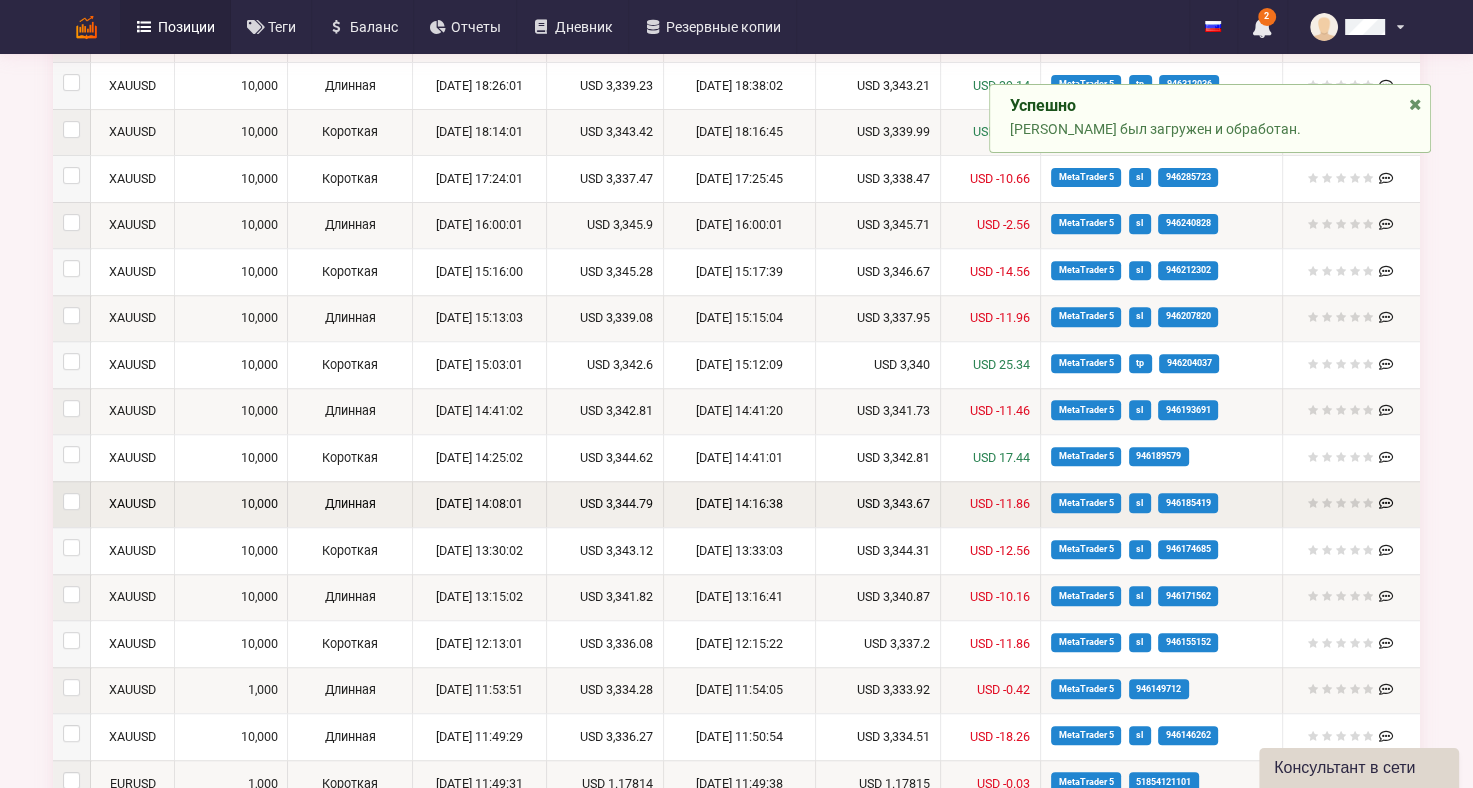 scroll, scrollTop: 1030, scrollLeft: 0, axis: vertical 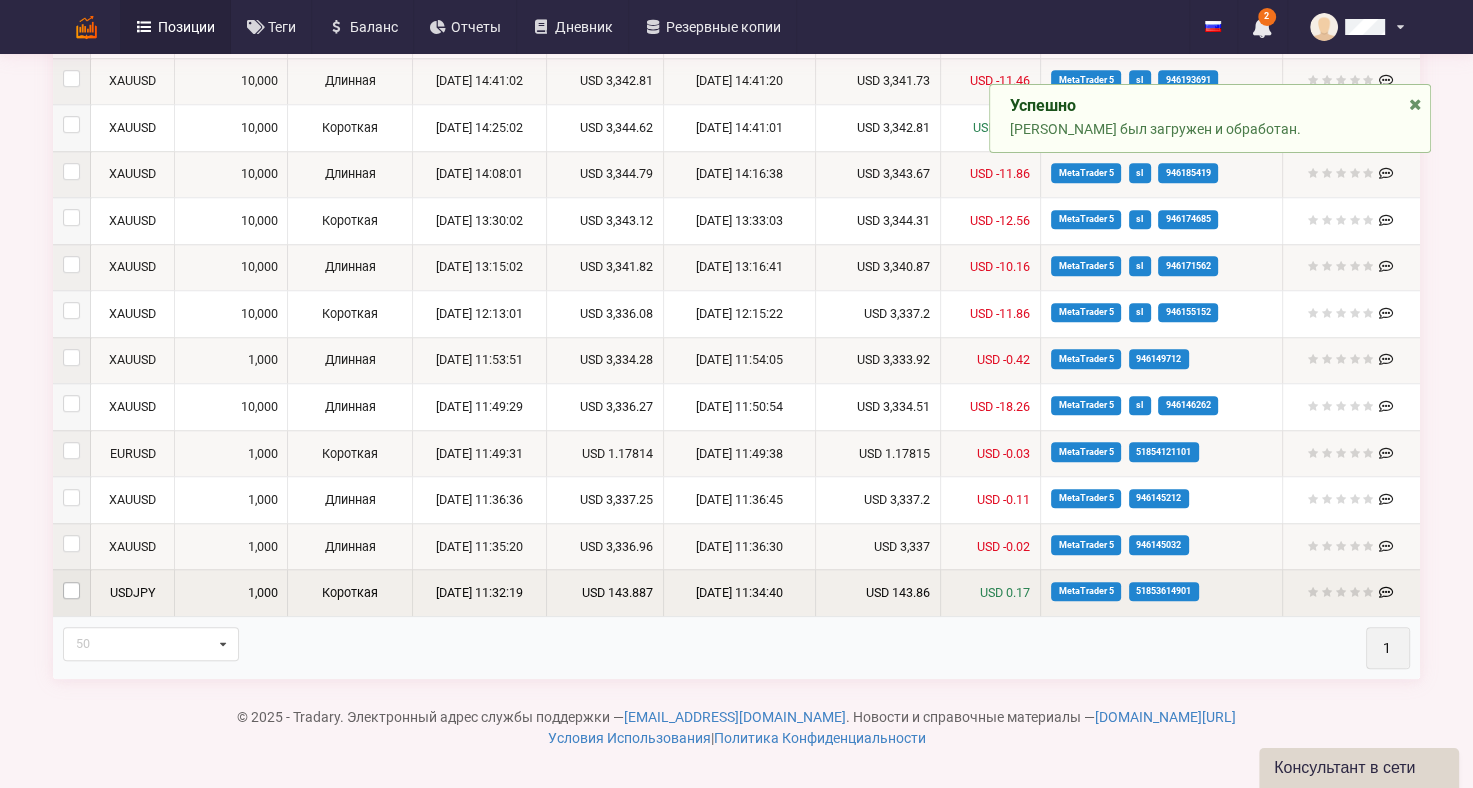 click at bounding box center (71, 582) 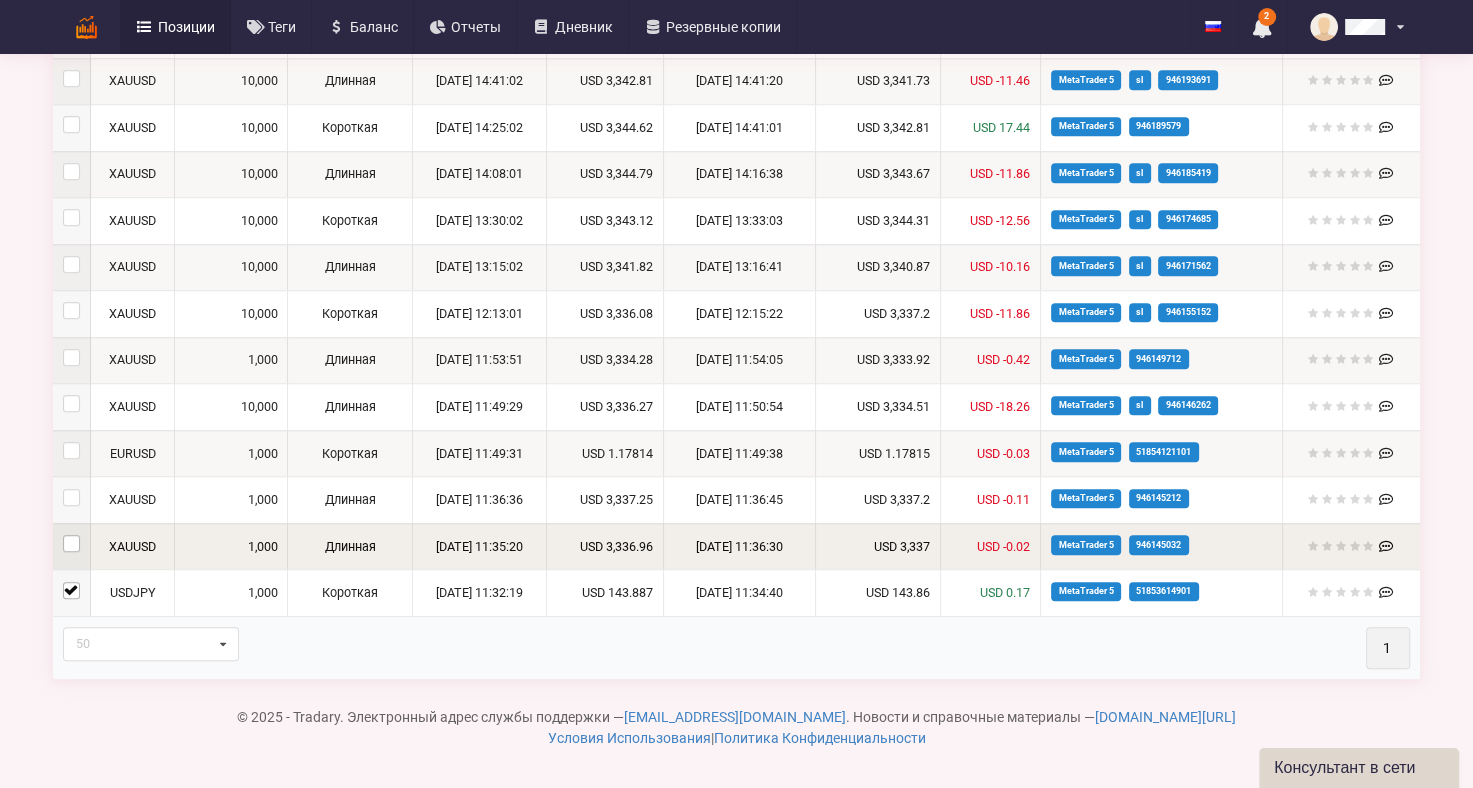 click at bounding box center (71, 535) 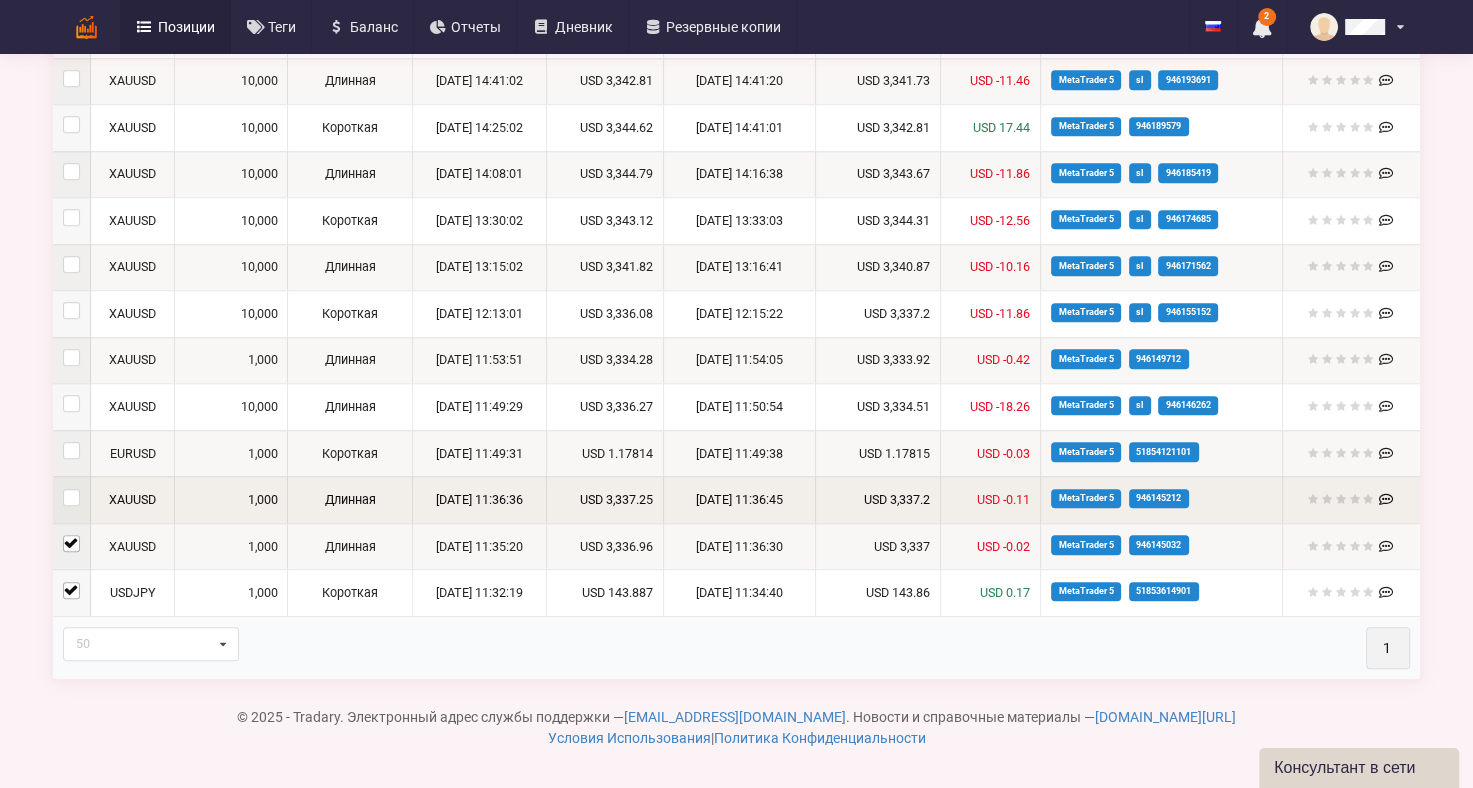 drag, startPoint x: 70, startPoint y: 502, endPoint x: 68, endPoint y: 484, distance: 18.110771 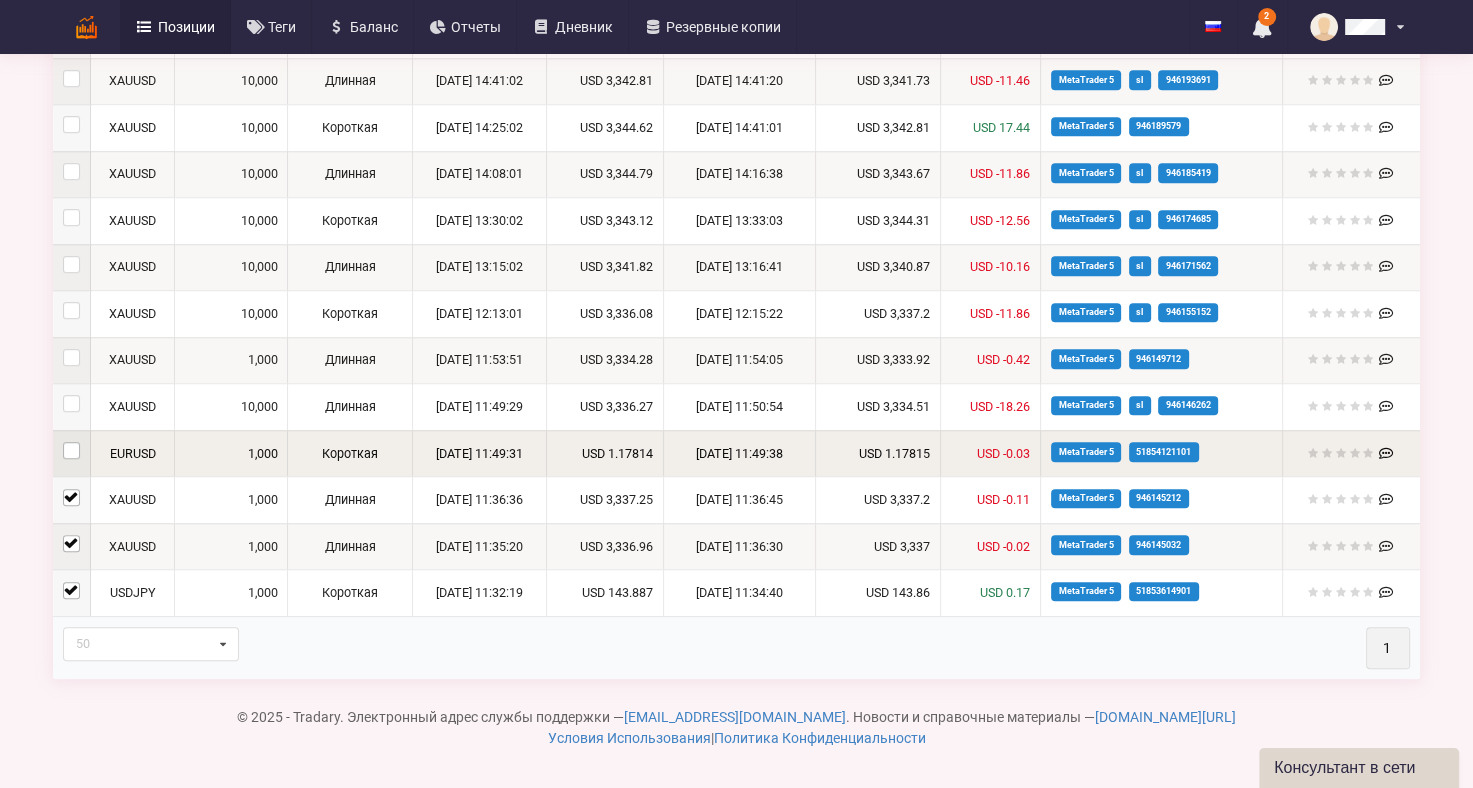 click at bounding box center [71, 442] 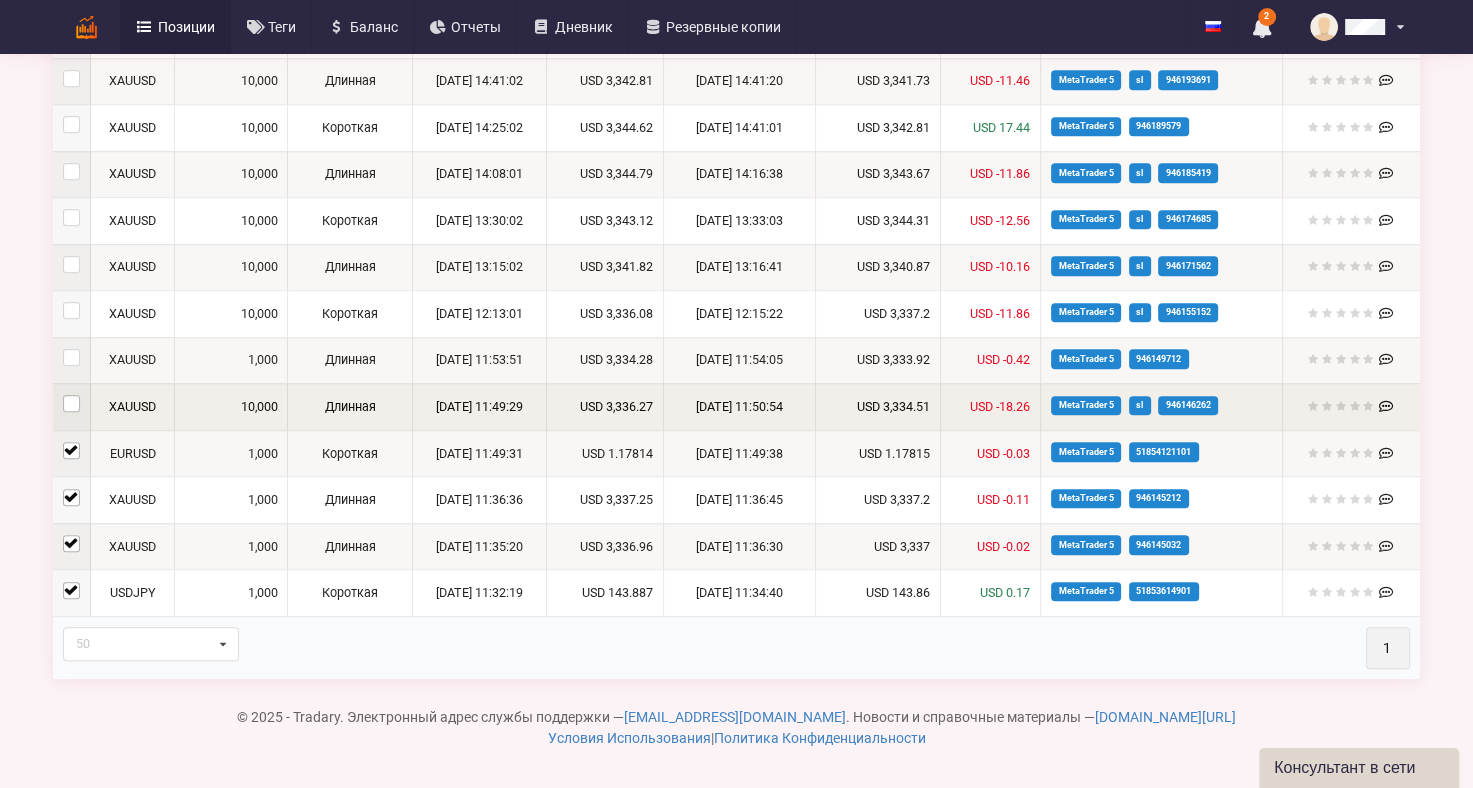 click at bounding box center [71, 395] 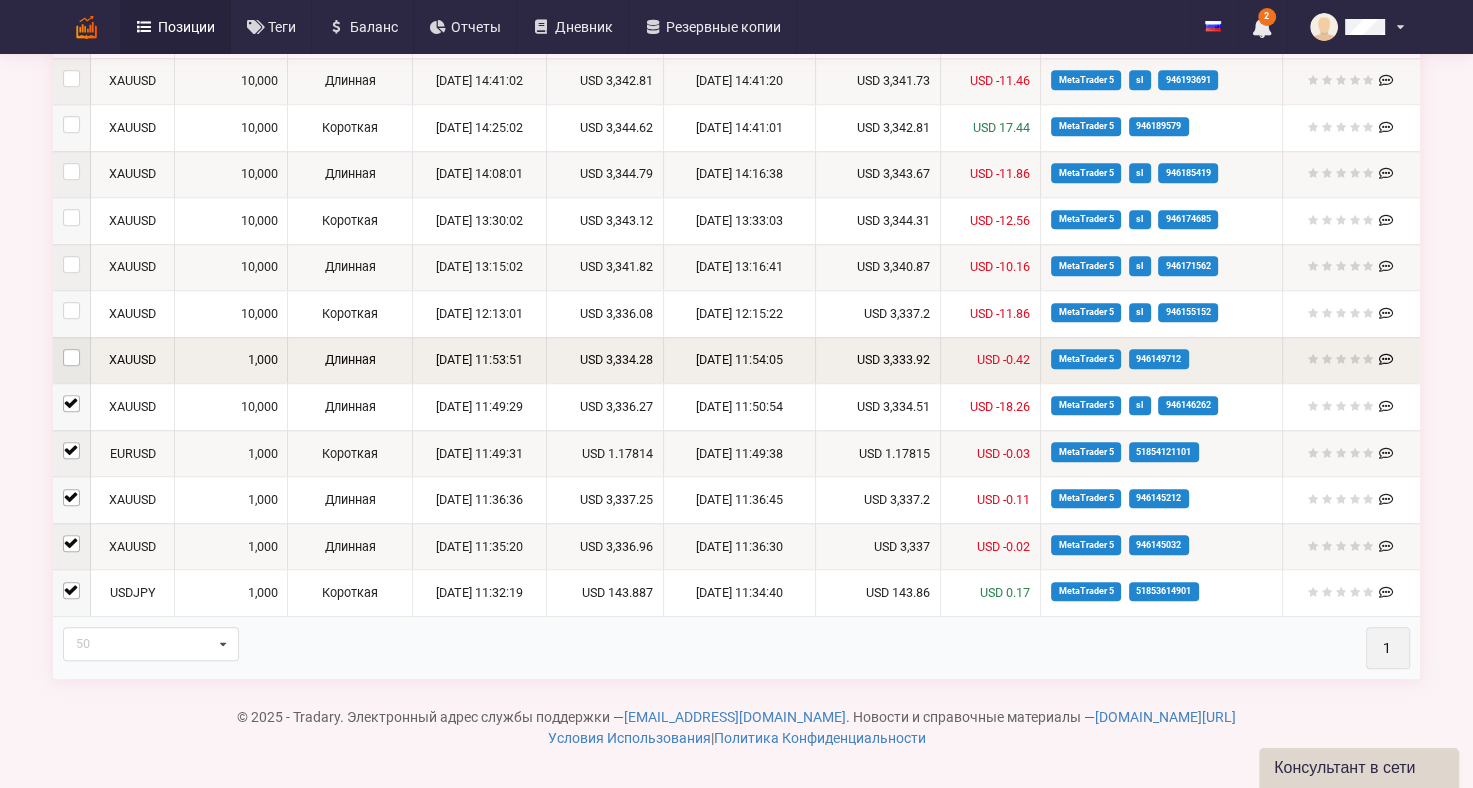 click at bounding box center [71, 349] 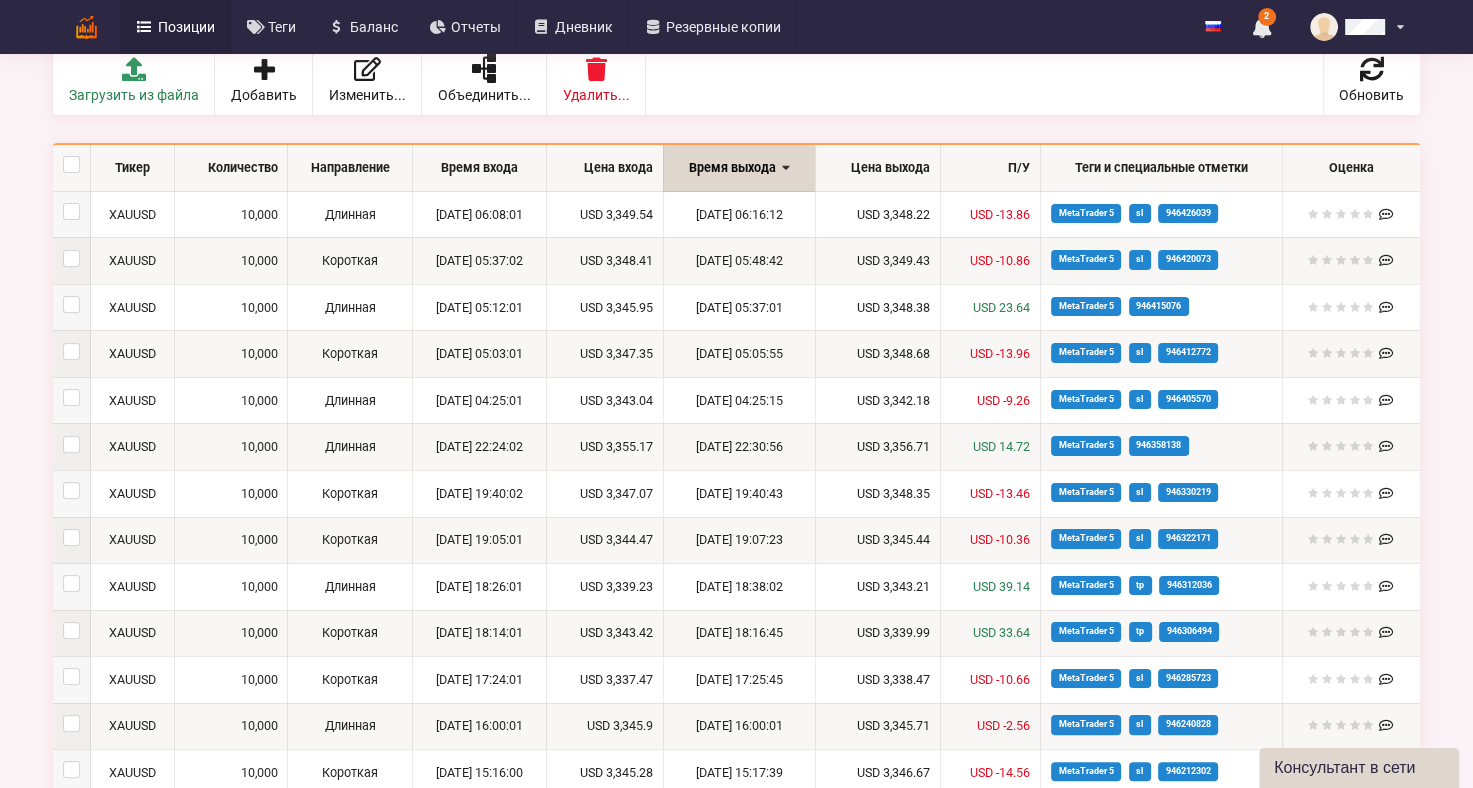 scroll, scrollTop: 0, scrollLeft: 0, axis: both 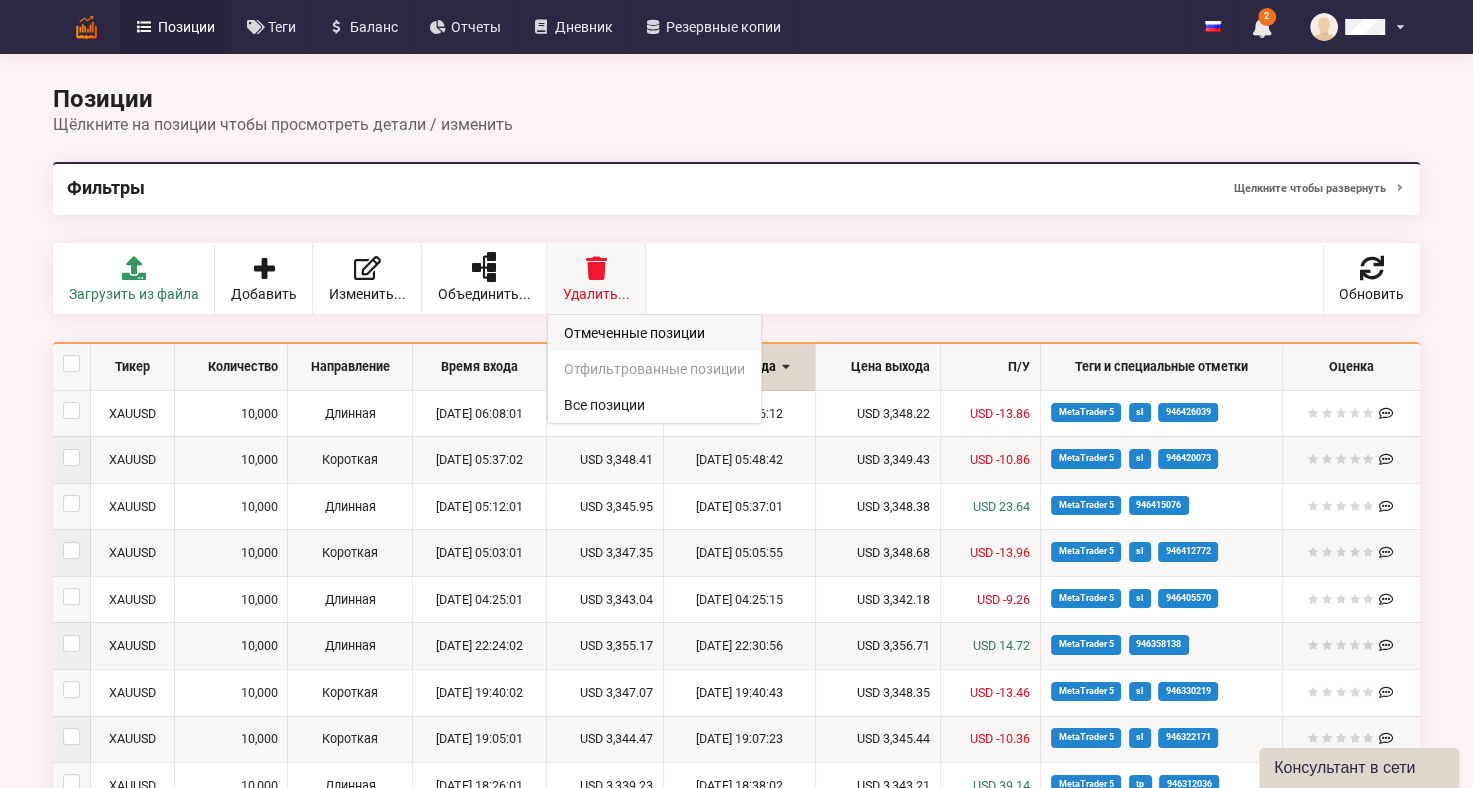 click on "Отмеченные позиции" at bounding box center (654, 333) 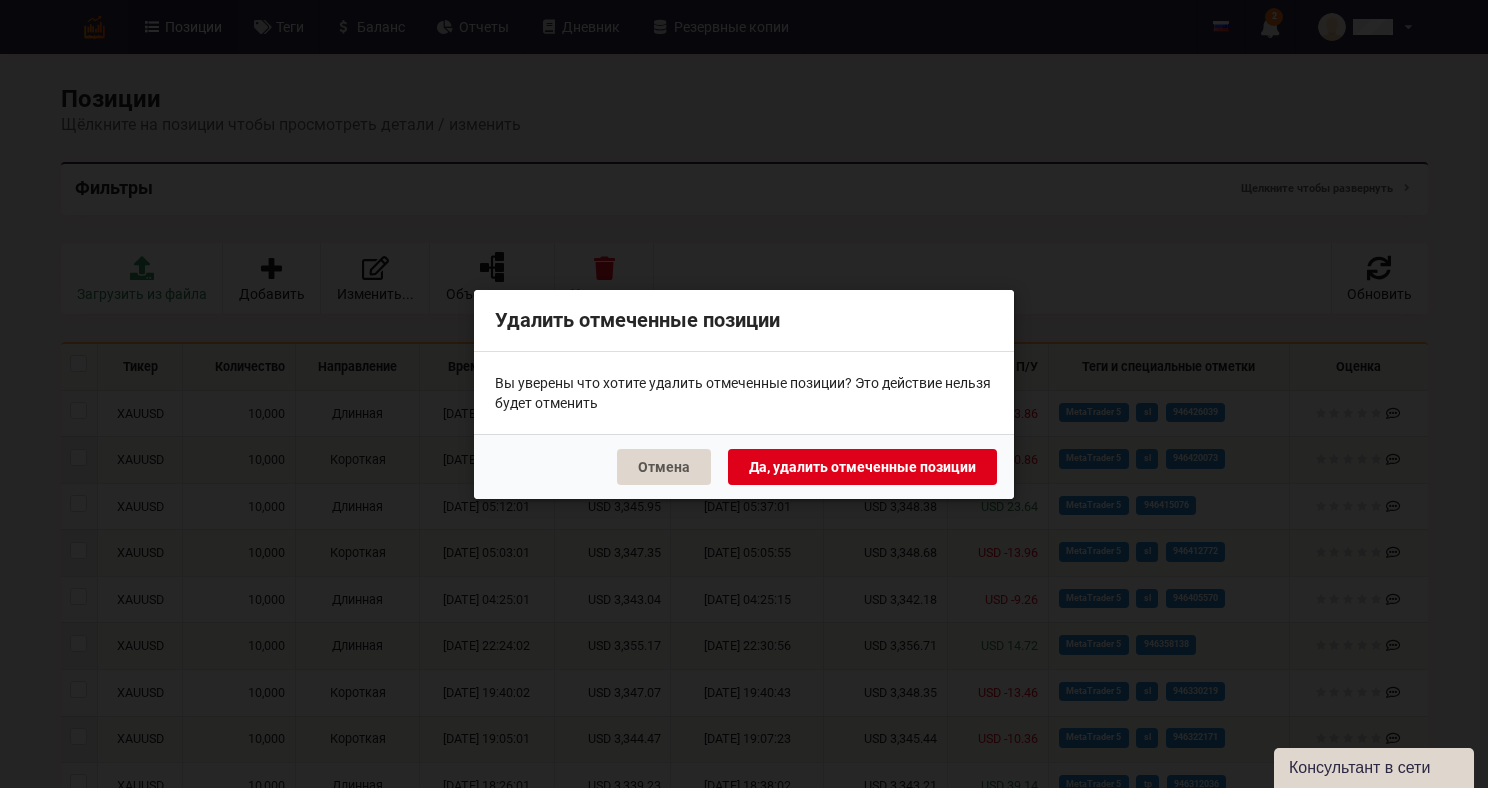 click on "Да, удалить отмеченные позиции" at bounding box center [862, 466] 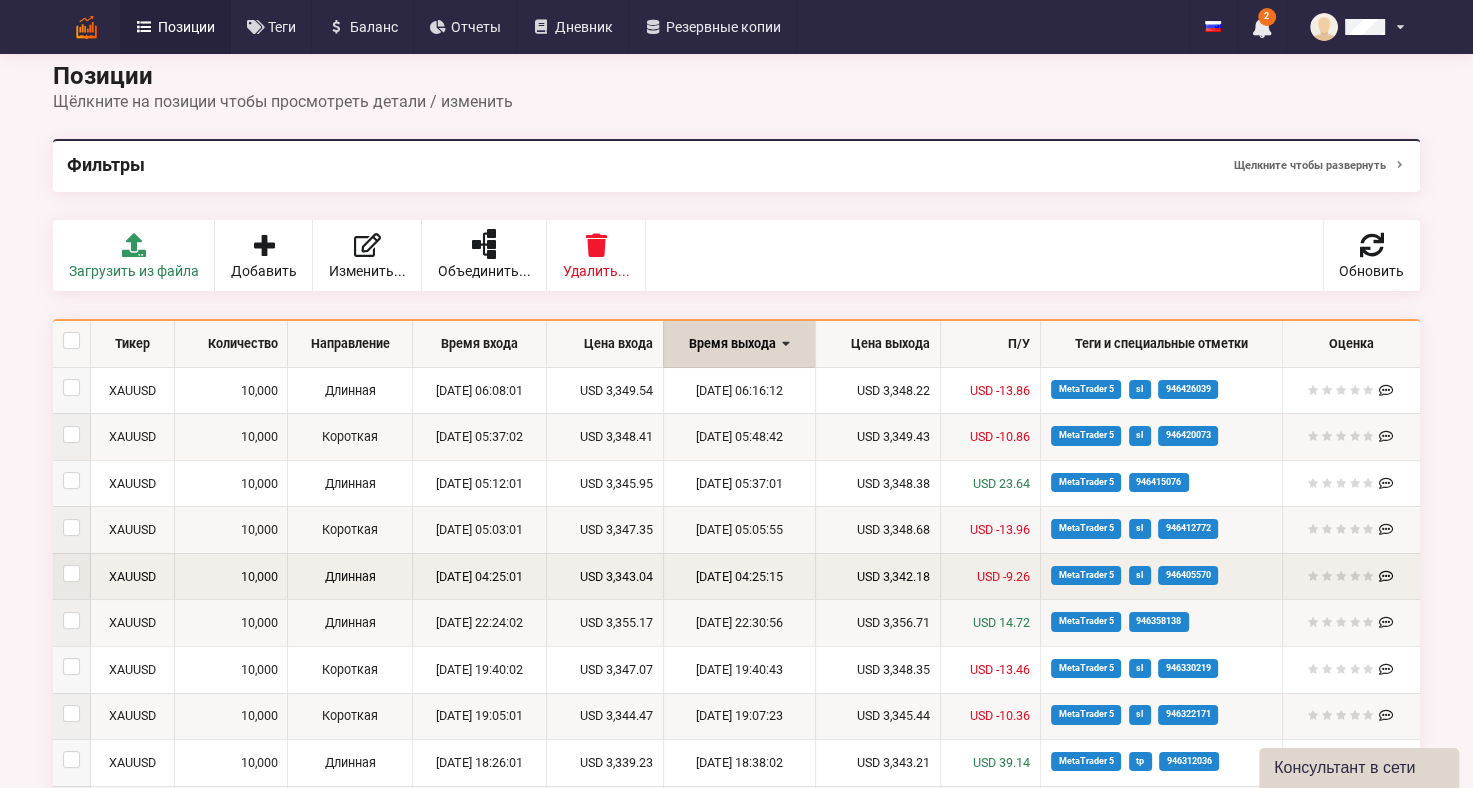 scroll, scrollTop: 0, scrollLeft: 0, axis: both 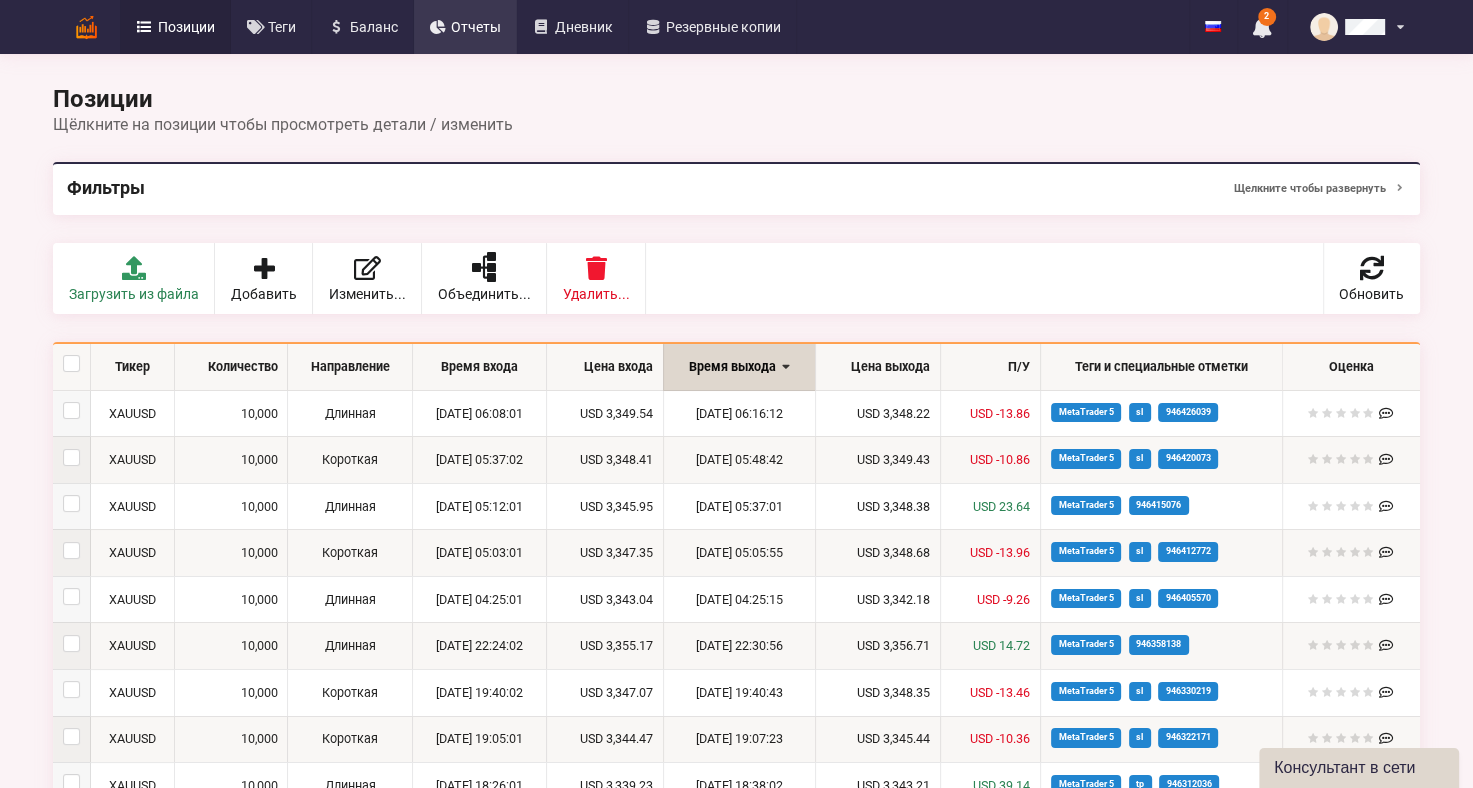 click on "Отчеты" at bounding box center (476, 27) 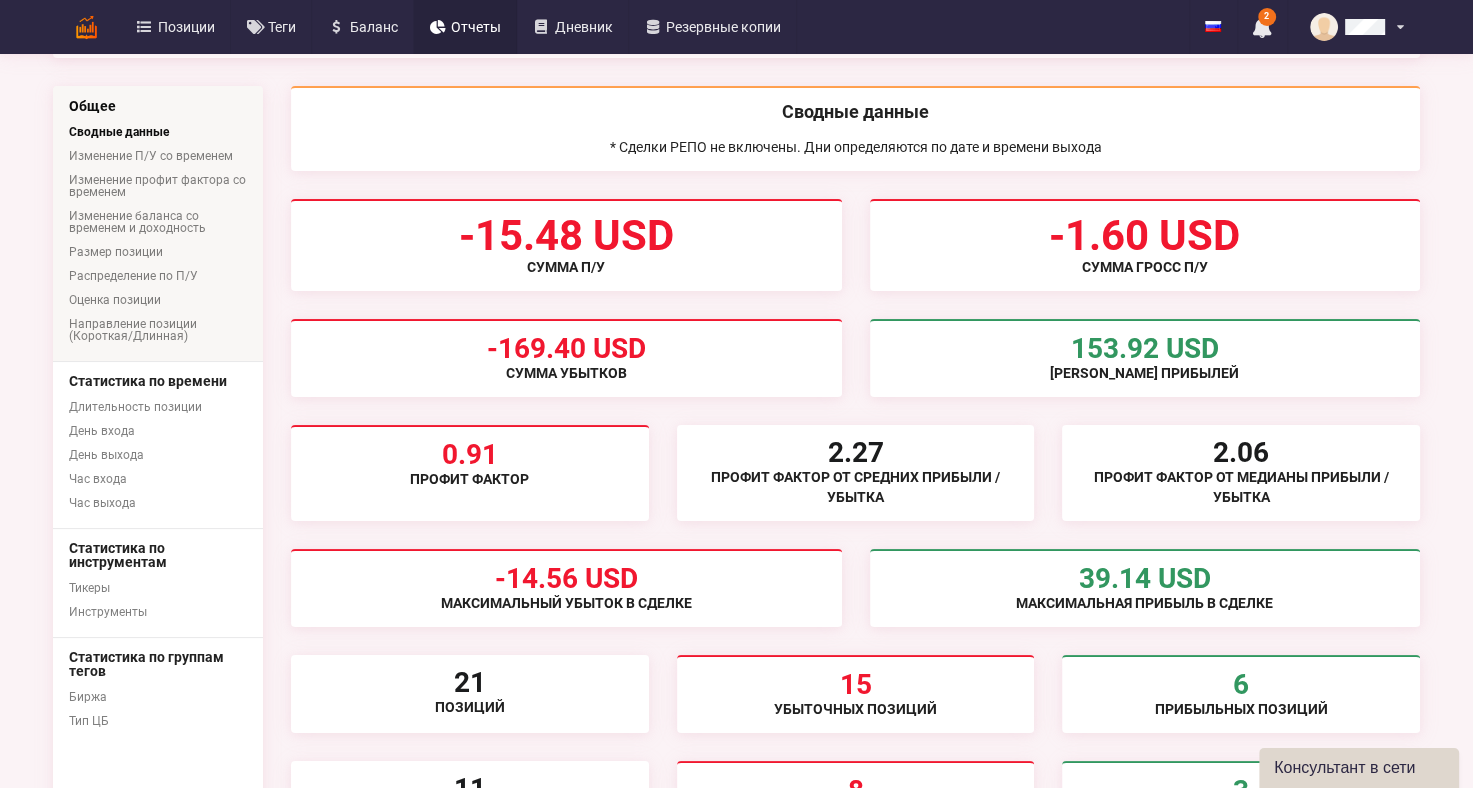 scroll, scrollTop: 0, scrollLeft: 0, axis: both 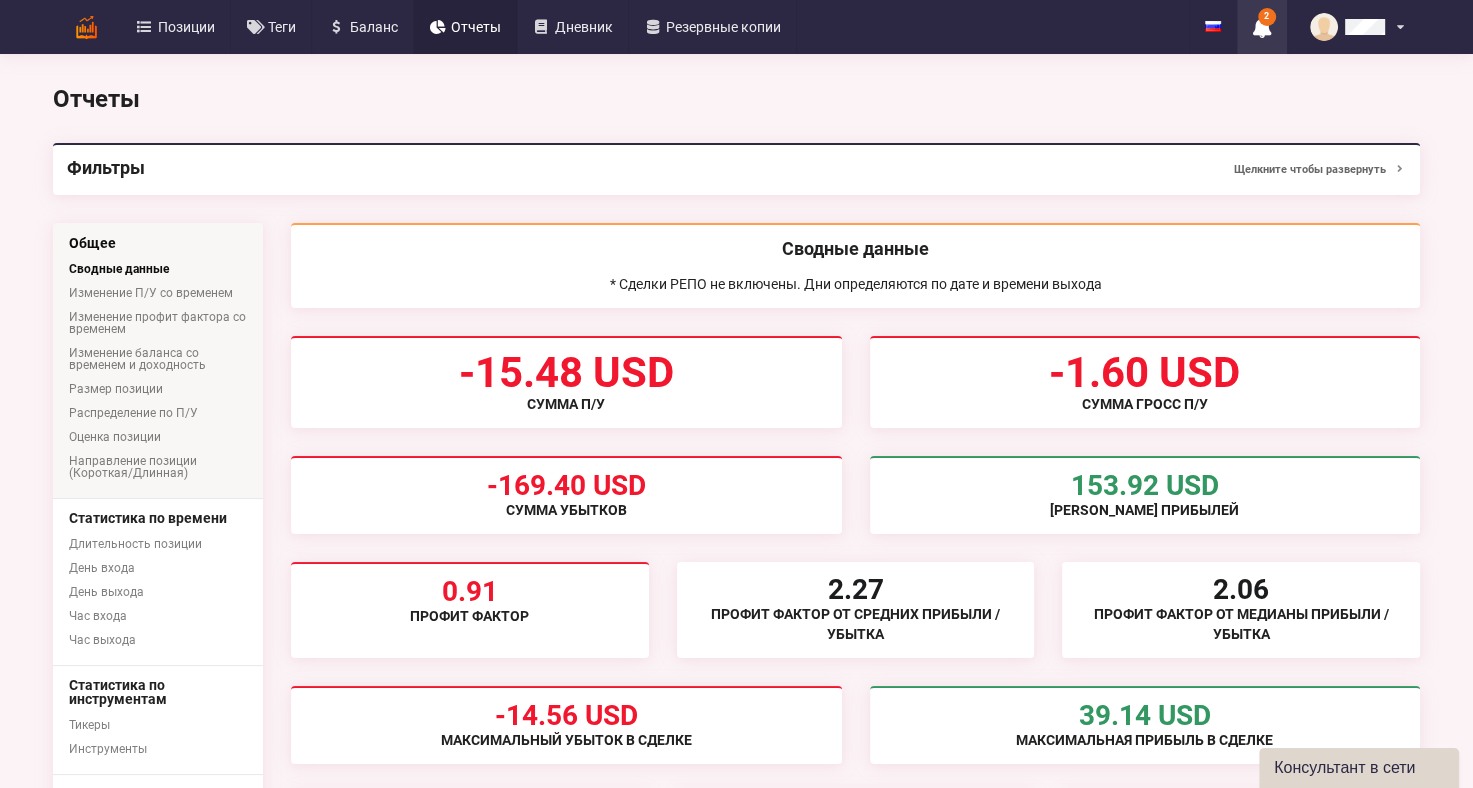 click at bounding box center (1262, 27) 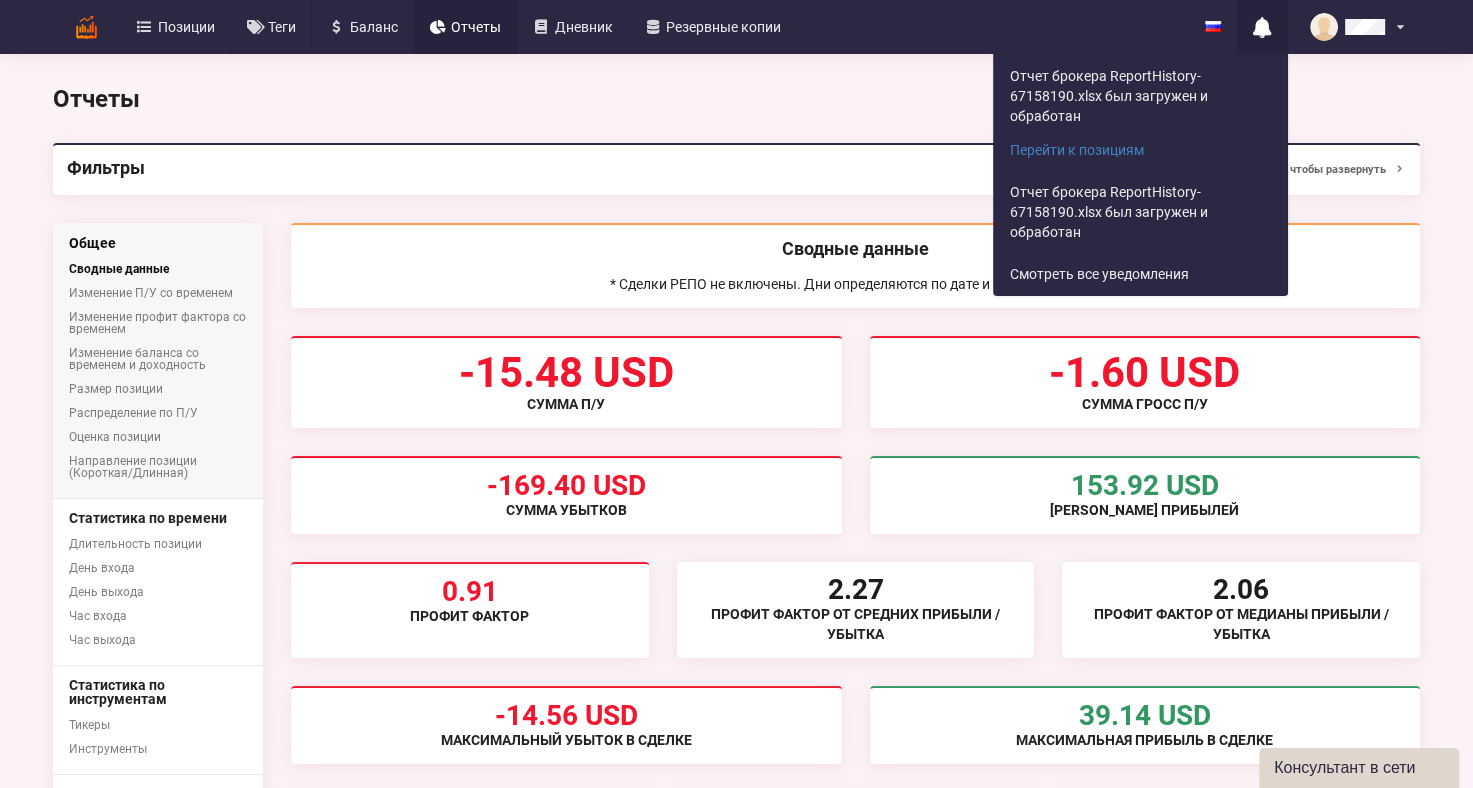 click at bounding box center [1262, 27] 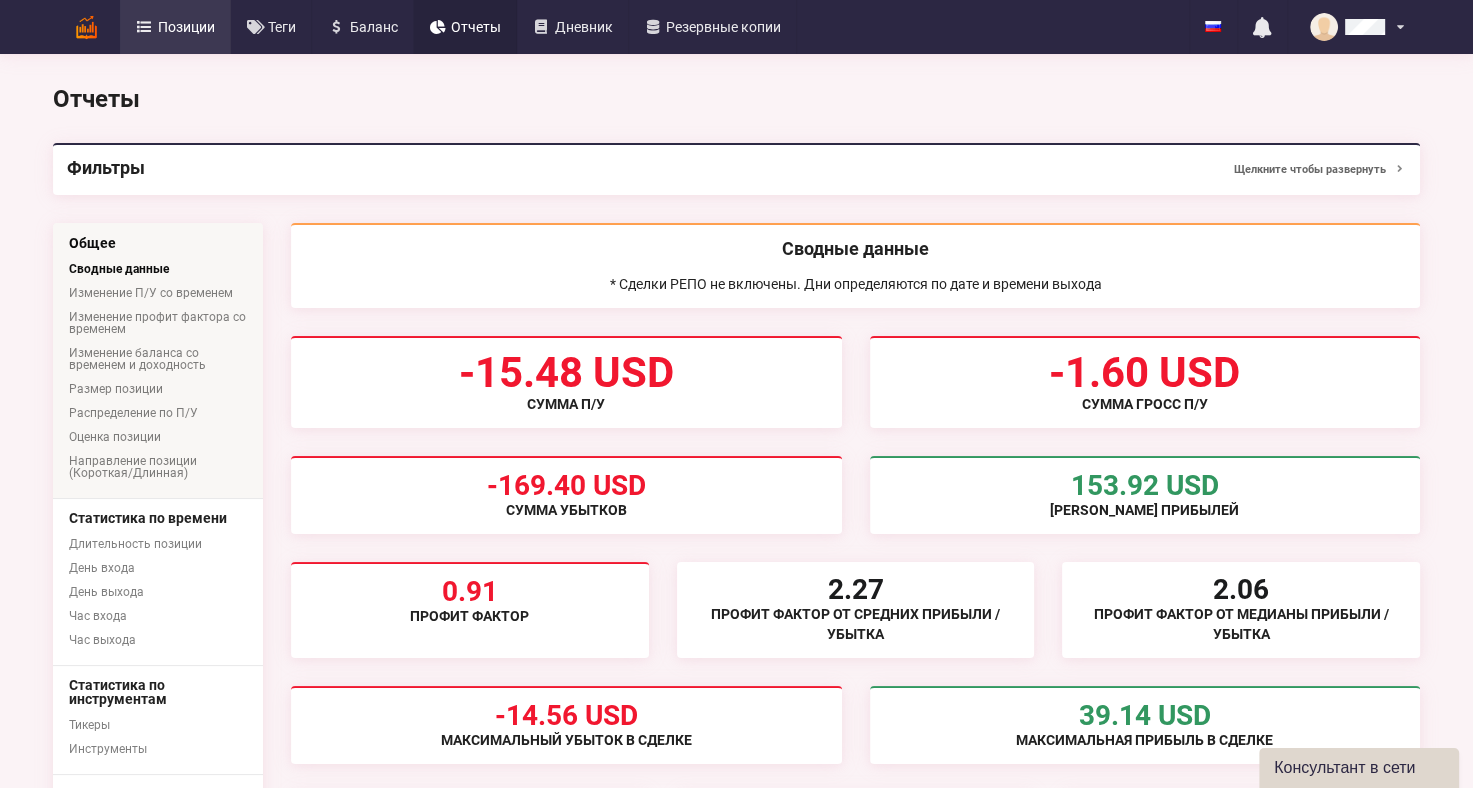 click on "Позиции" at bounding box center (186, 27) 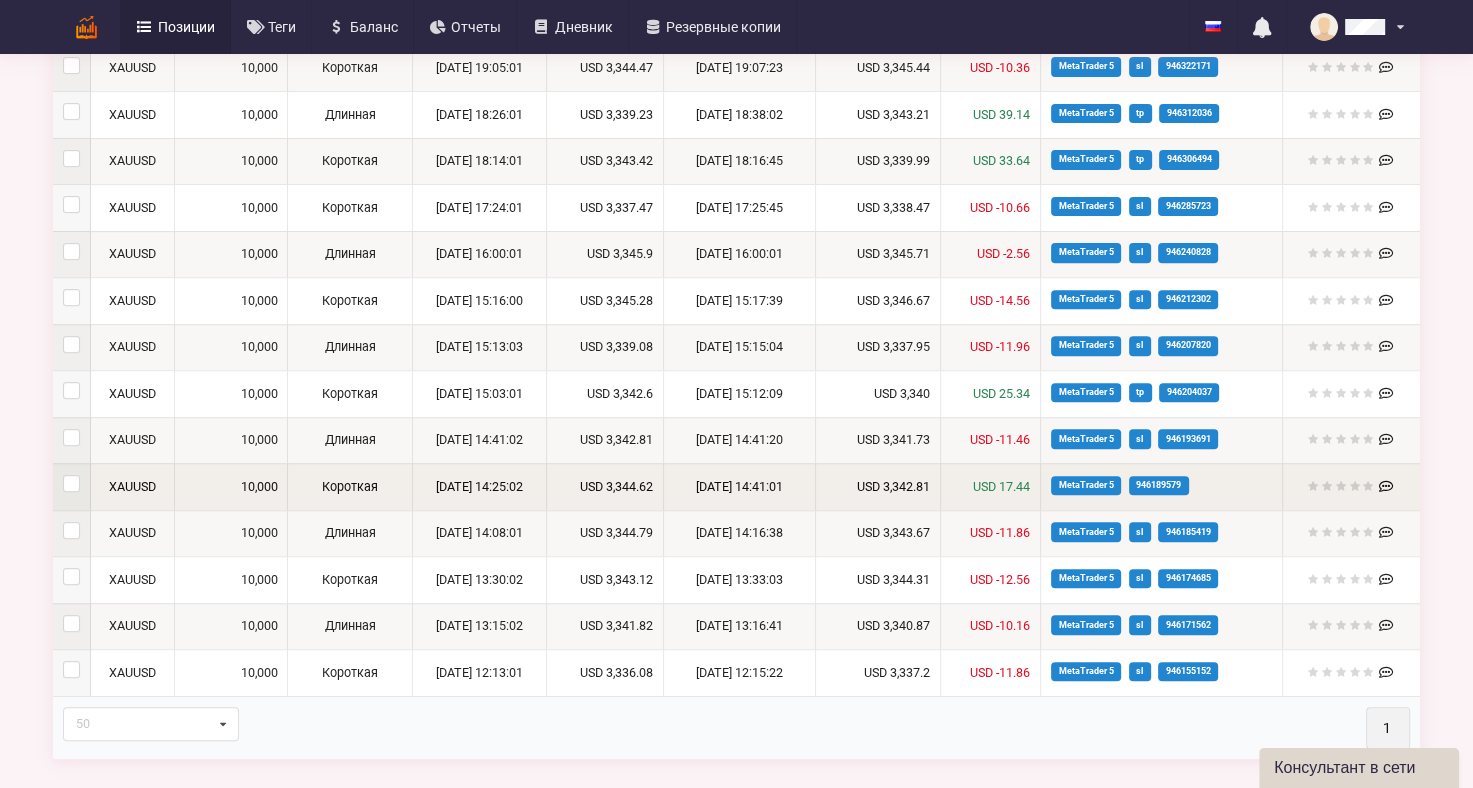 scroll, scrollTop: 751, scrollLeft: 0, axis: vertical 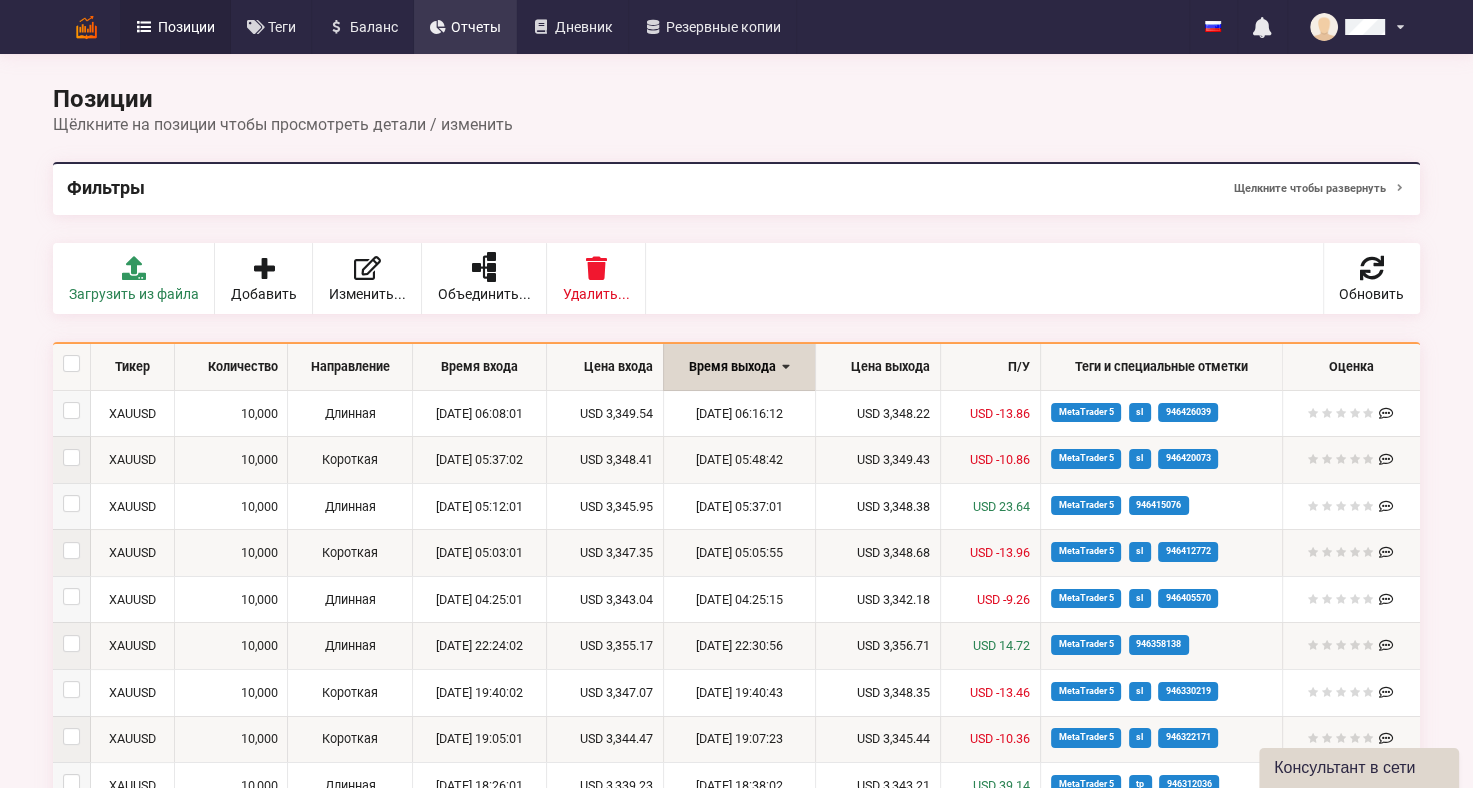 click on "Отчеты" at bounding box center [476, 27] 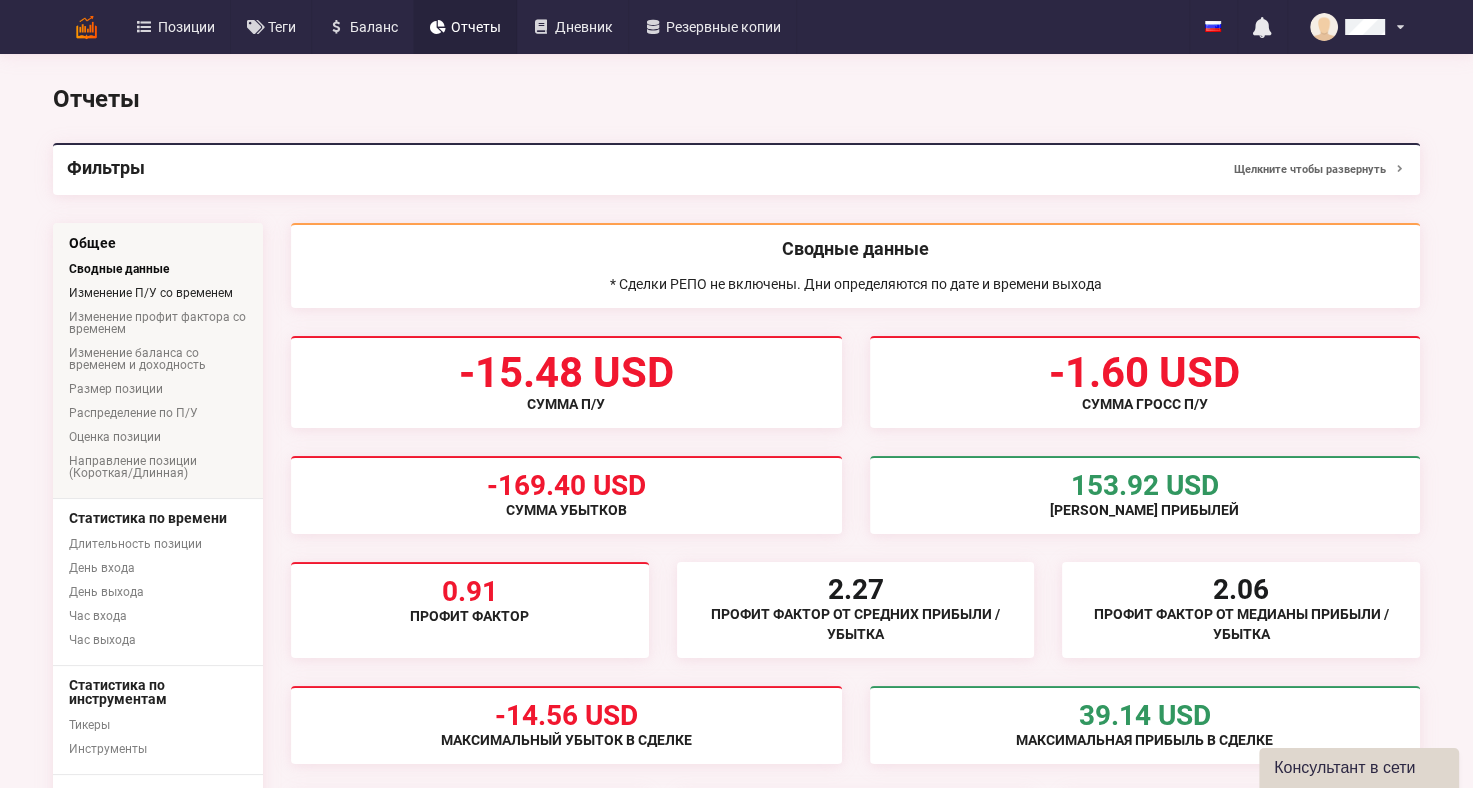 click on "Изменение П/У со временем" at bounding box center [158, 293] 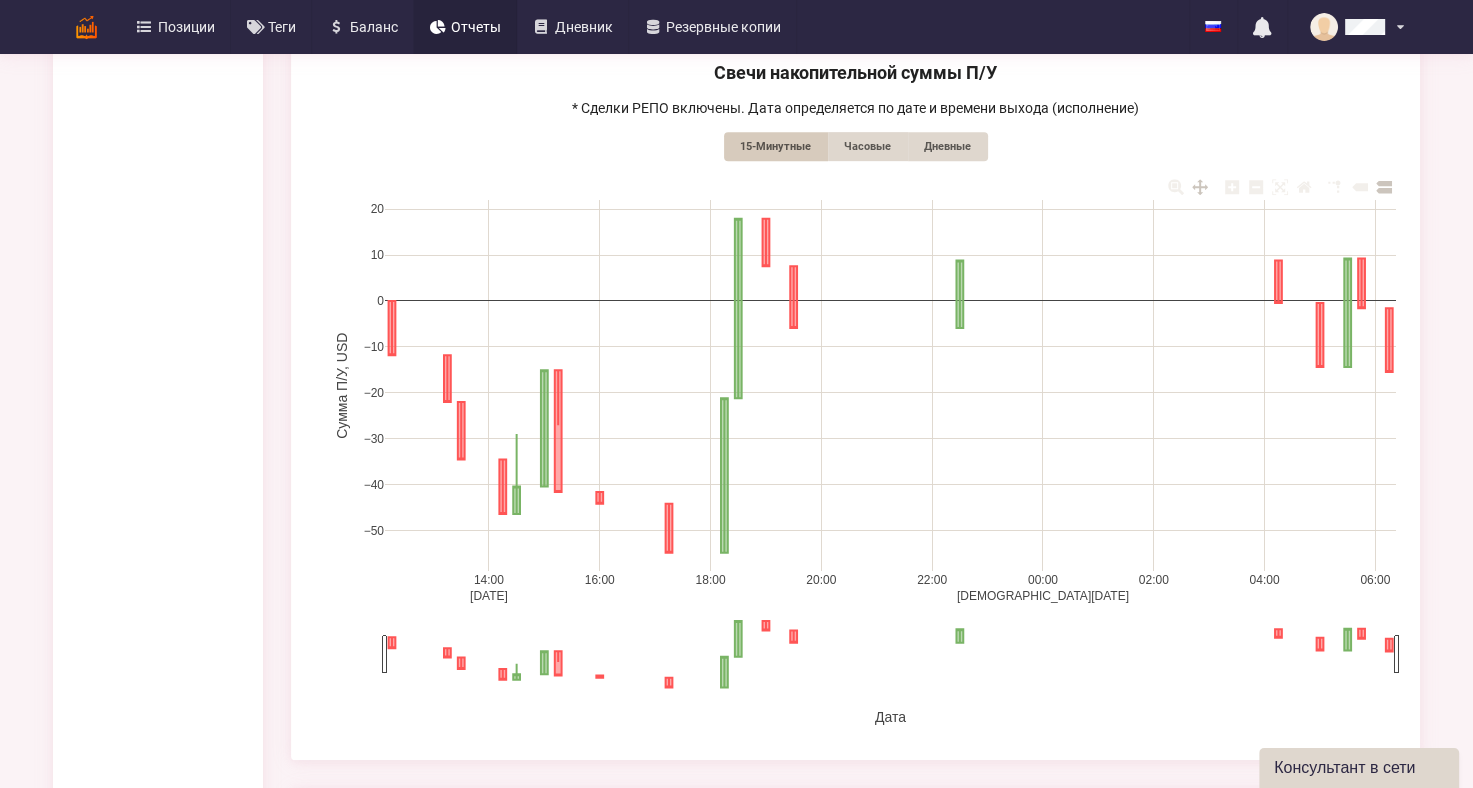 scroll, scrollTop: 900, scrollLeft: 0, axis: vertical 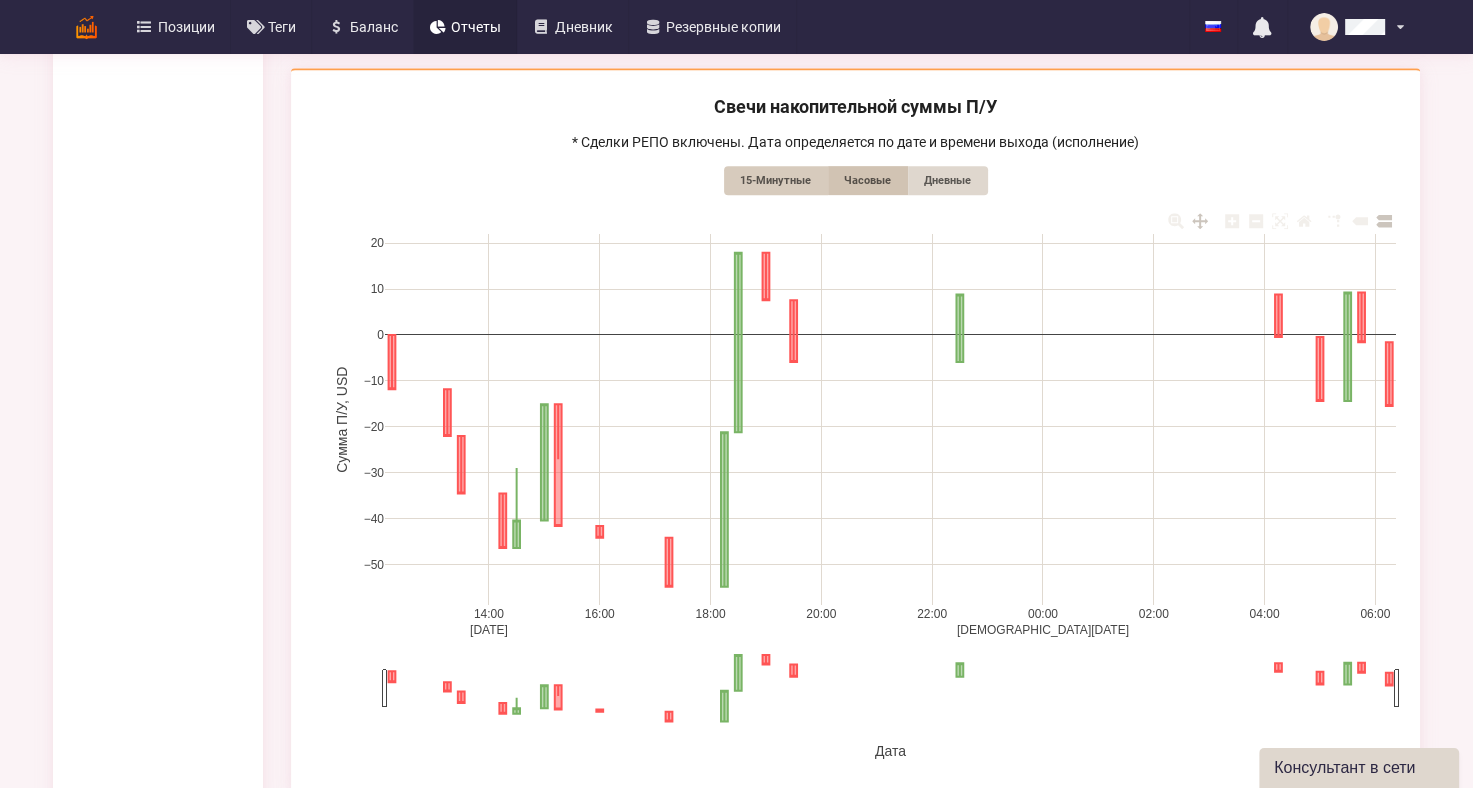 click on "Часовые" at bounding box center [868, 180] 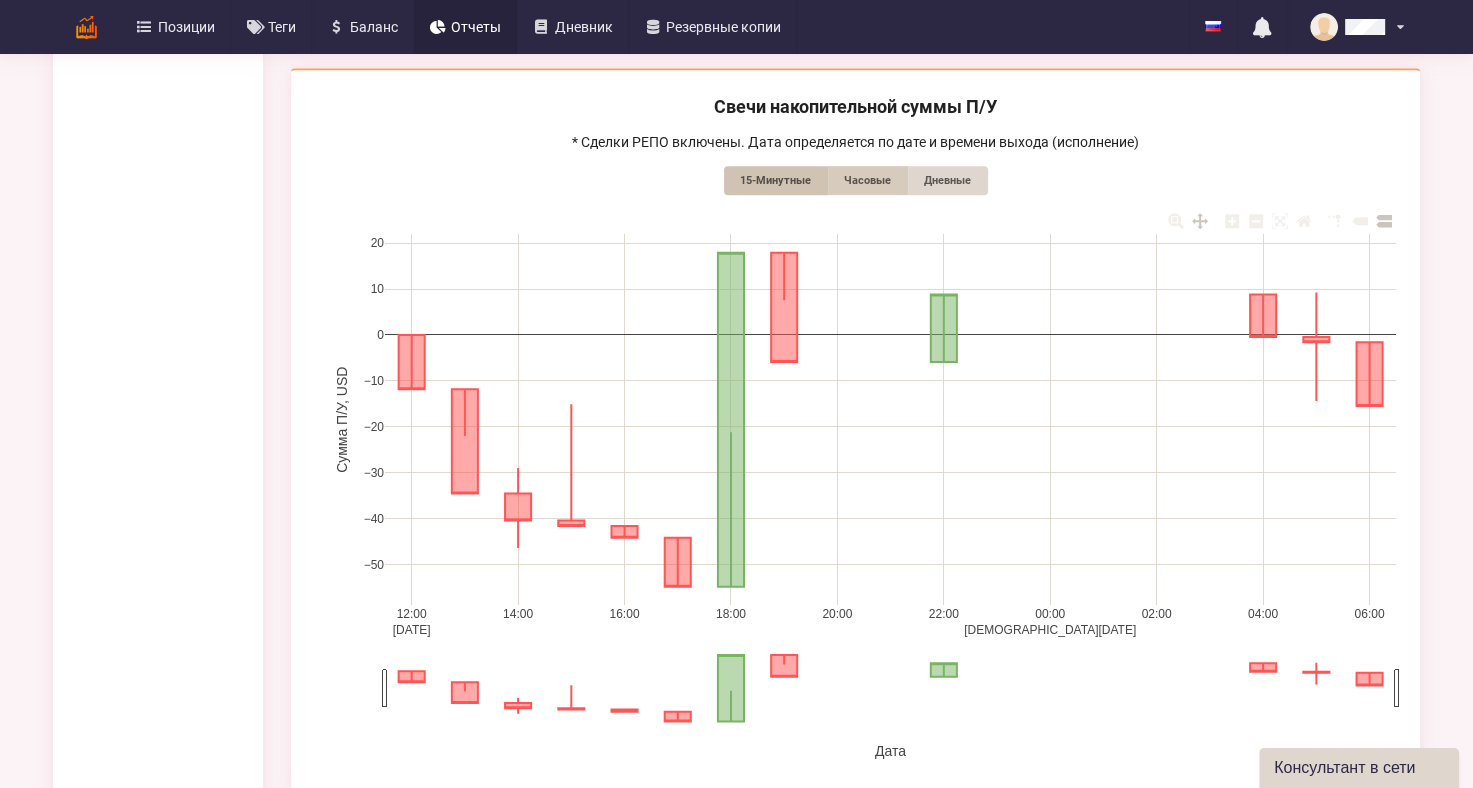 click on "15-Минутные" at bounding box center [776, 180] 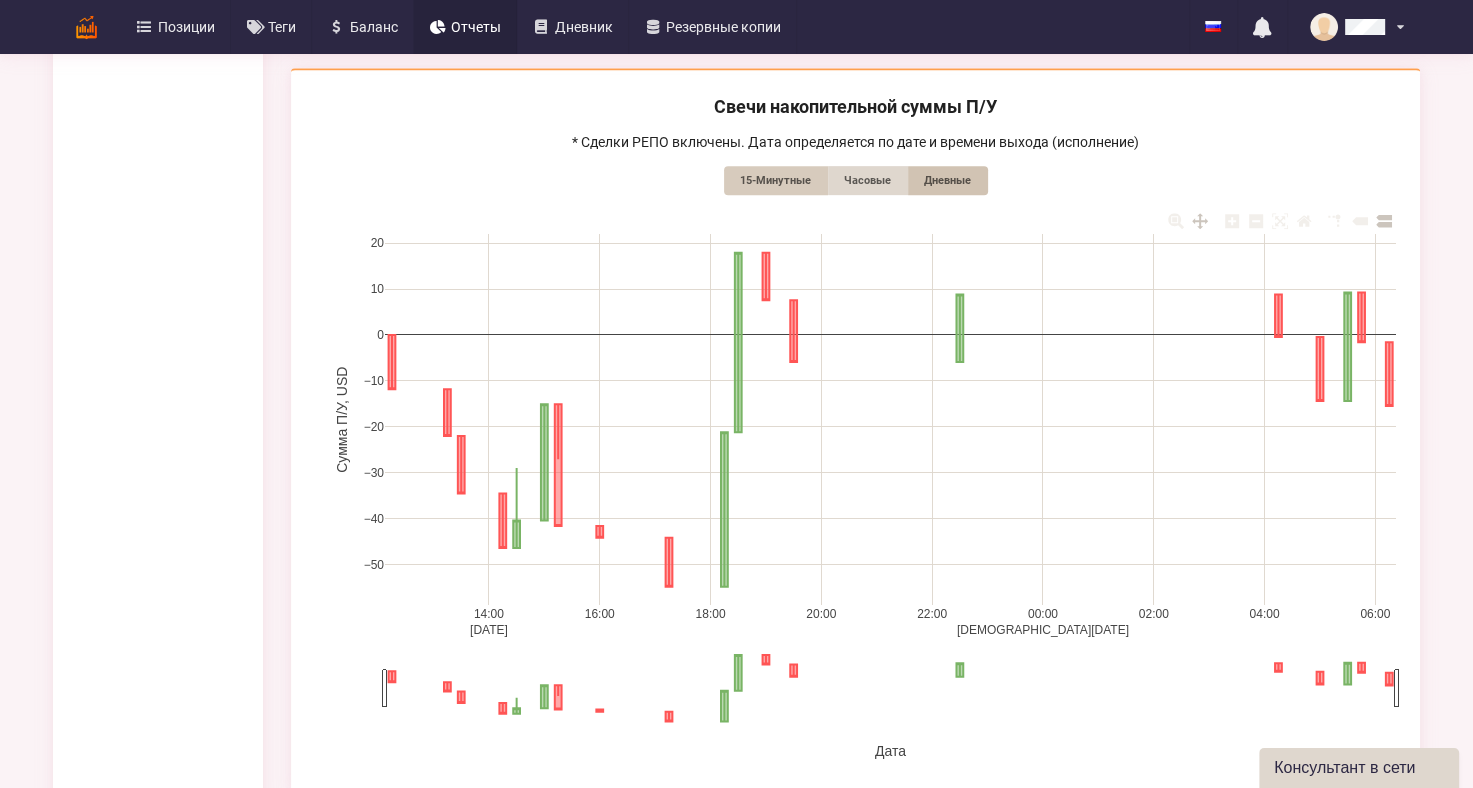 click on "Дневные" at bounding box center (948, 180) 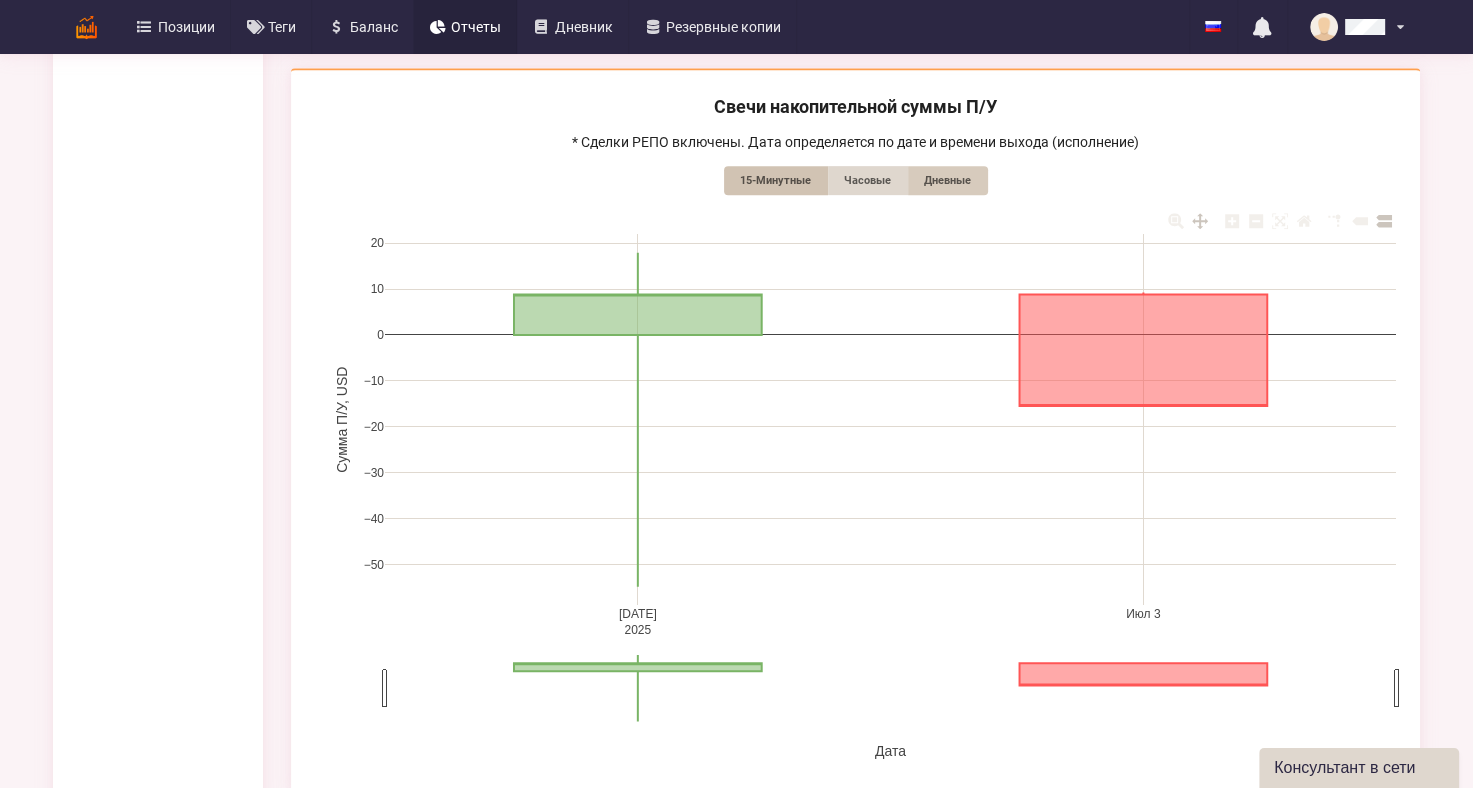 click on "15-Минутные" at bounding box center [776, 180] 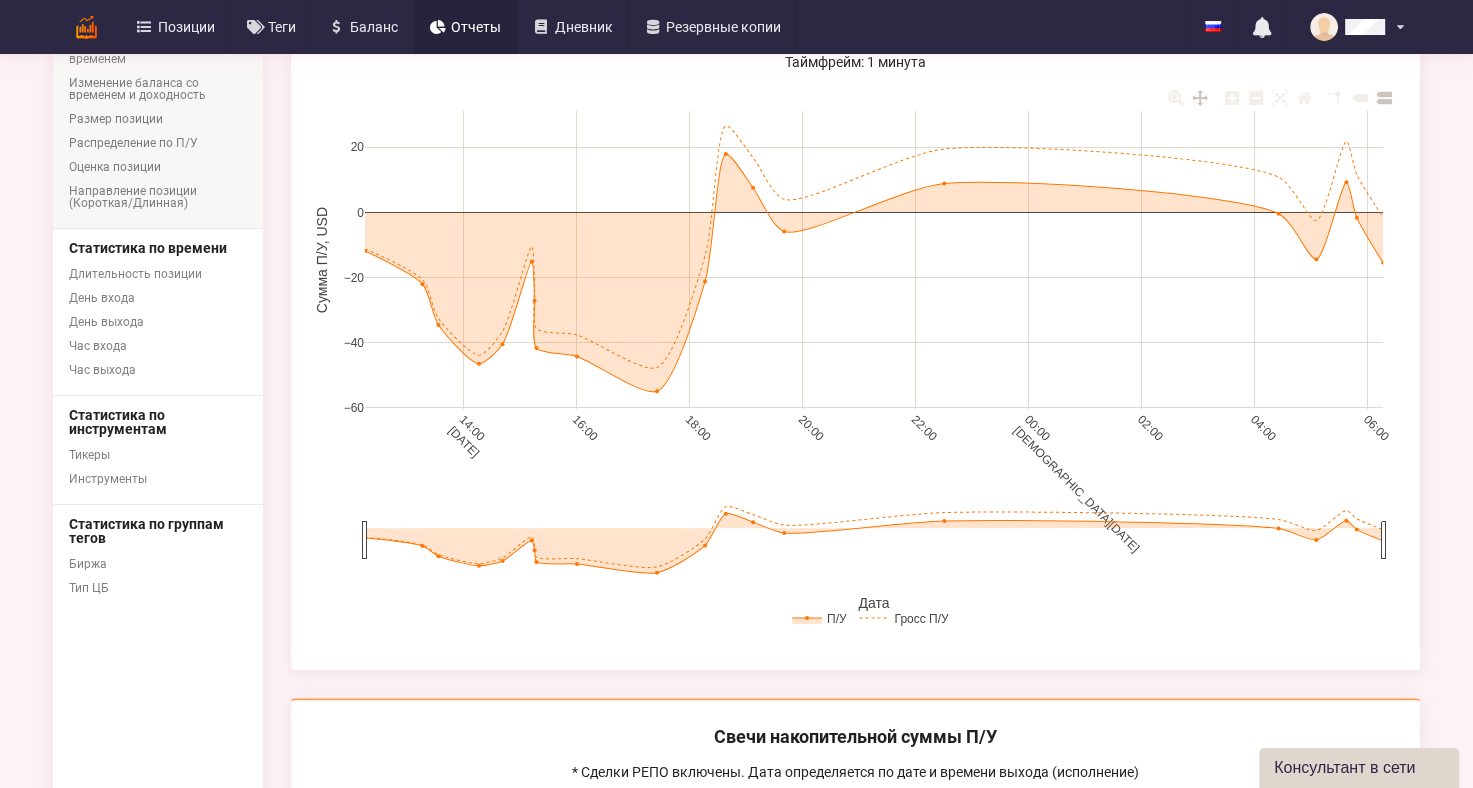 scroll, scrollTop: 0, scrollLeft: 0, axis: both 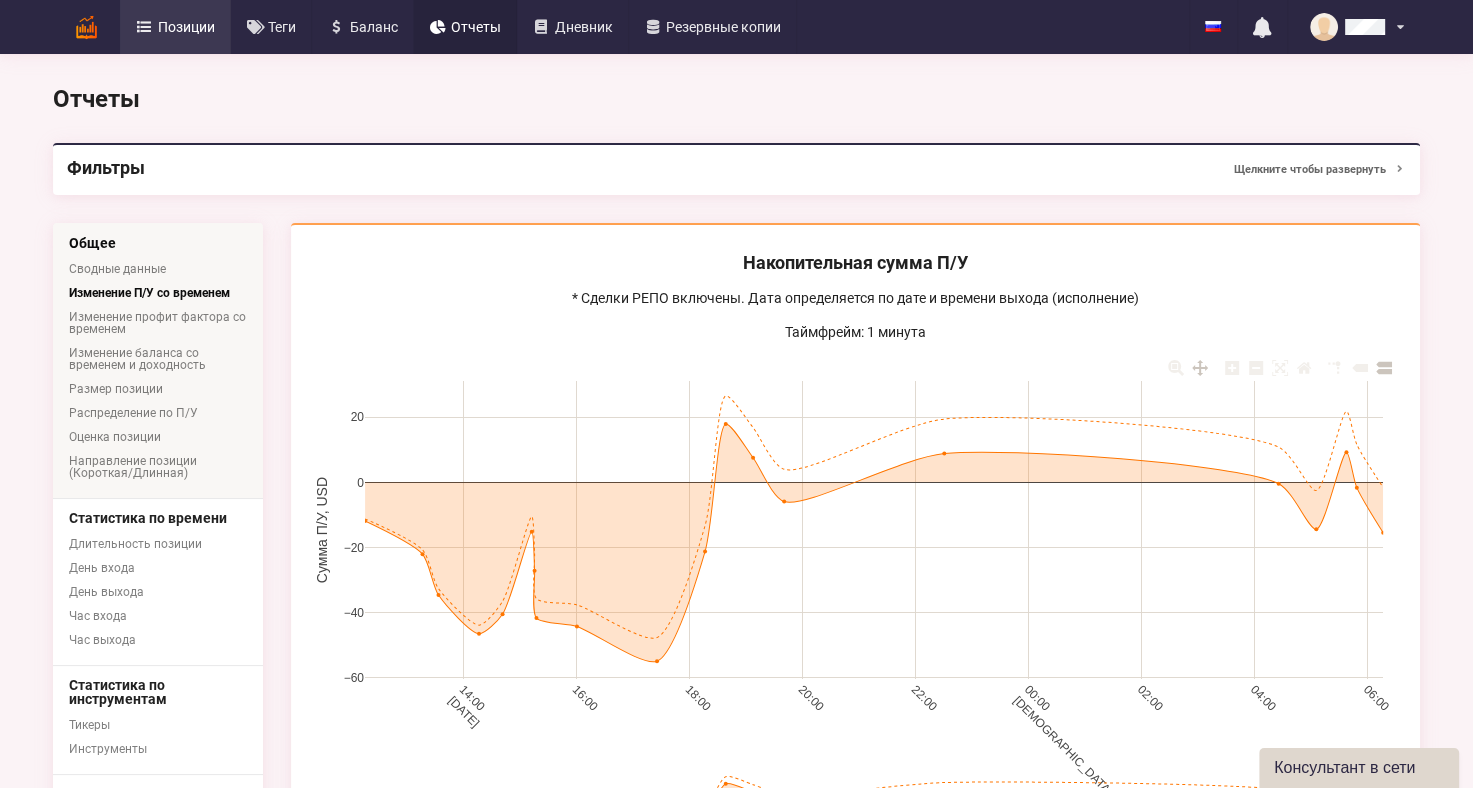 click on "Позиции" at bounding box center (175, 27) 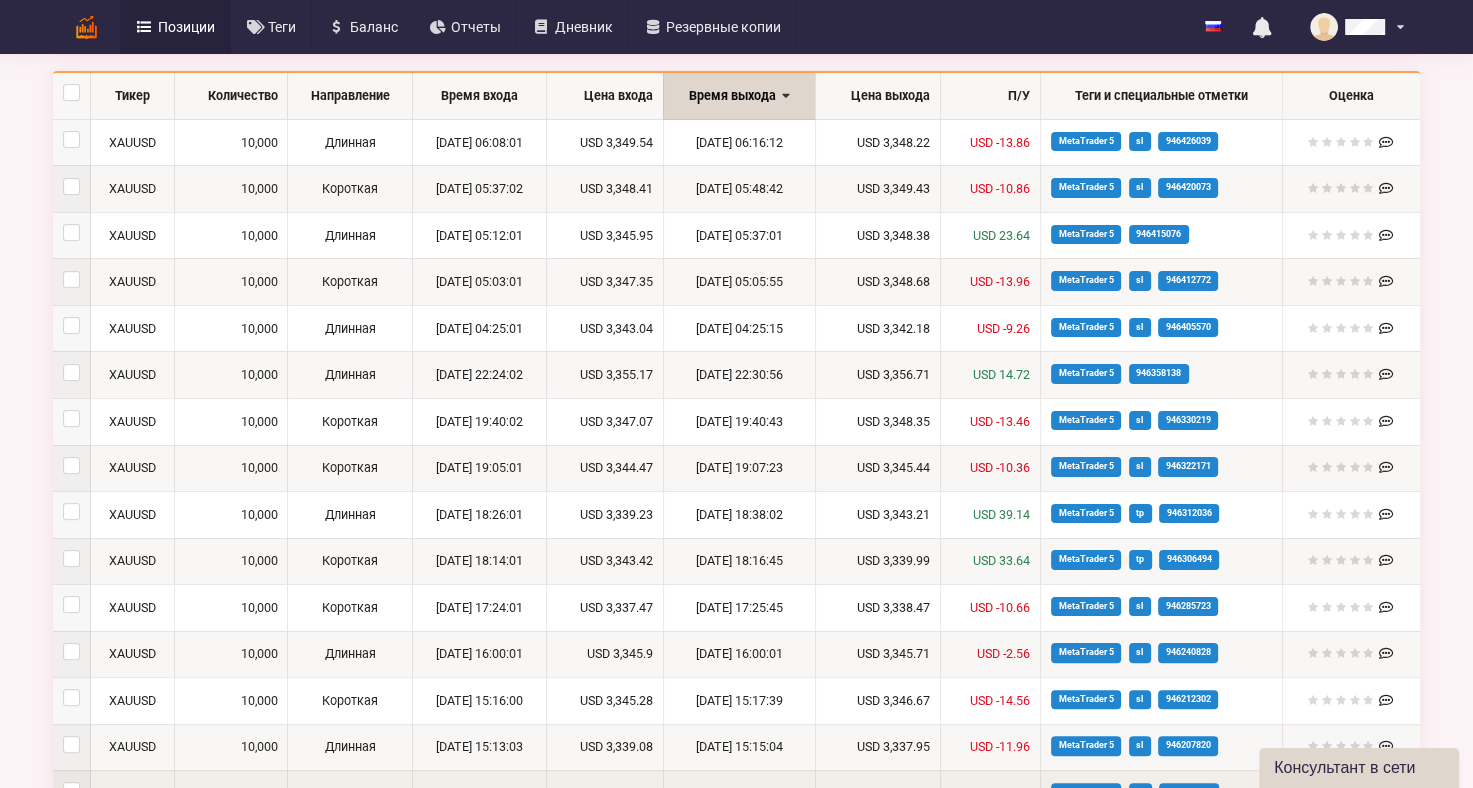 scroll, scrollTop: 0, scrollLeft: 0, axis: both 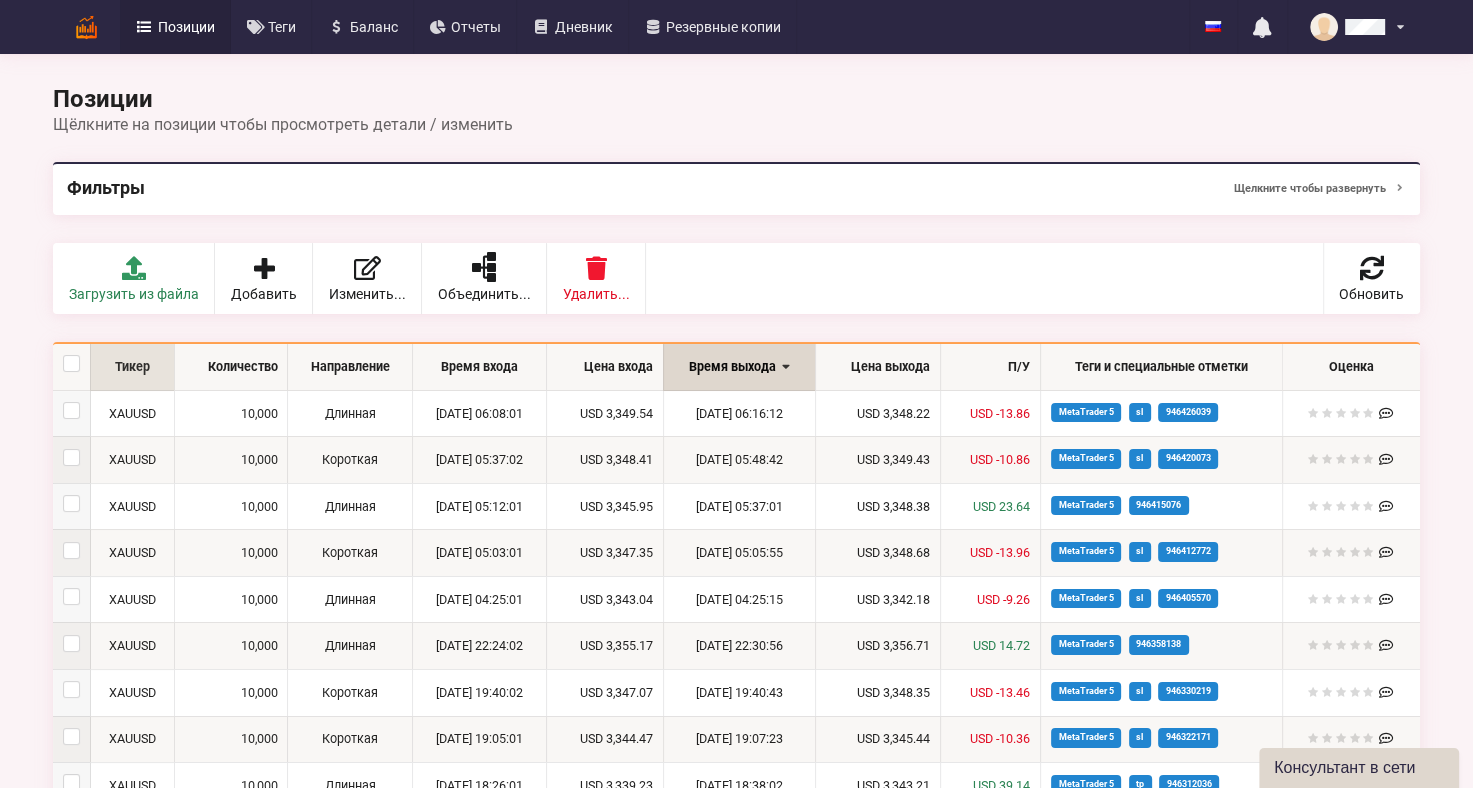 drag, startPoint x: 75, startPoint y: 366, endPoint x: 97, endPoint y: 366, distance: 22 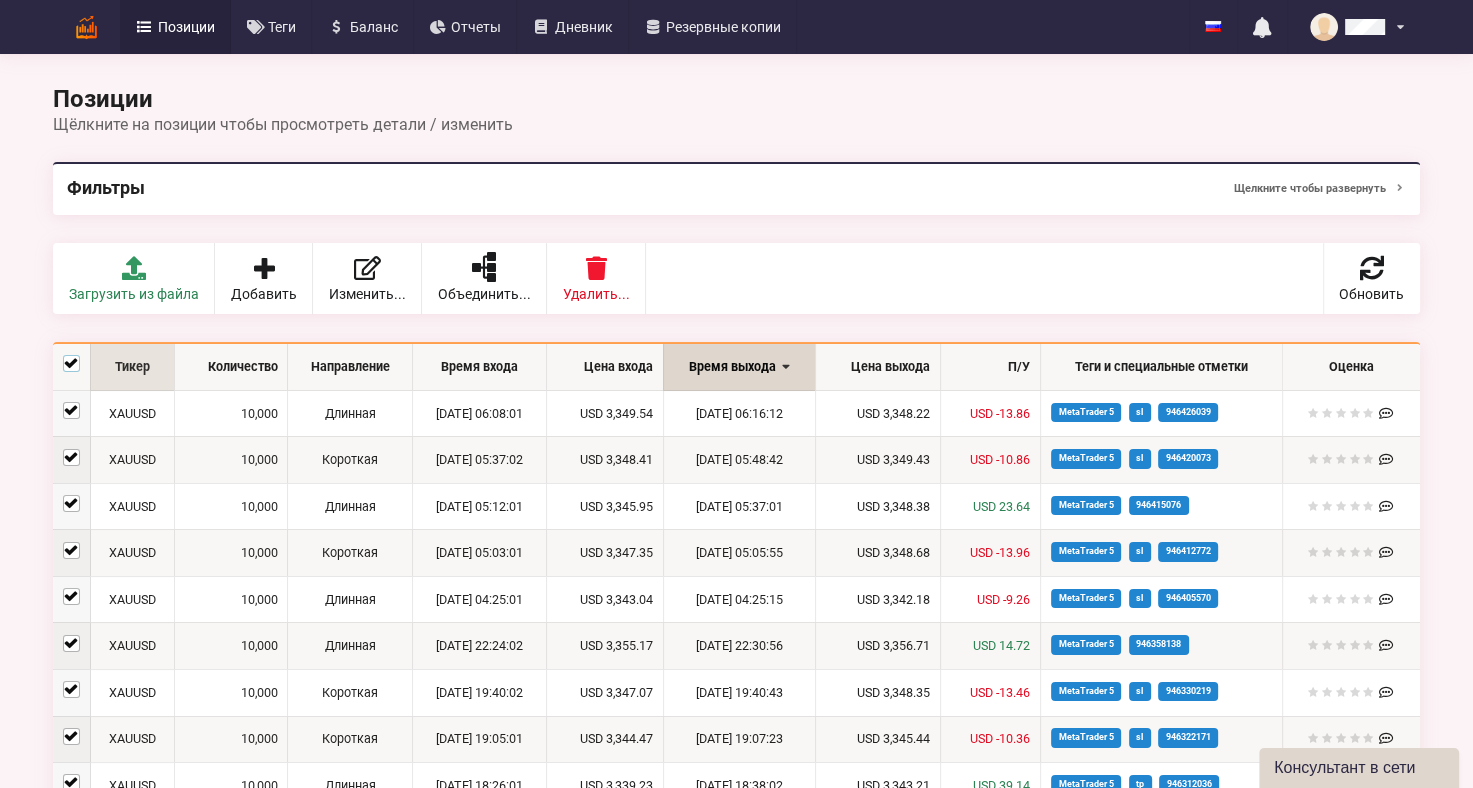 checkbox on "true" 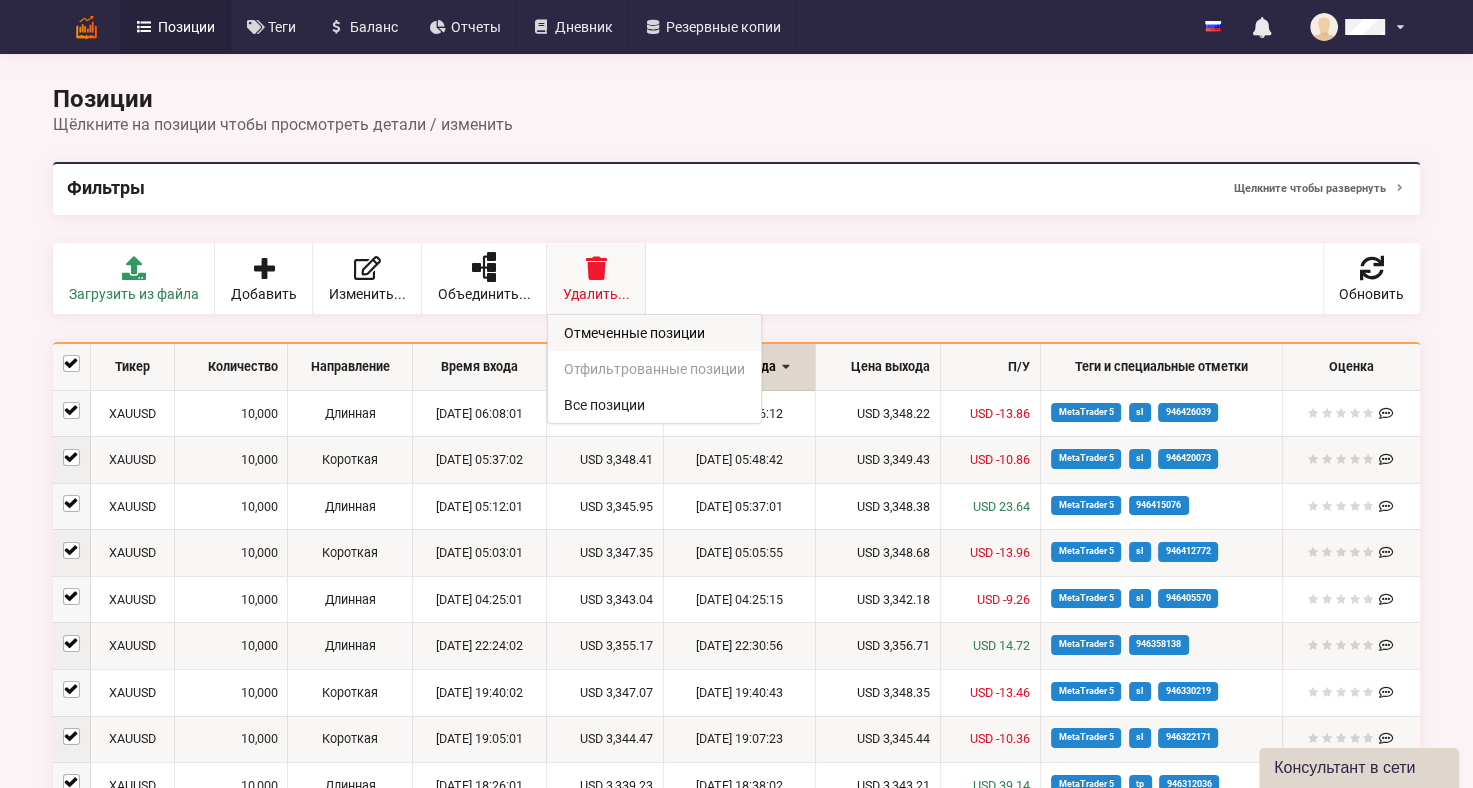 click on "Отмеченные позиции" at bounding box center [654, 333] 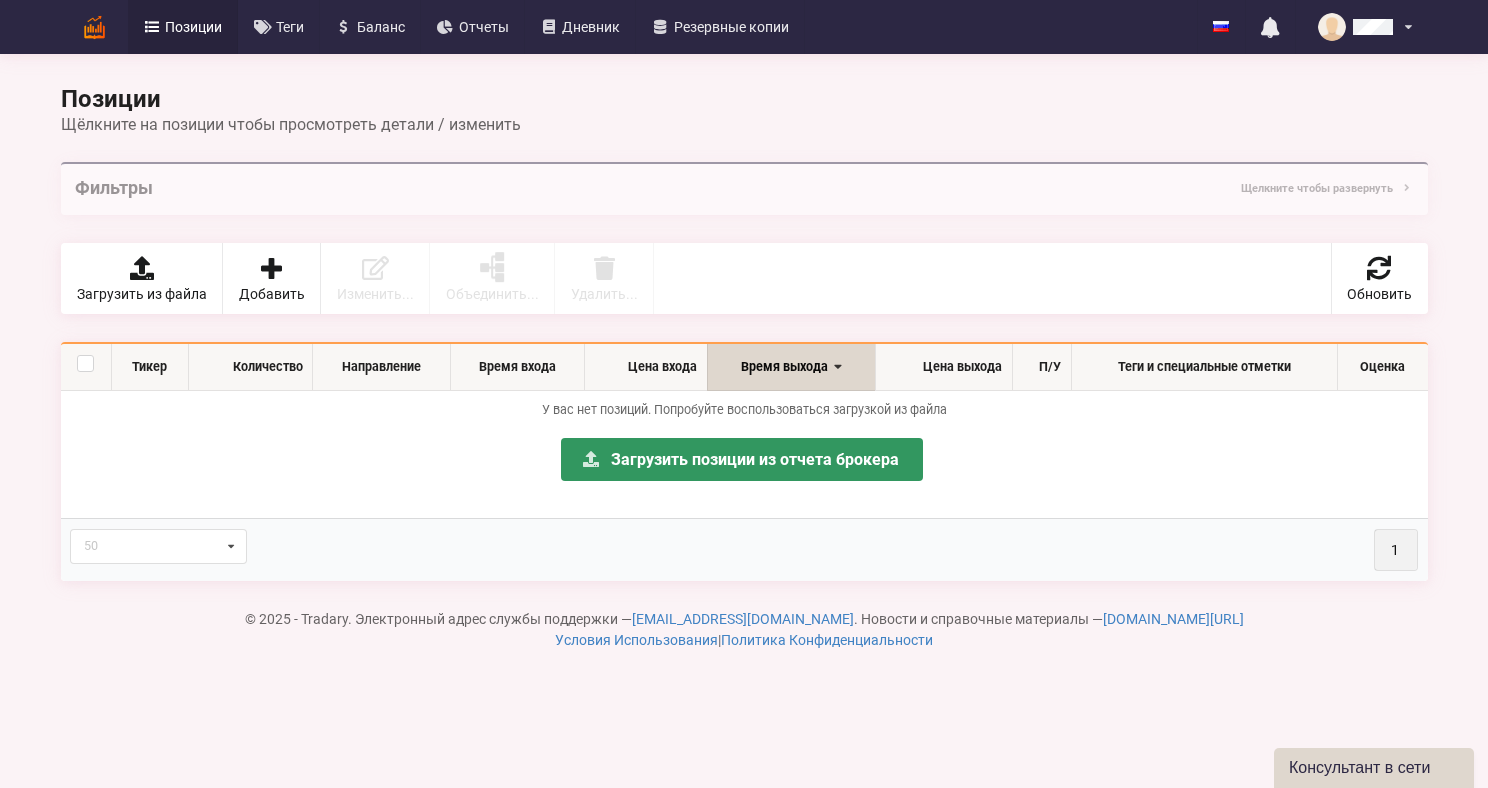 checkbox on "false" 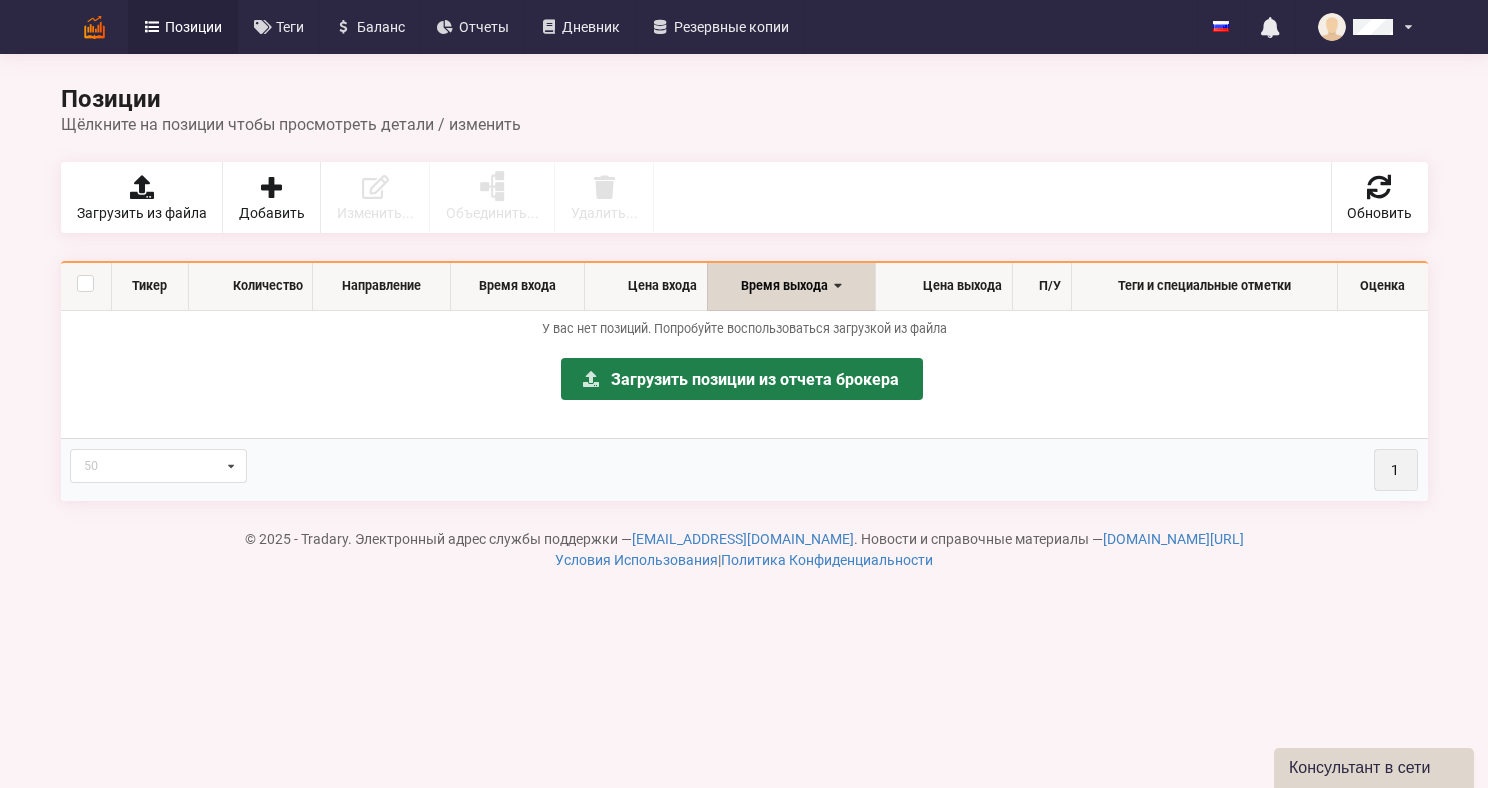click on "Загрузить позиции из отчета брокера" at bounding box center [742, 379] 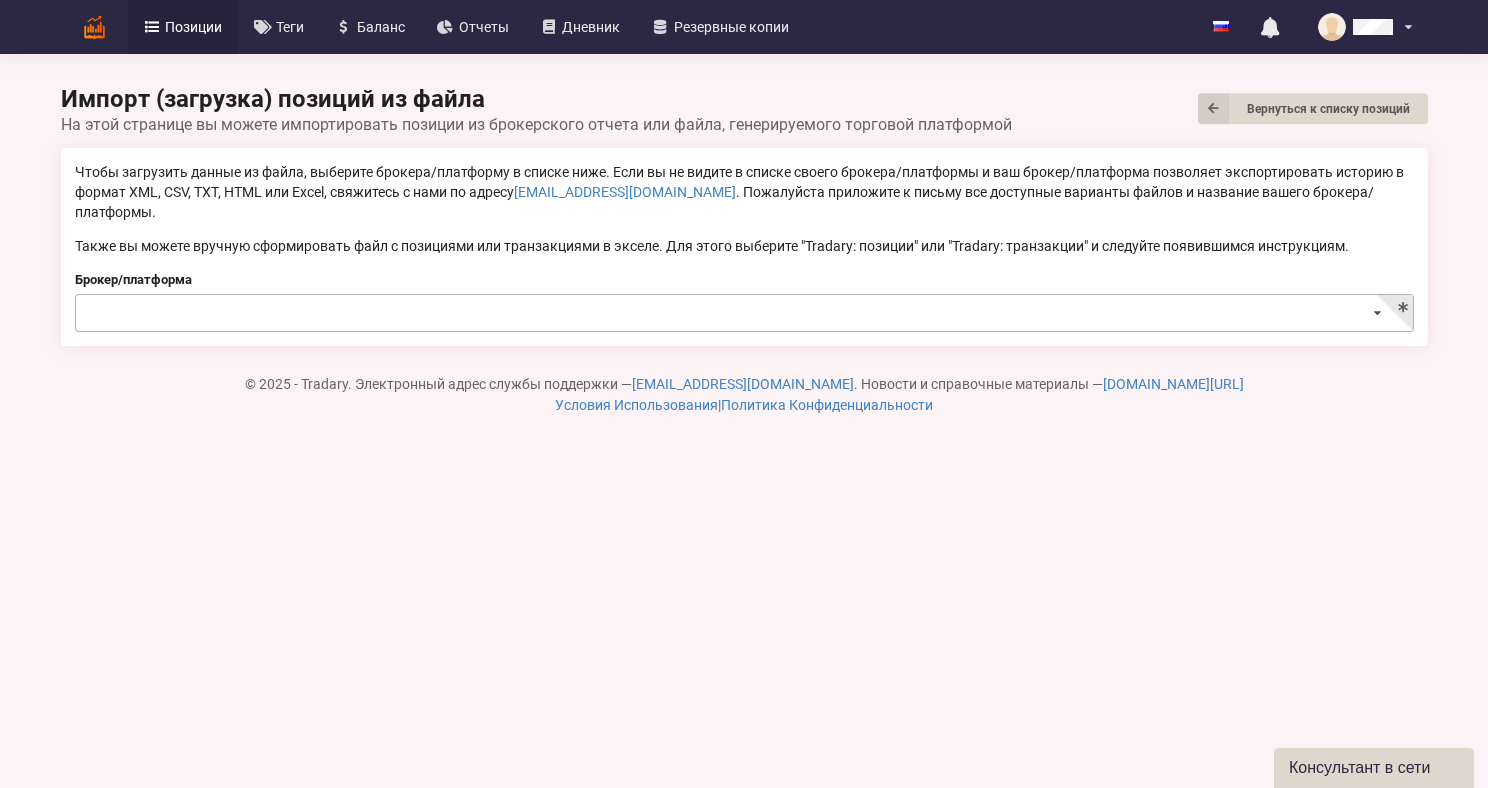 click at bounding box center (745, 314) 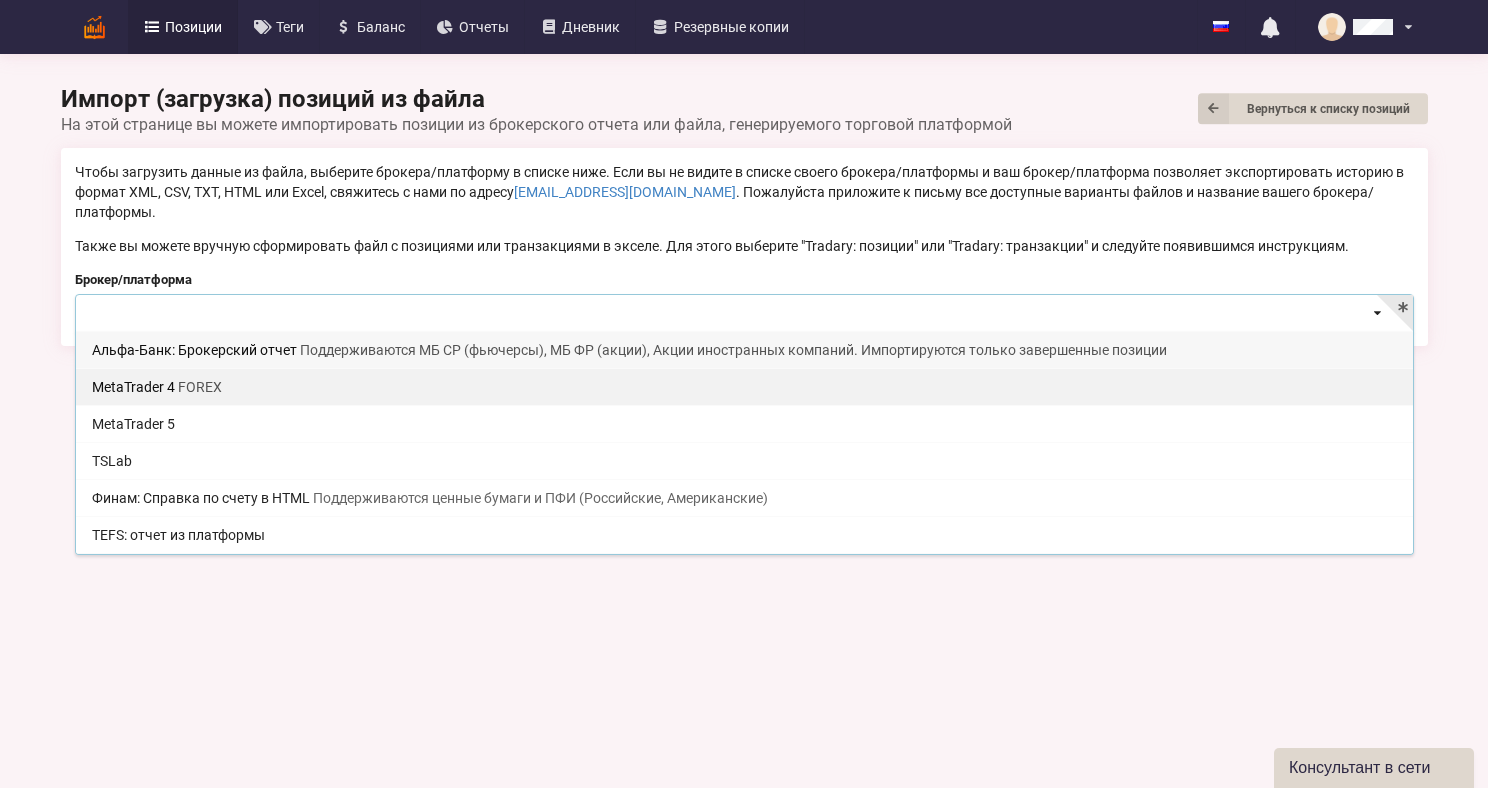 click on "MetaTrader 4
FOREX" at bounding box center [744, 386] 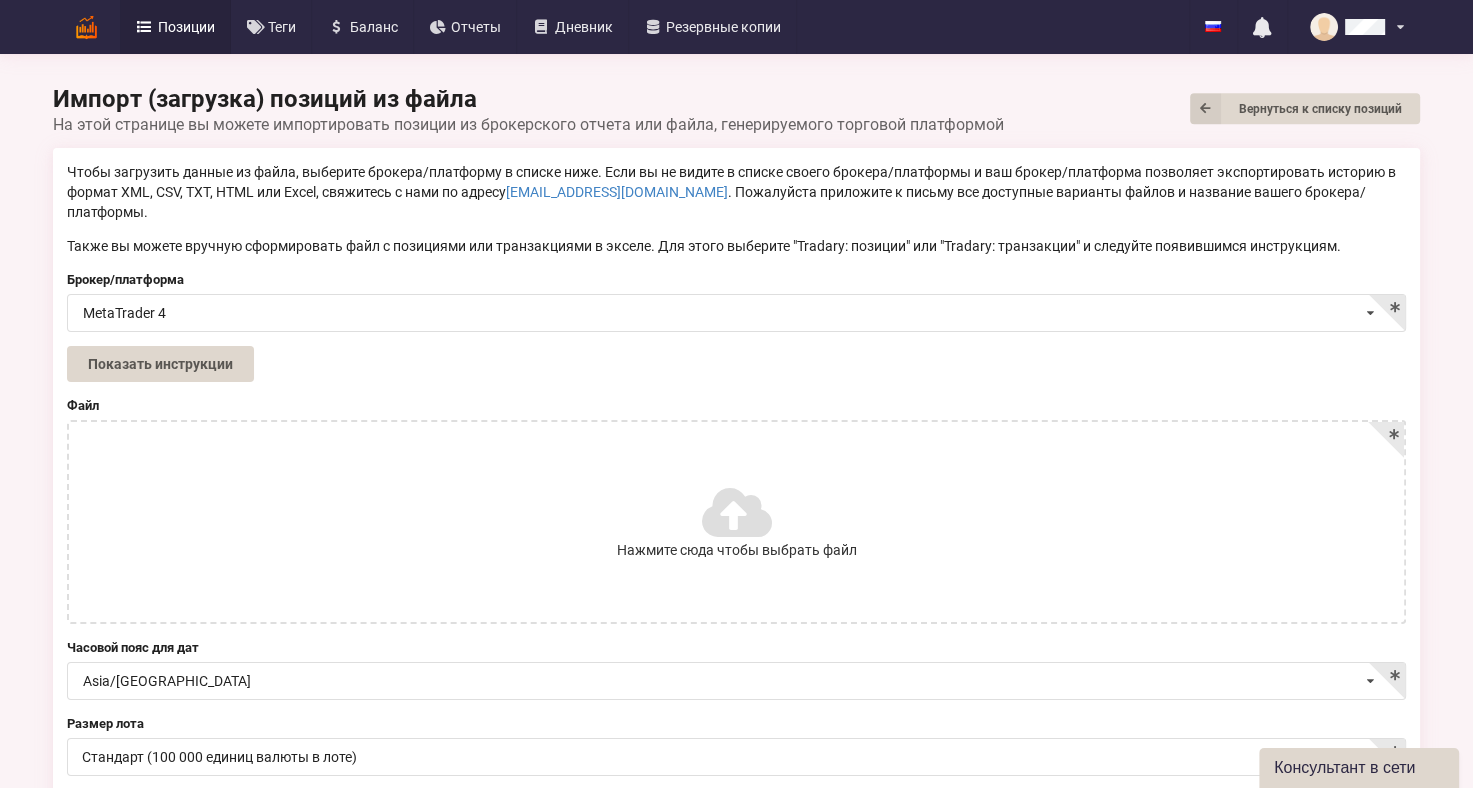 click at bounding box center (735, 512) 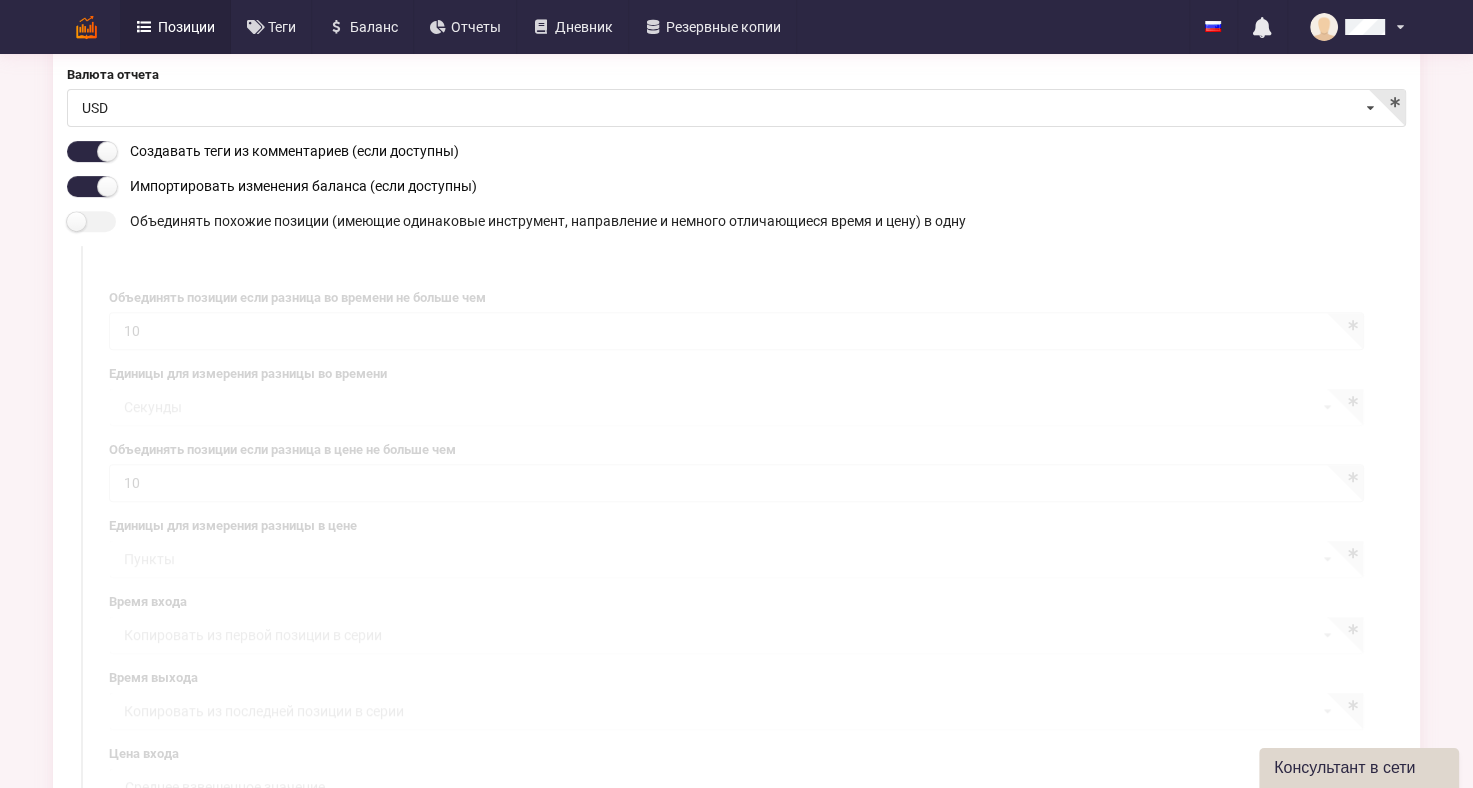 scroll, scrollTop: 1080, scrollLeft: 0, axis: vertical 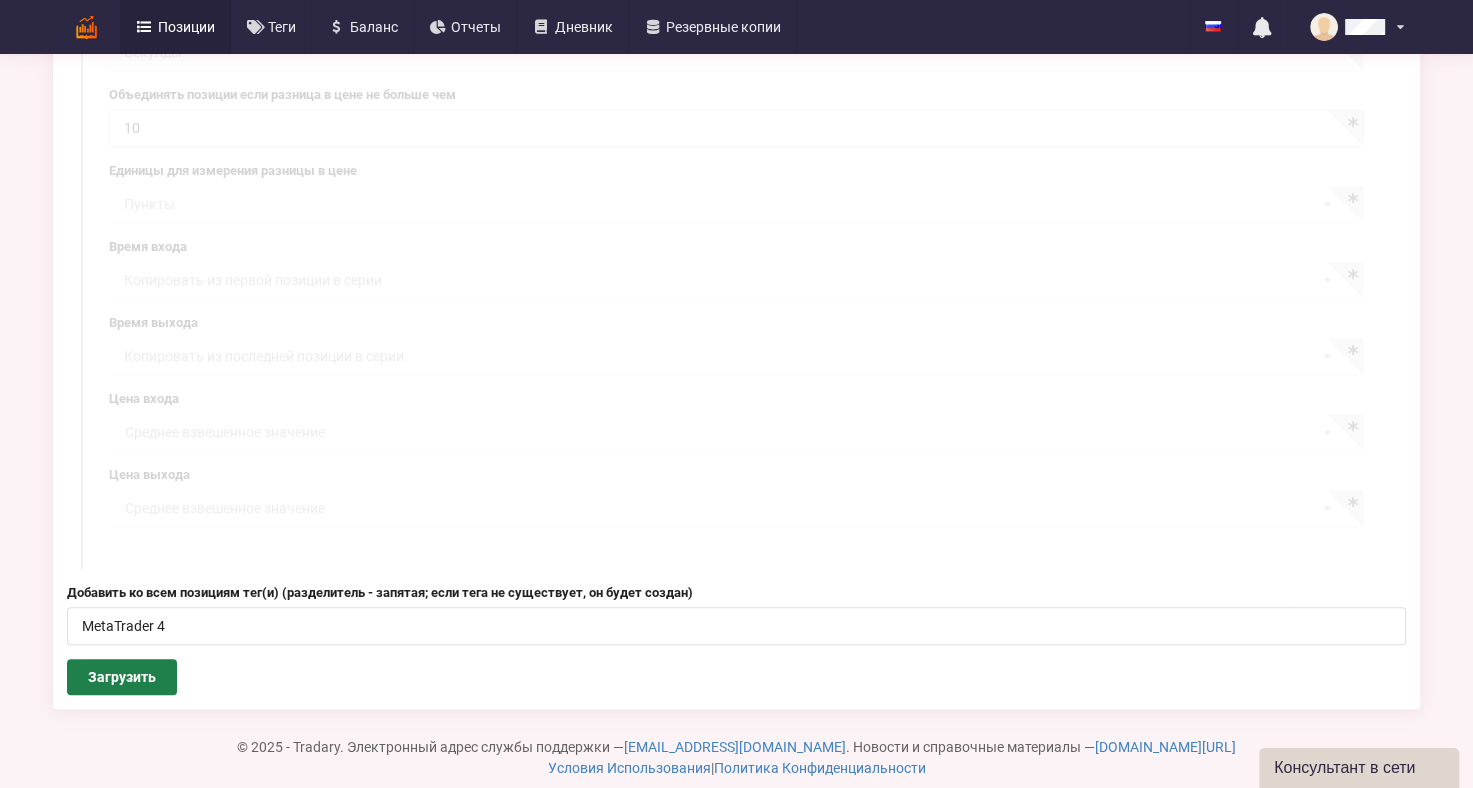 click on "Загрузить" at bounding box center (122, 677) 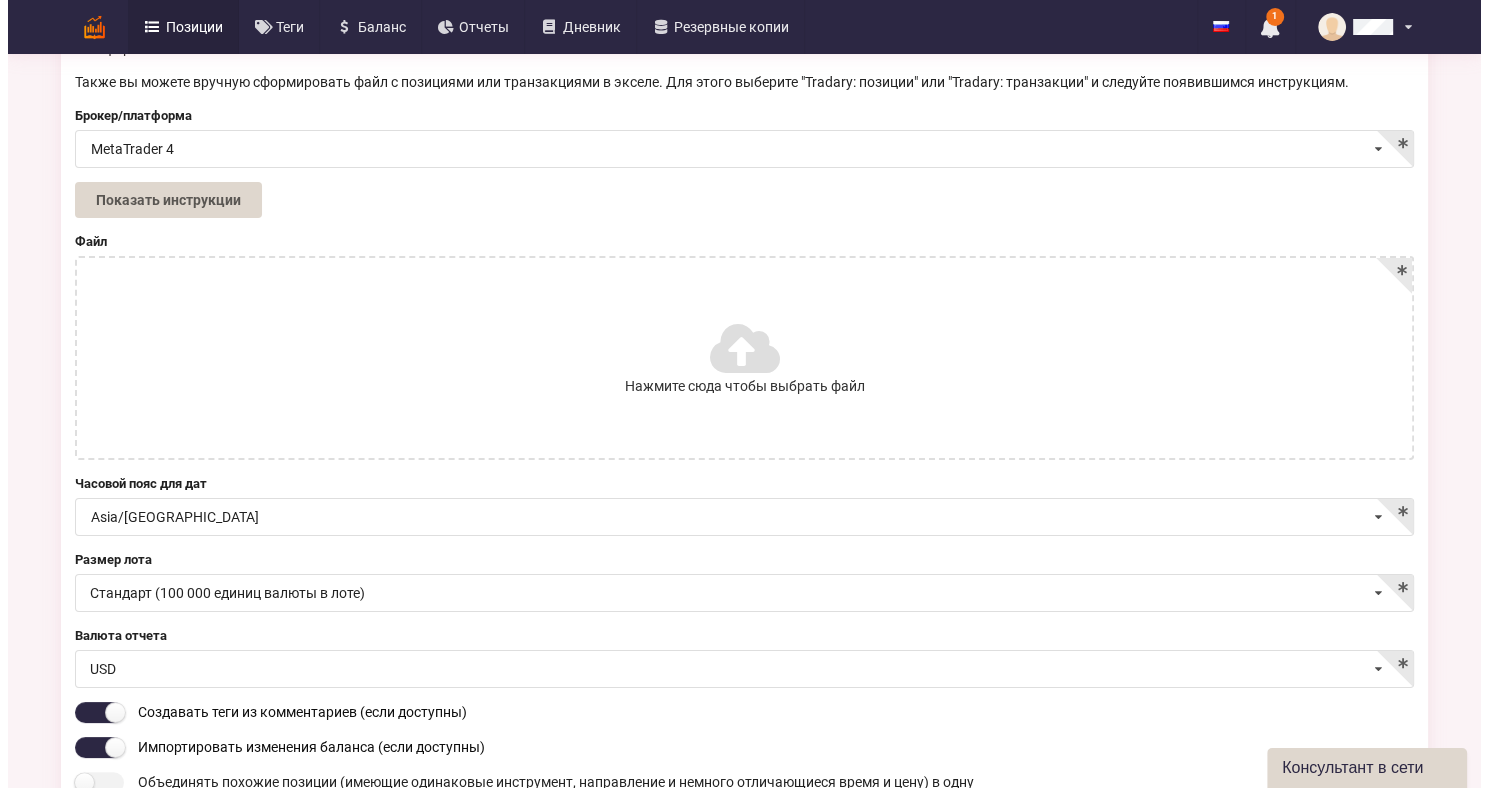 scroll, scrollTop: 0, scrollLeft: 0, axis: both 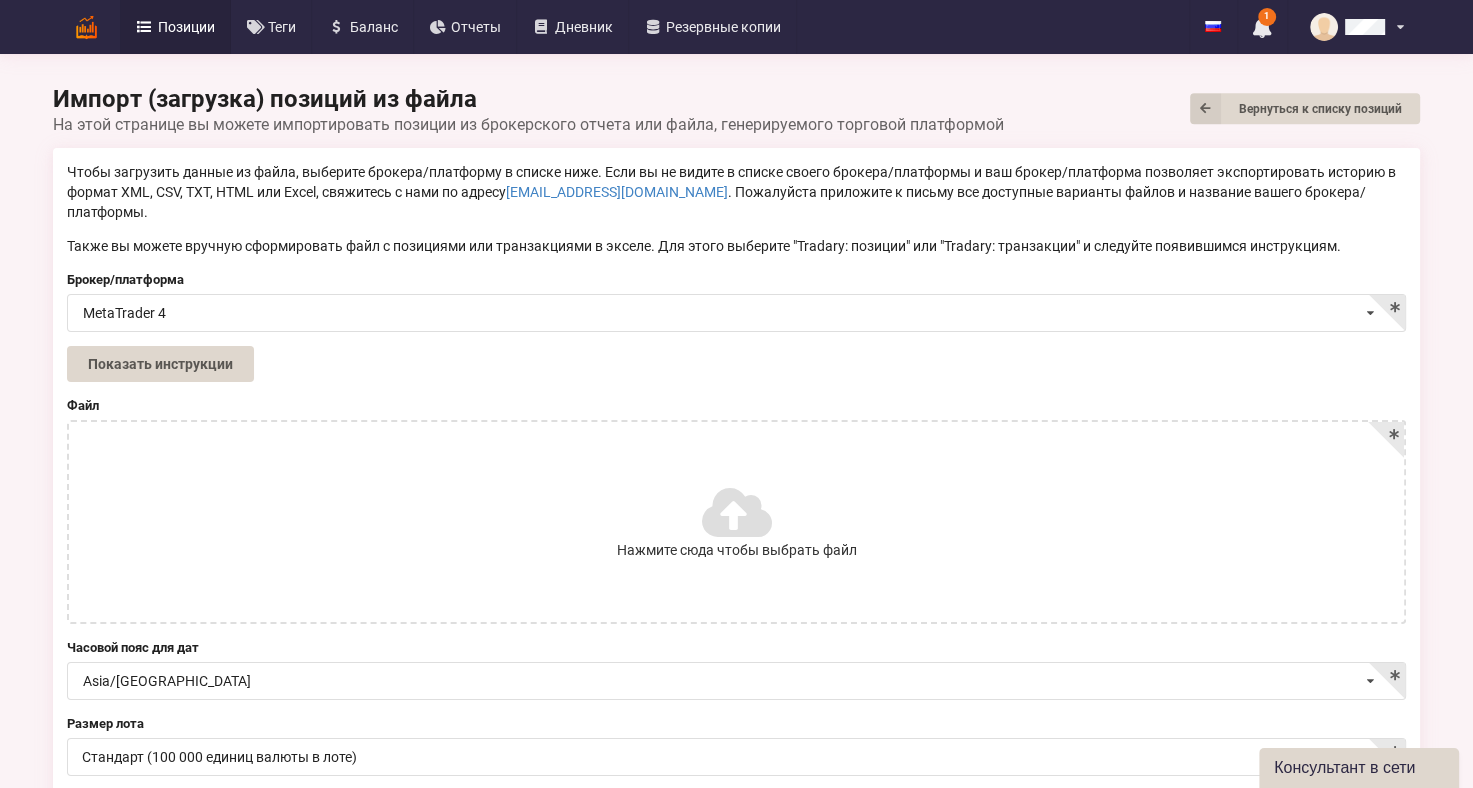 click on "Позиции" at bounding box center (175, 27) 